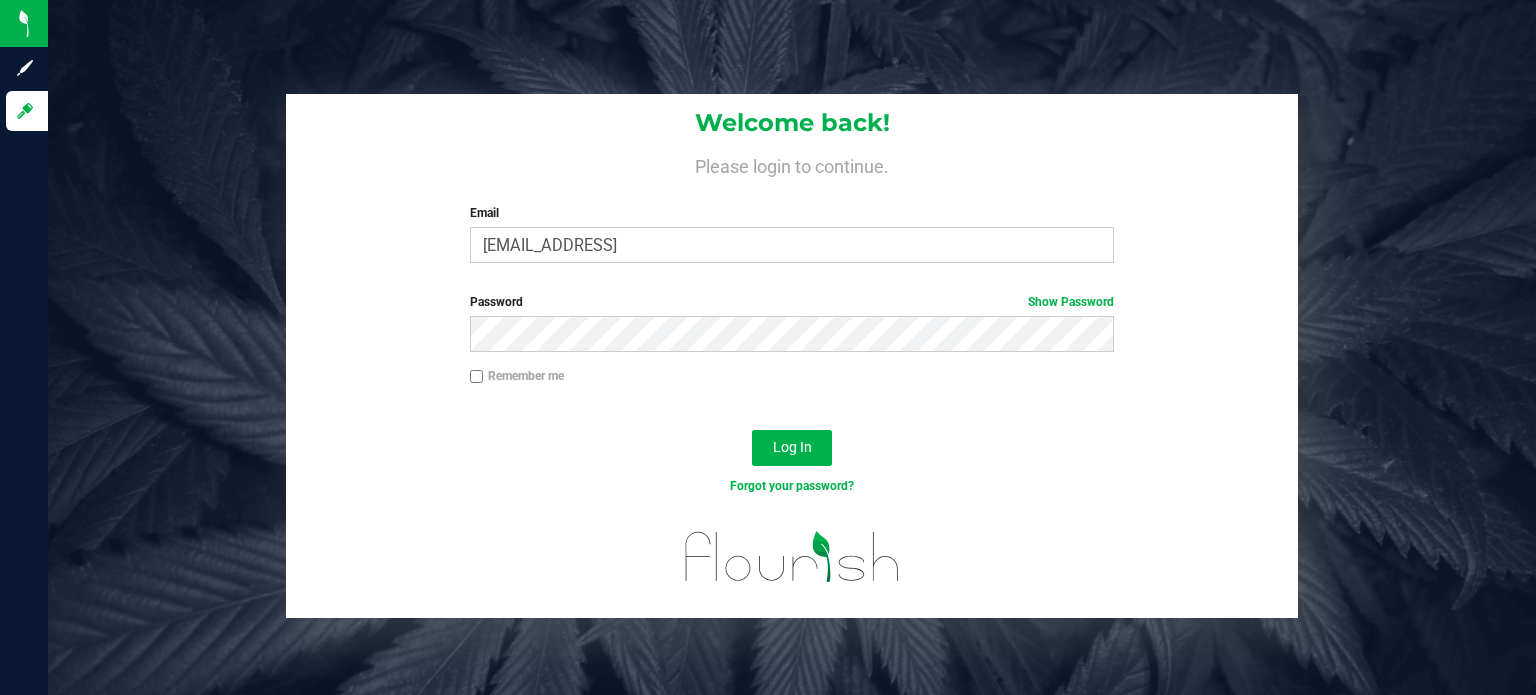 scroll, scrollTop: 0, scrollLeft: 0, axis: both 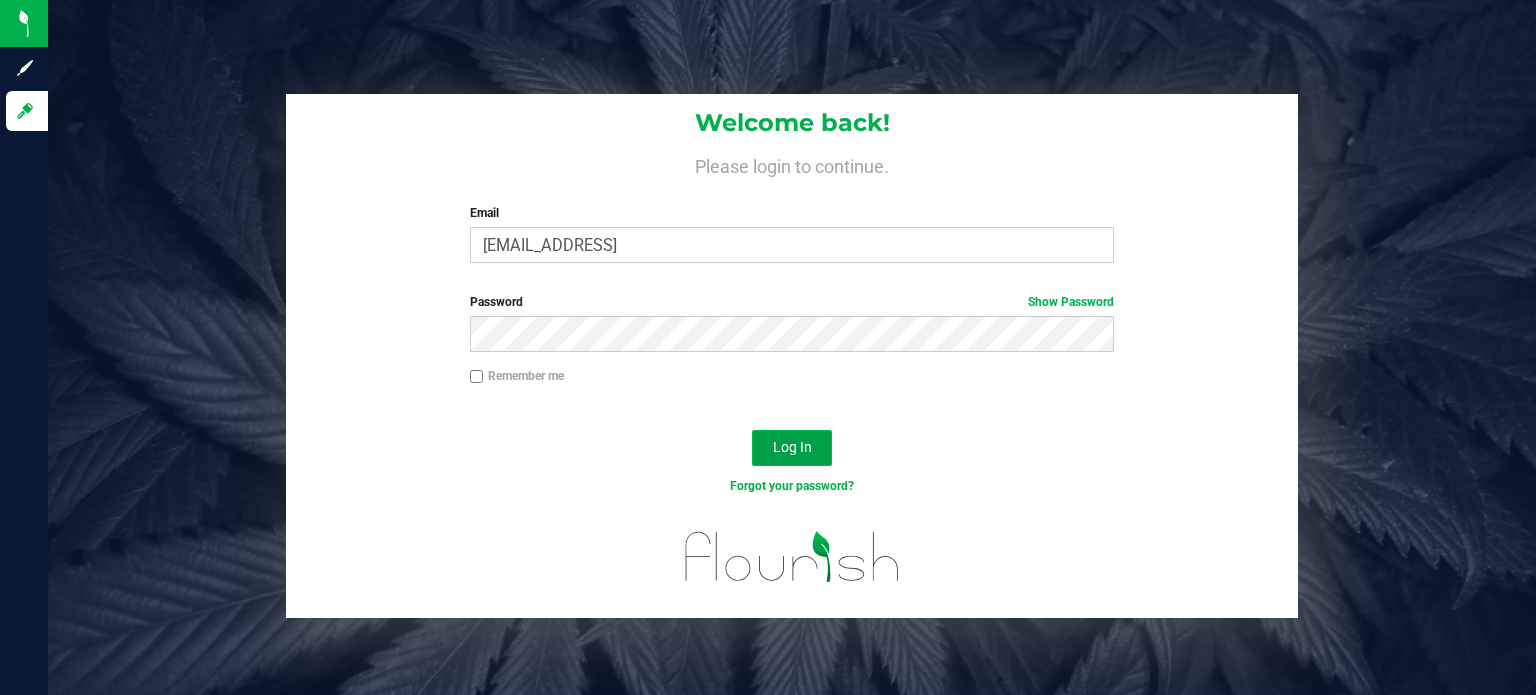 click on "Log In" at bounding box center [792, 447] 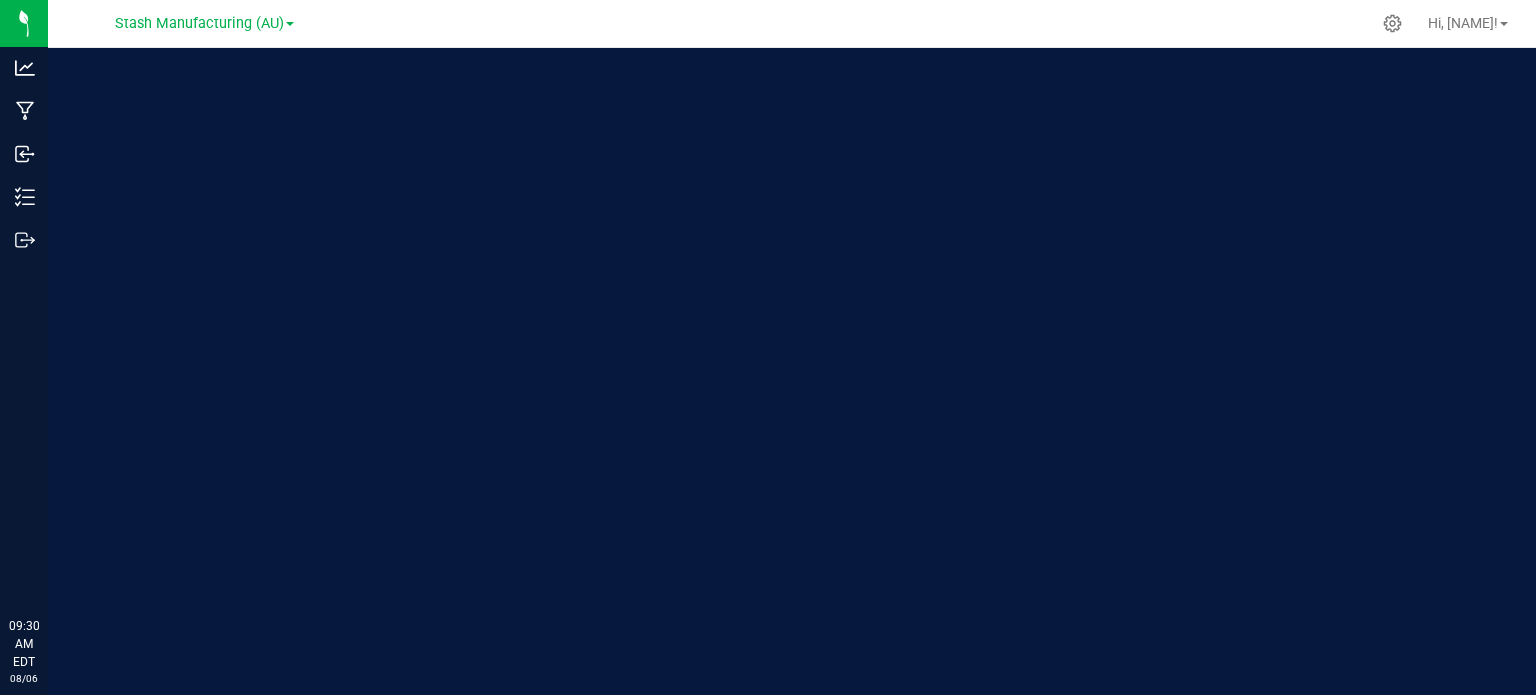 click on "Flourish Software" at bounding box center [298, 158] 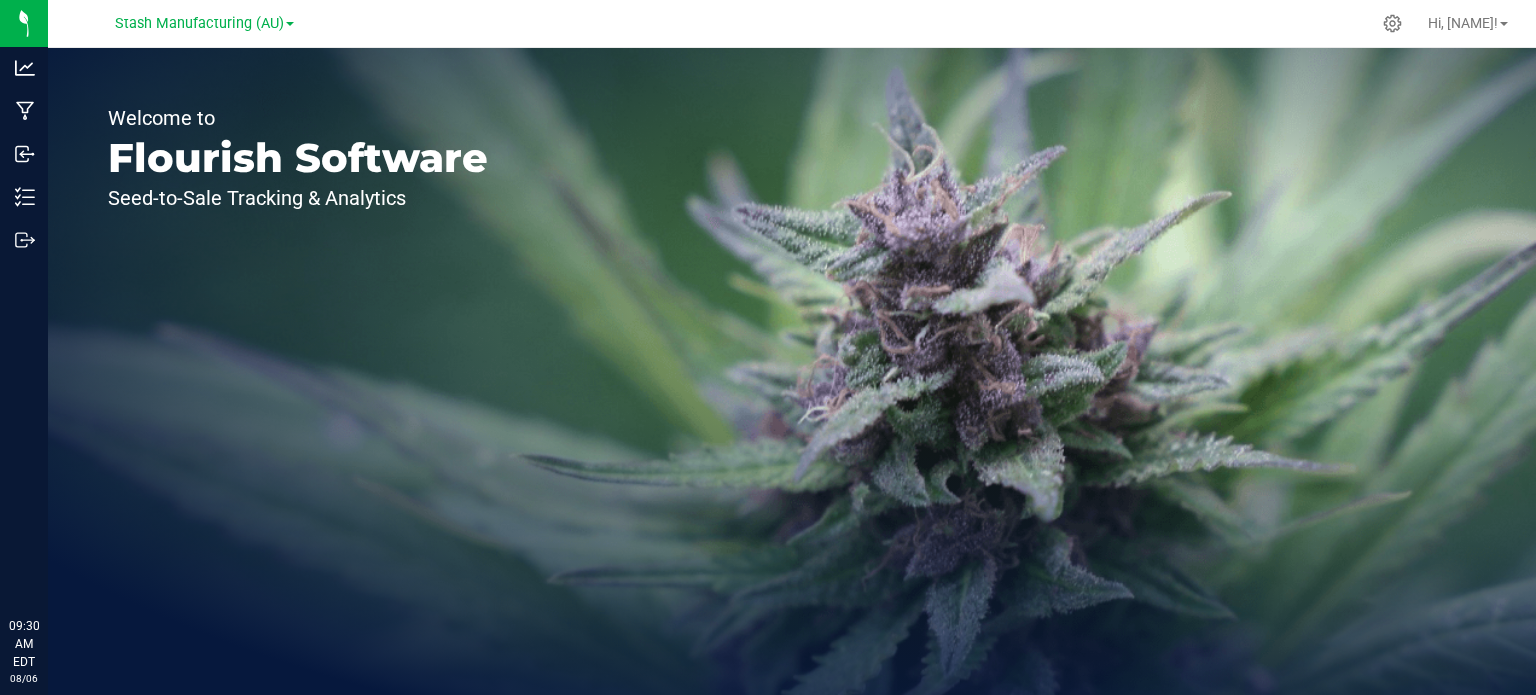 click on "Welcome to   Flourish Software   Seed-to-Sale Tracking & Analytics" at bounding box center [298, 371] 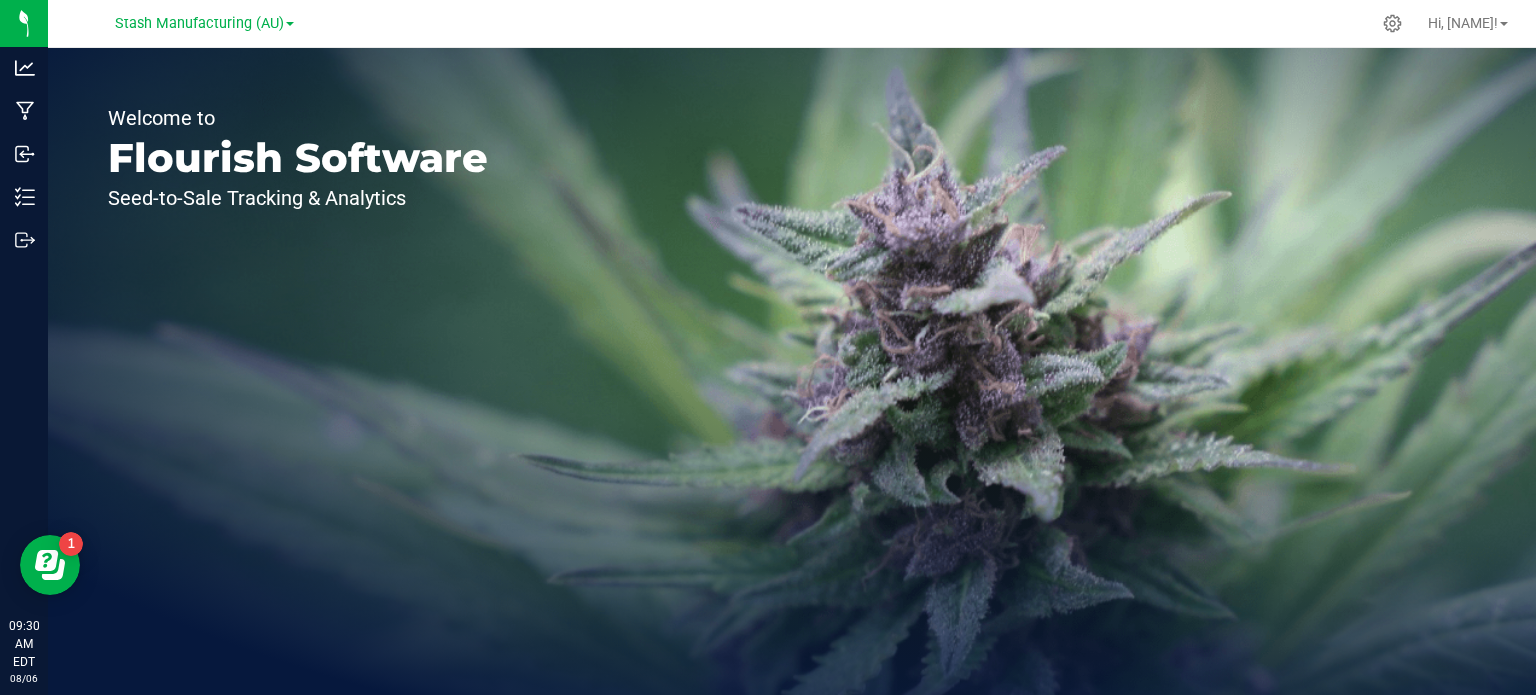 scroll, scrollTop: 0, scrollLeft: 0, axis: both 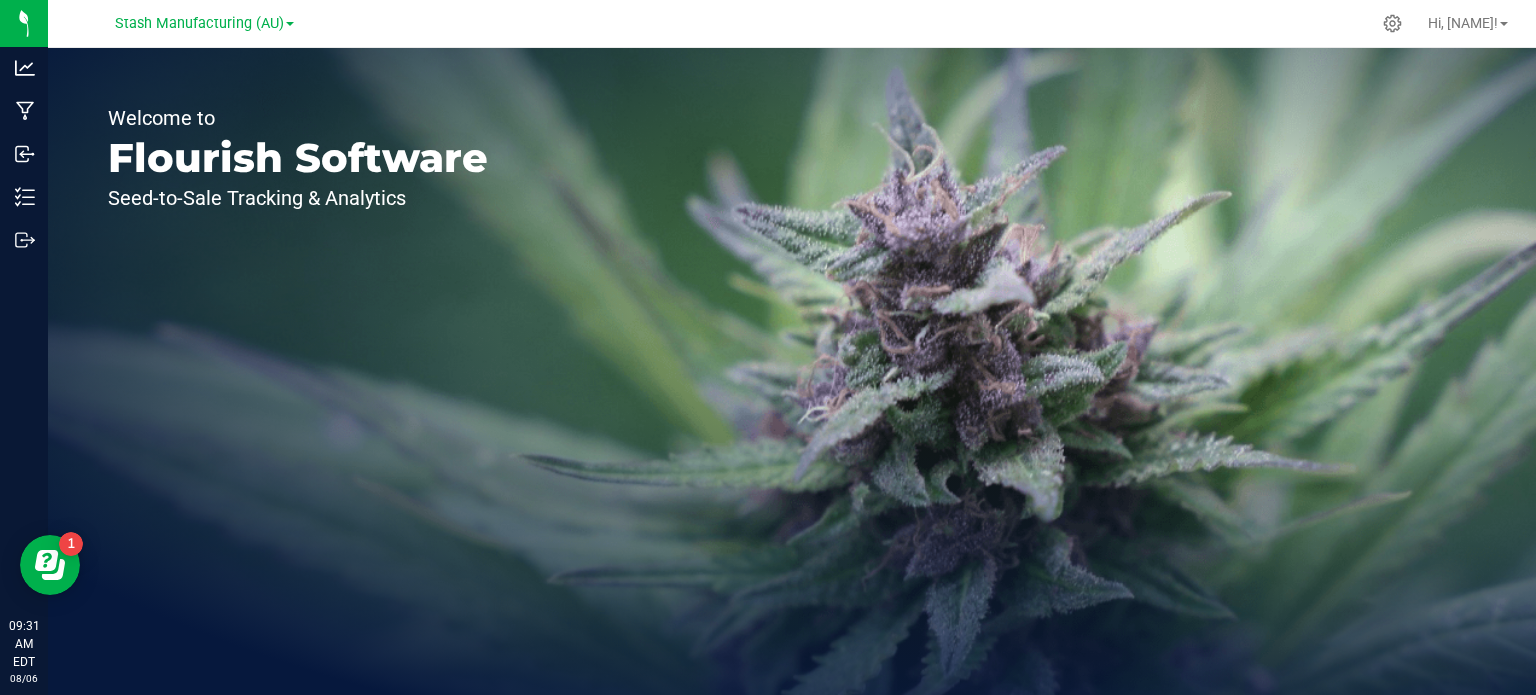 click on "Welcome to   Flourish Software   Seed-to-Sale Tracking & Analytics" at bounding box center (298, 371) 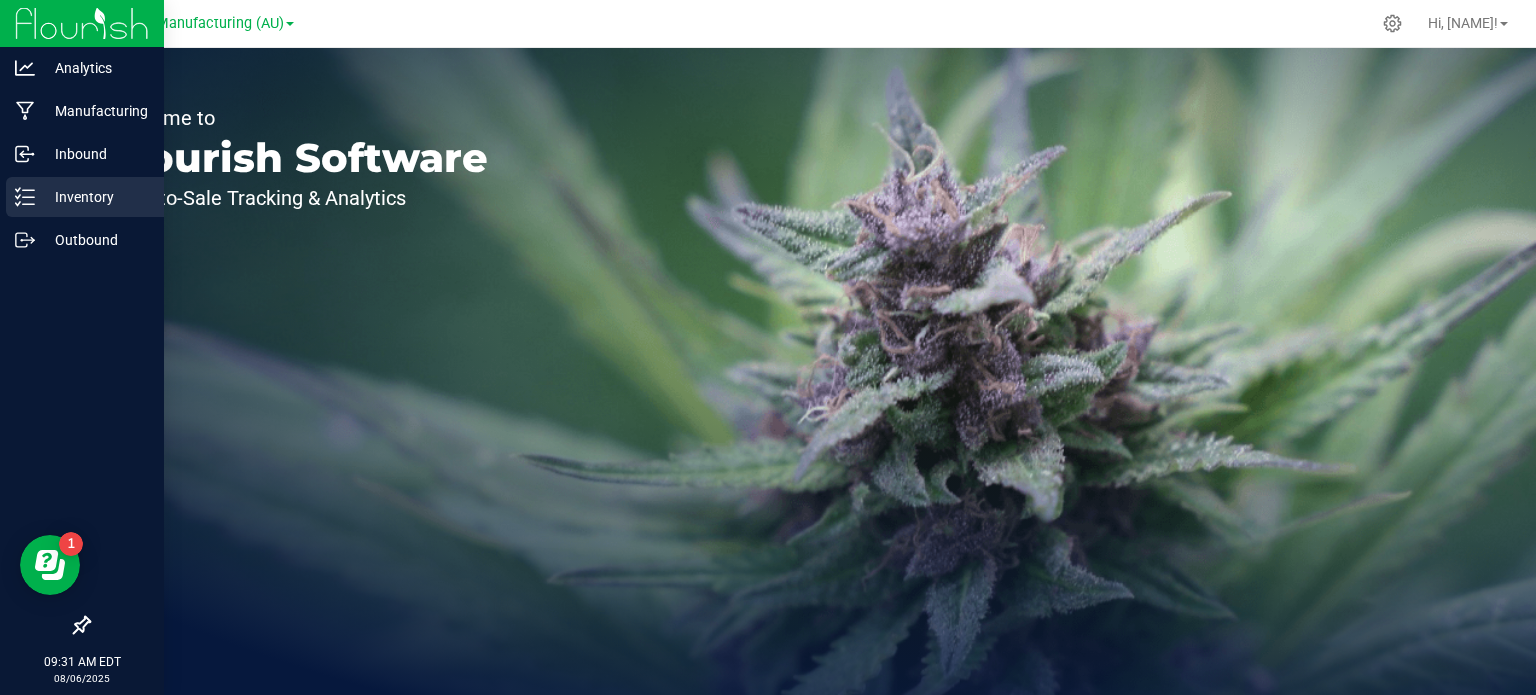 click 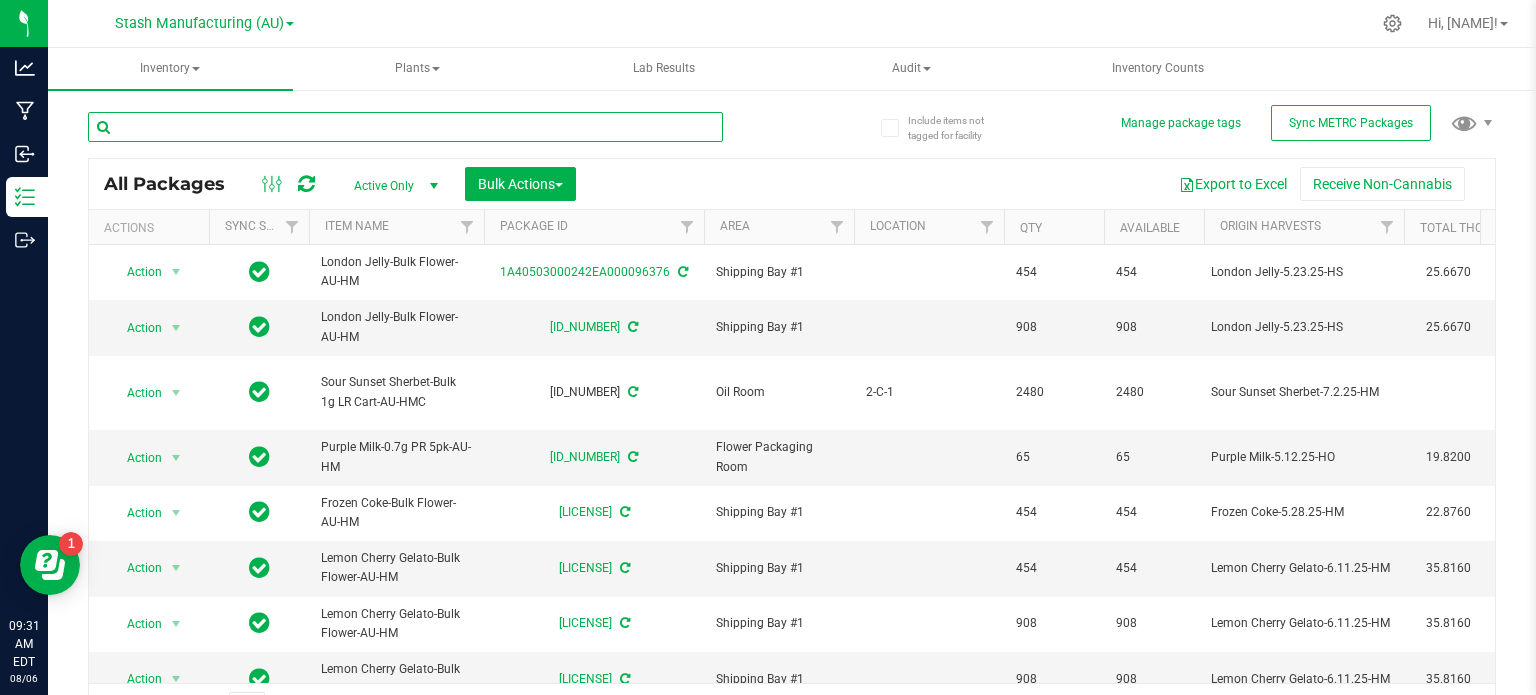 click at bounding box center (405, 127) 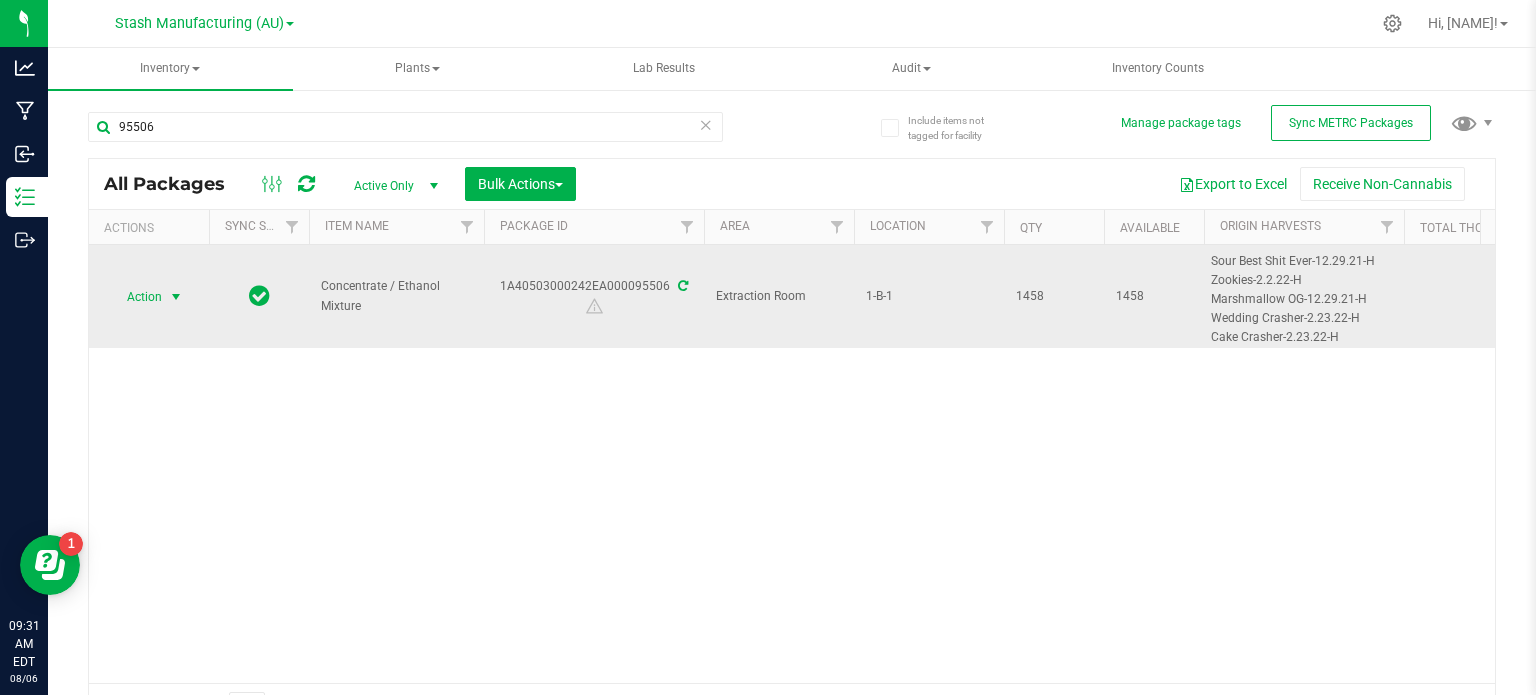 click at bounding box center (176, 297) 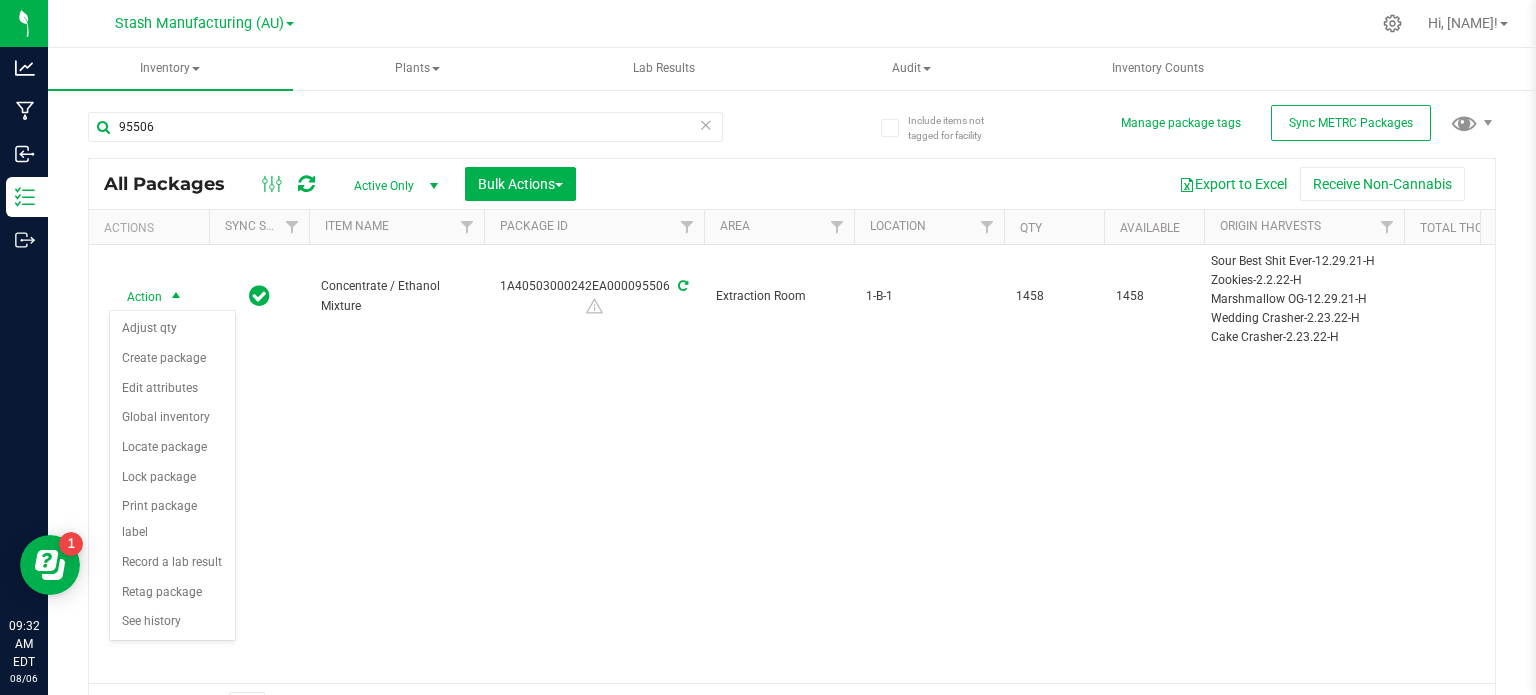 click on "95506
All Packages
Active Only Active Only Lab Samples Locked All External Internal
Bulk Actions
Add to manufacturing run
Add to outbound order" at bounding box center [792, 412] 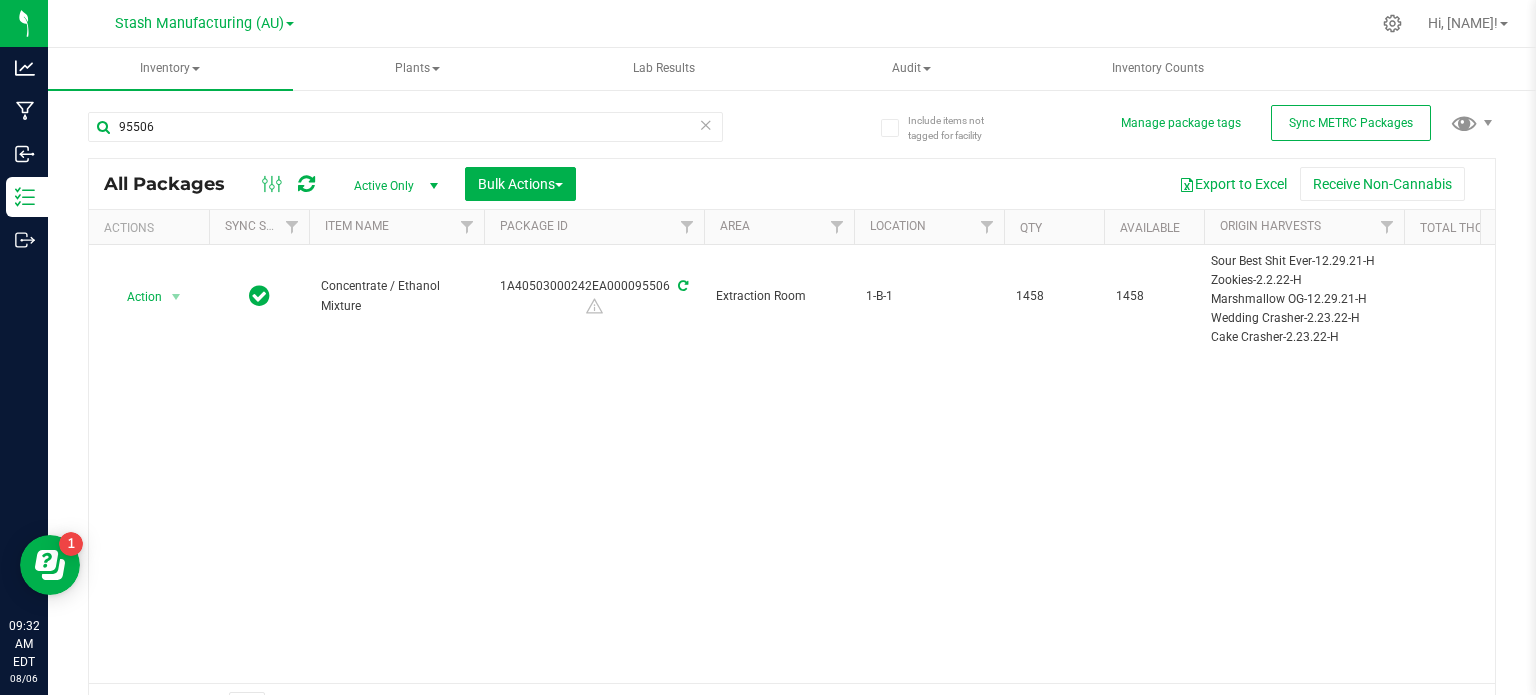 click on "95506
All Packages
Active Only Active Only Lab Samples Locked All External Internal
Bulk Actions
Add to manufacturing run
Add to outbound order" at bounding box center [792, 412] 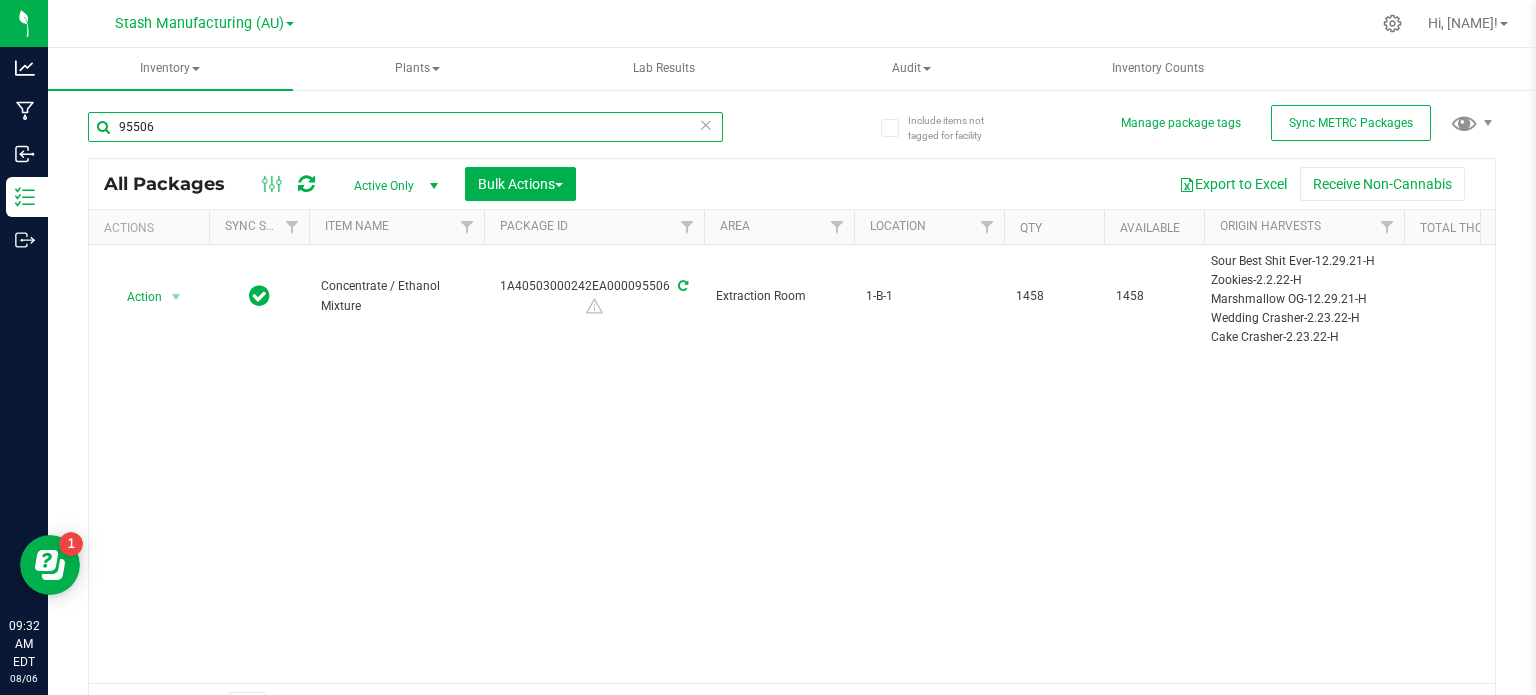 click on "95506" at bounding box center [405, 127] 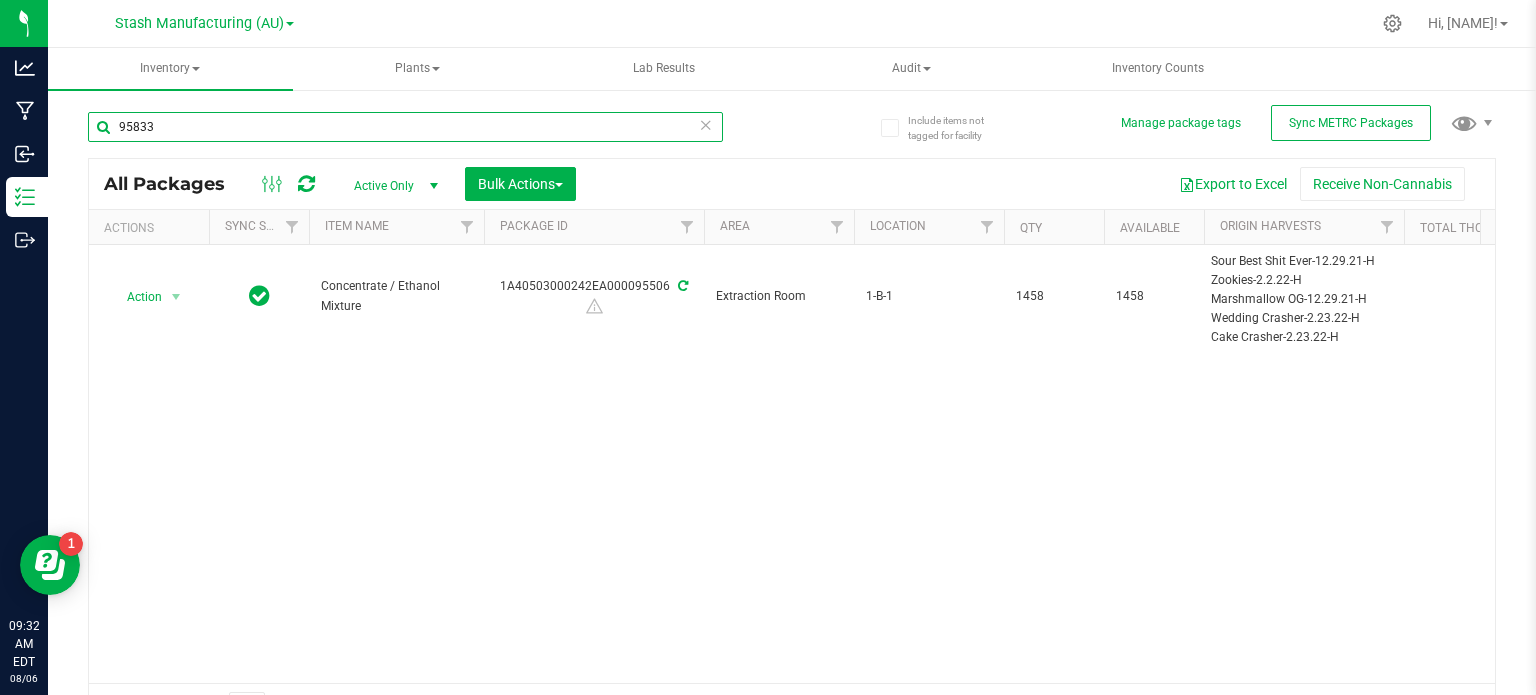 type on "95833" 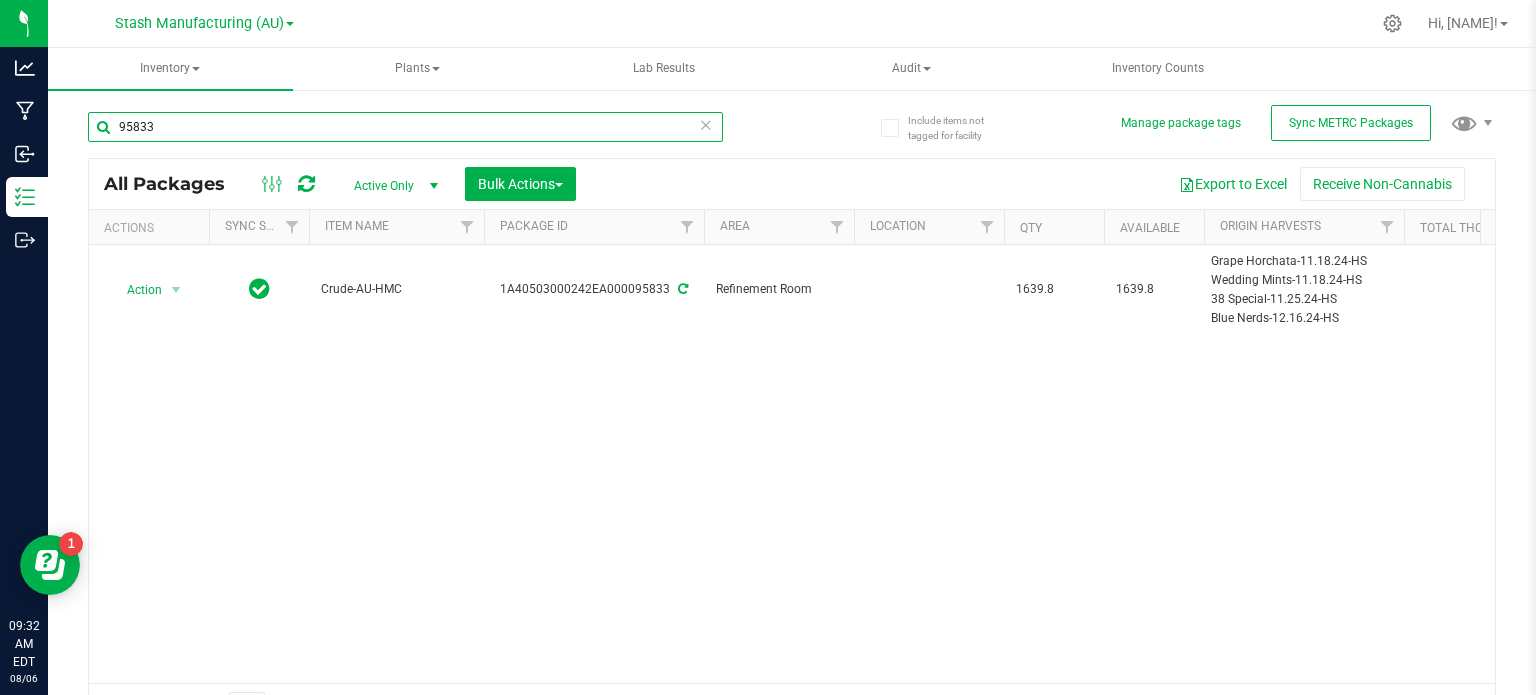click on "95833" at bounding box center (405, 127) 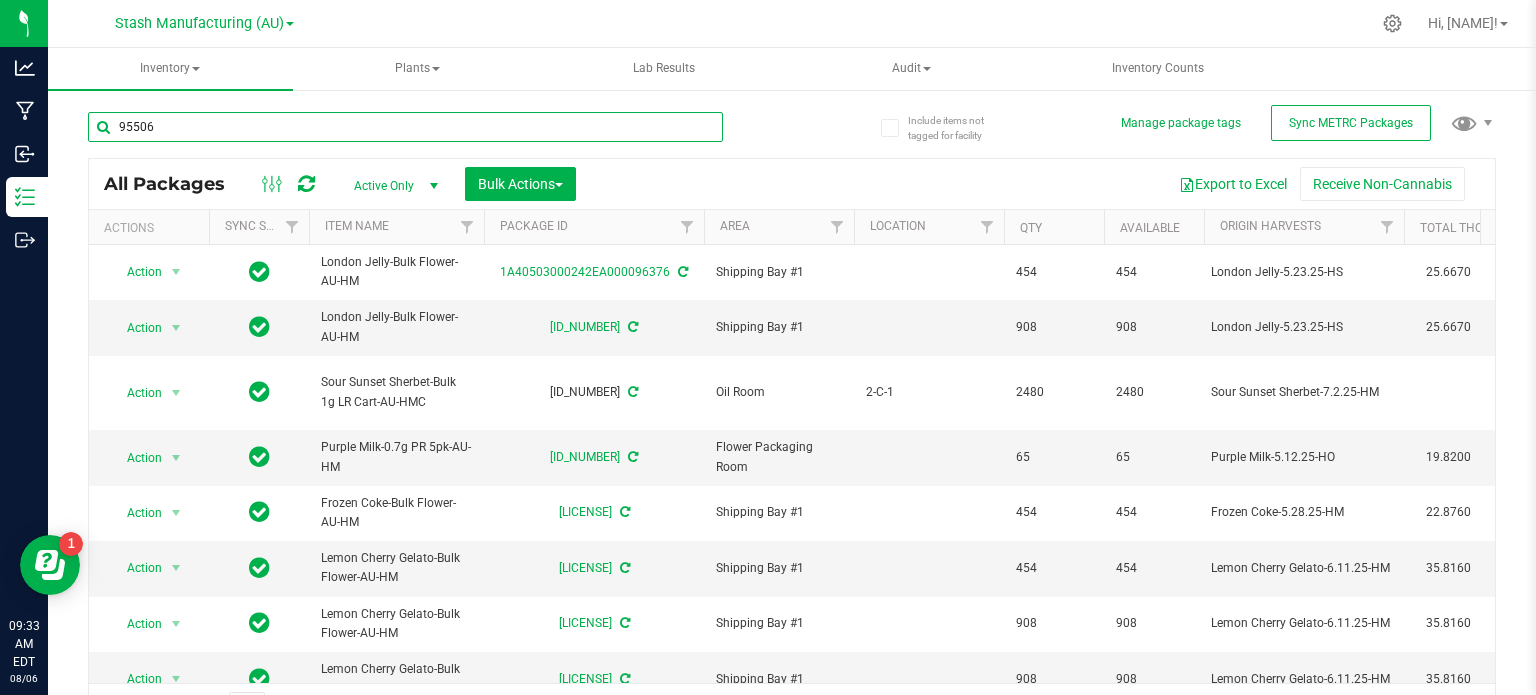 type on "95506" 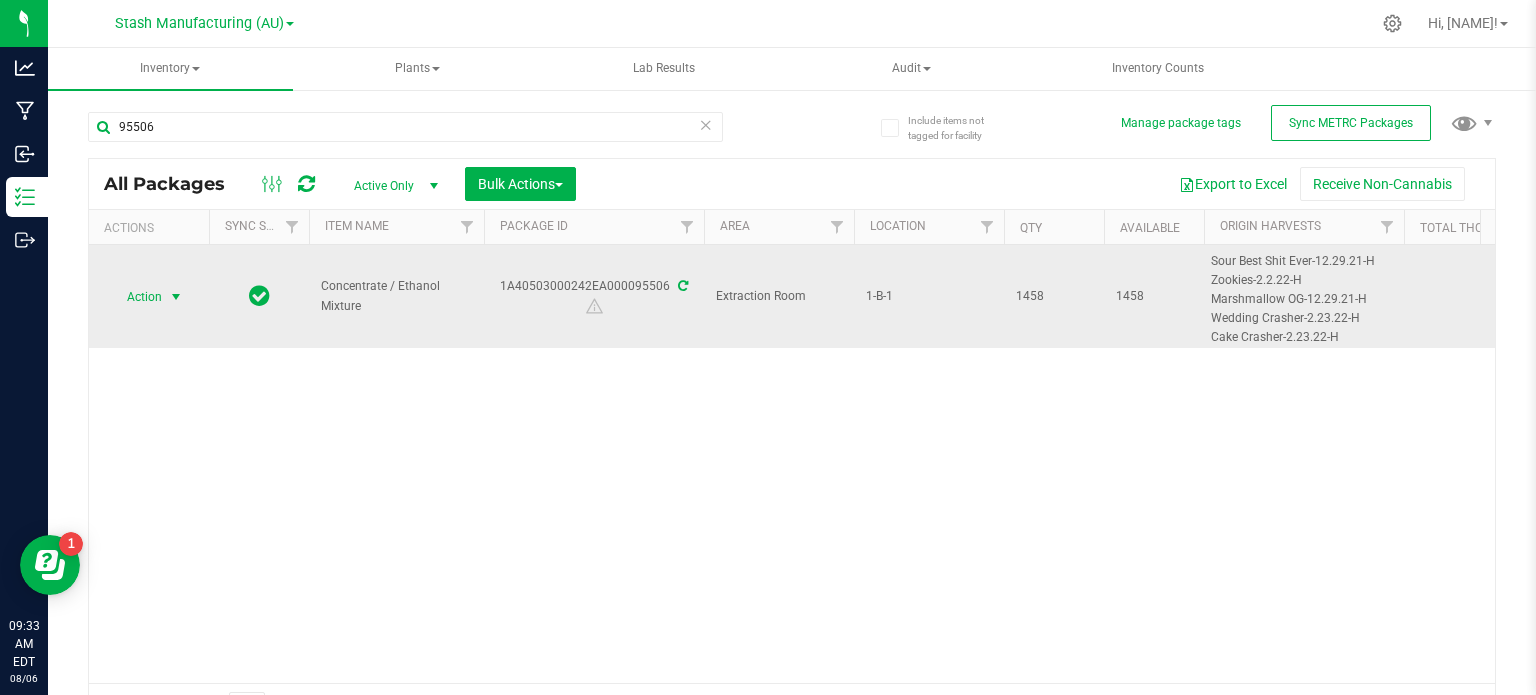 click at bounding box center (176, 297) 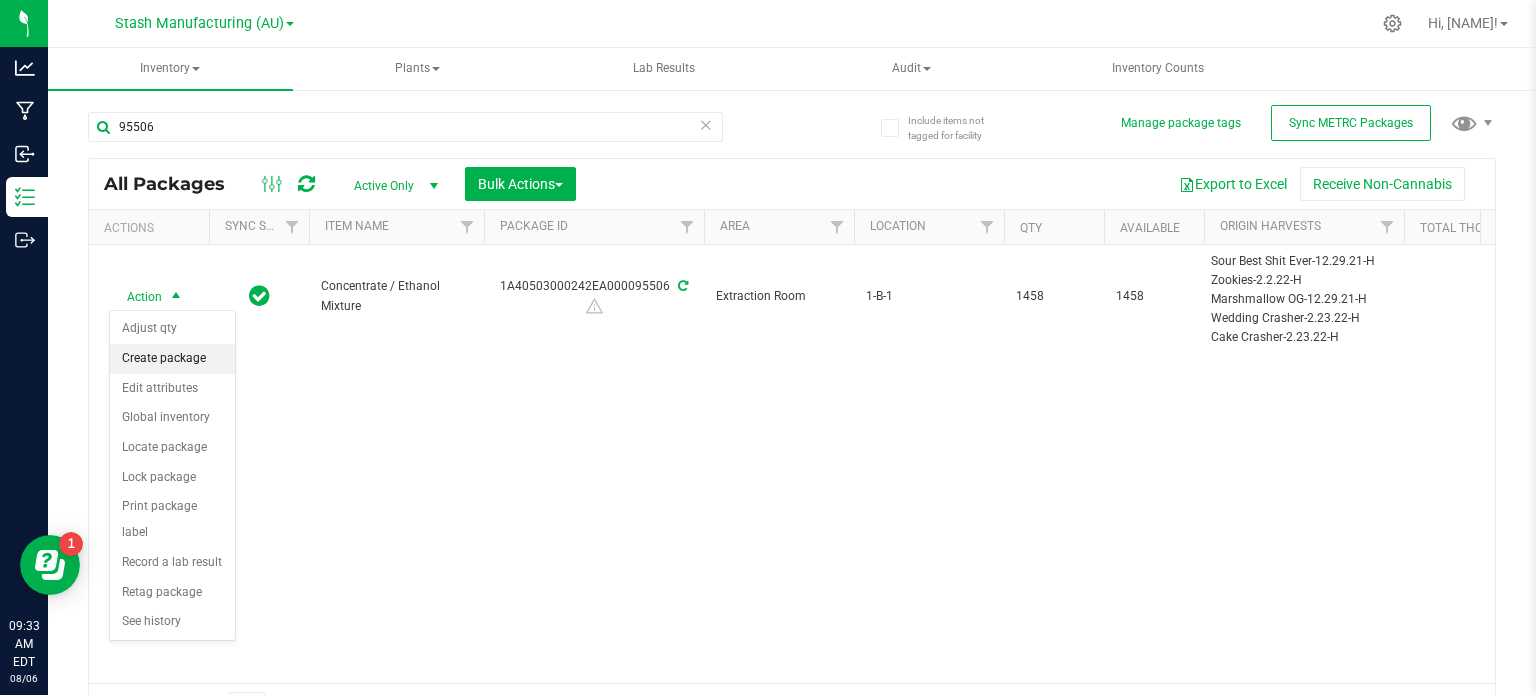 click on "Create package" at bounding box center (172, 359) 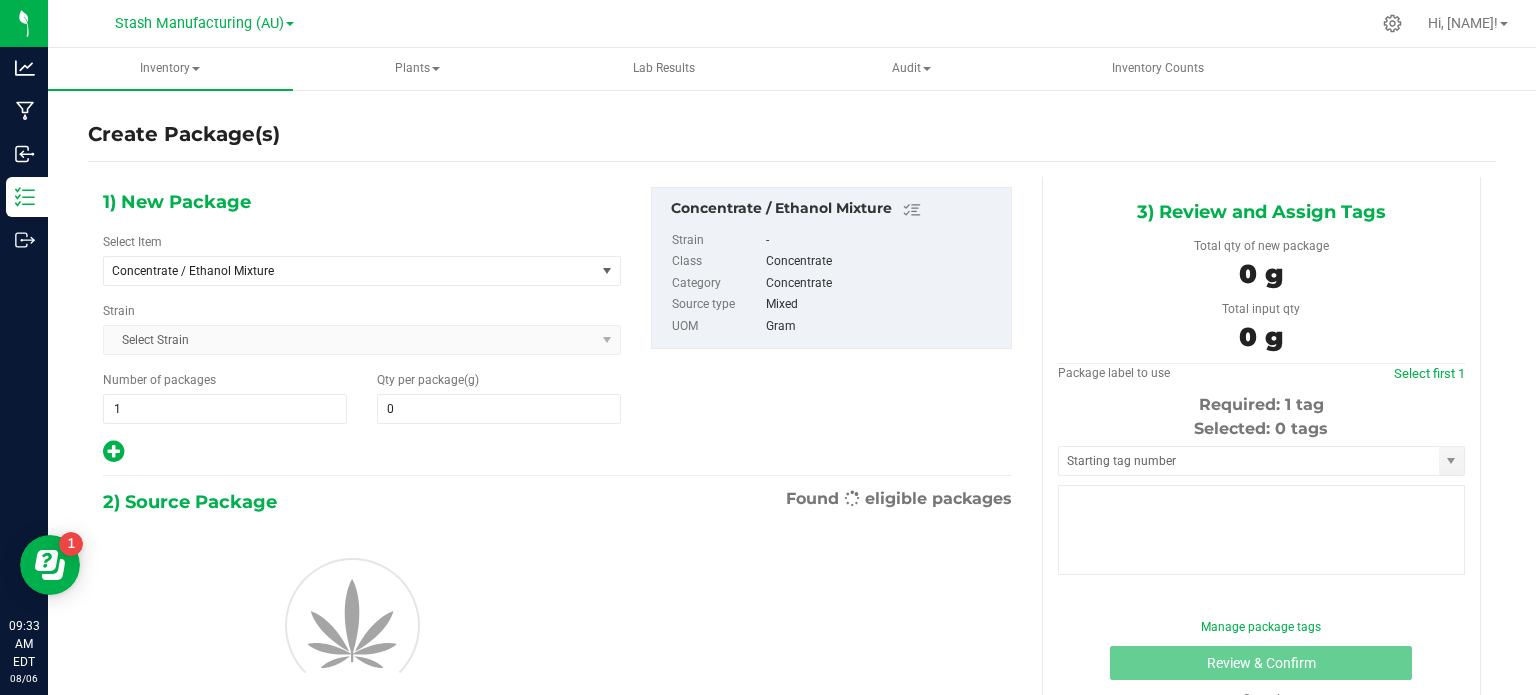 type on "0.0000" 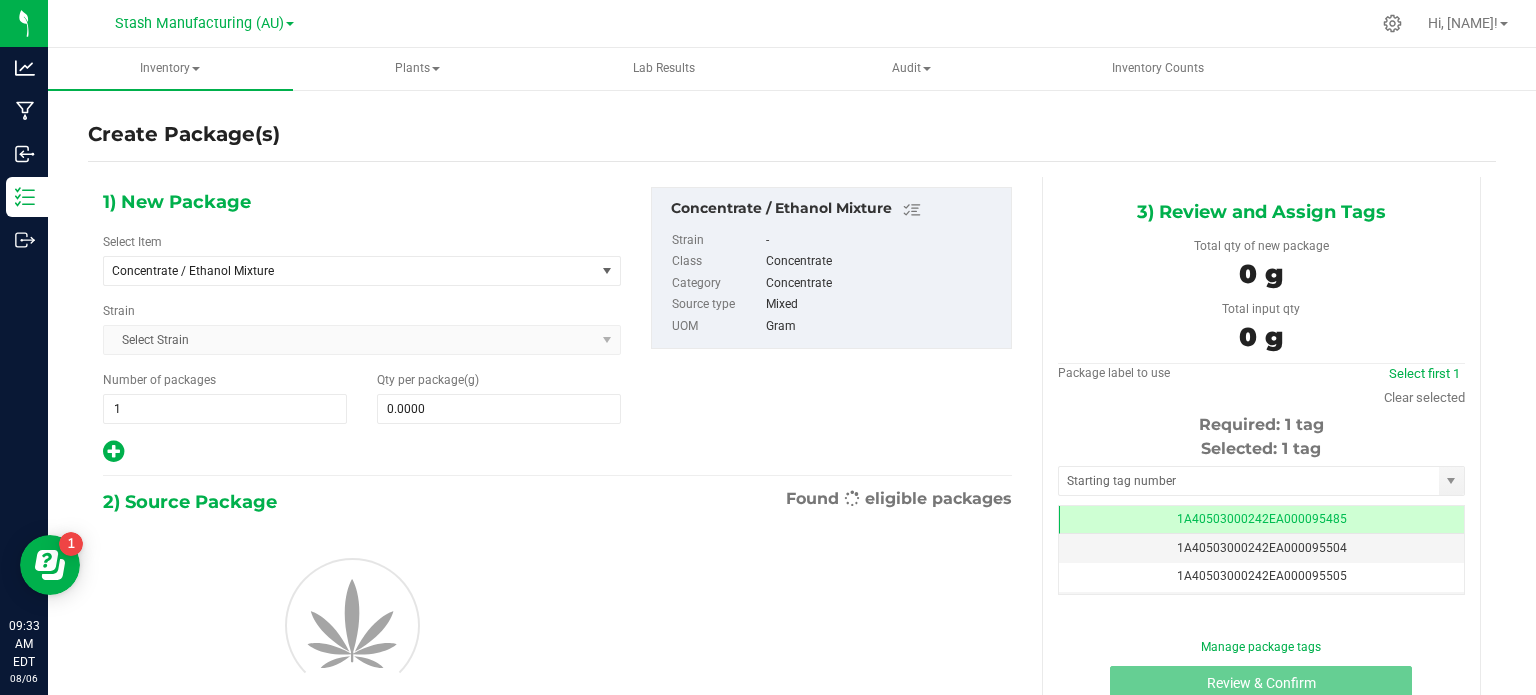 scroll, scrollTop: 0, scrollLeft: 0, axis: both 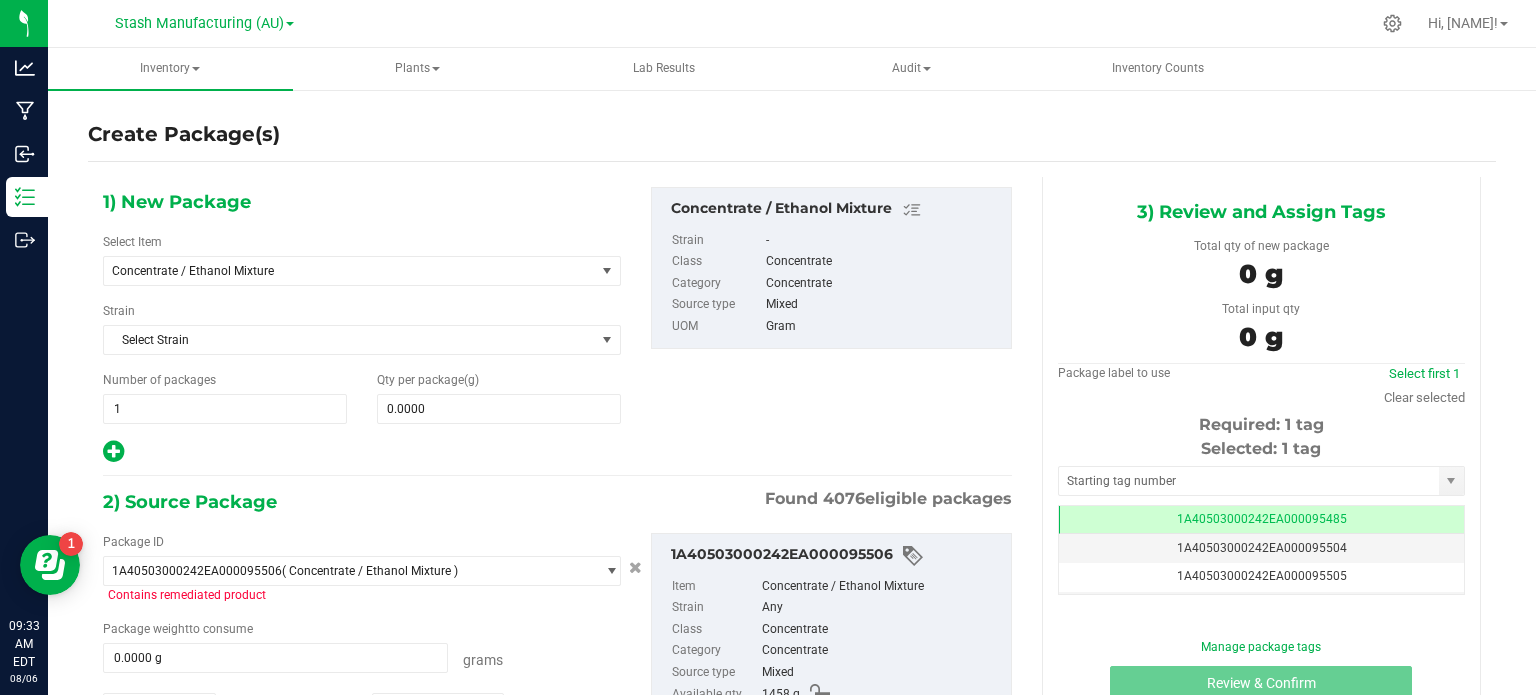 click on "Create Package(s)" at bounding box center [792, 134] 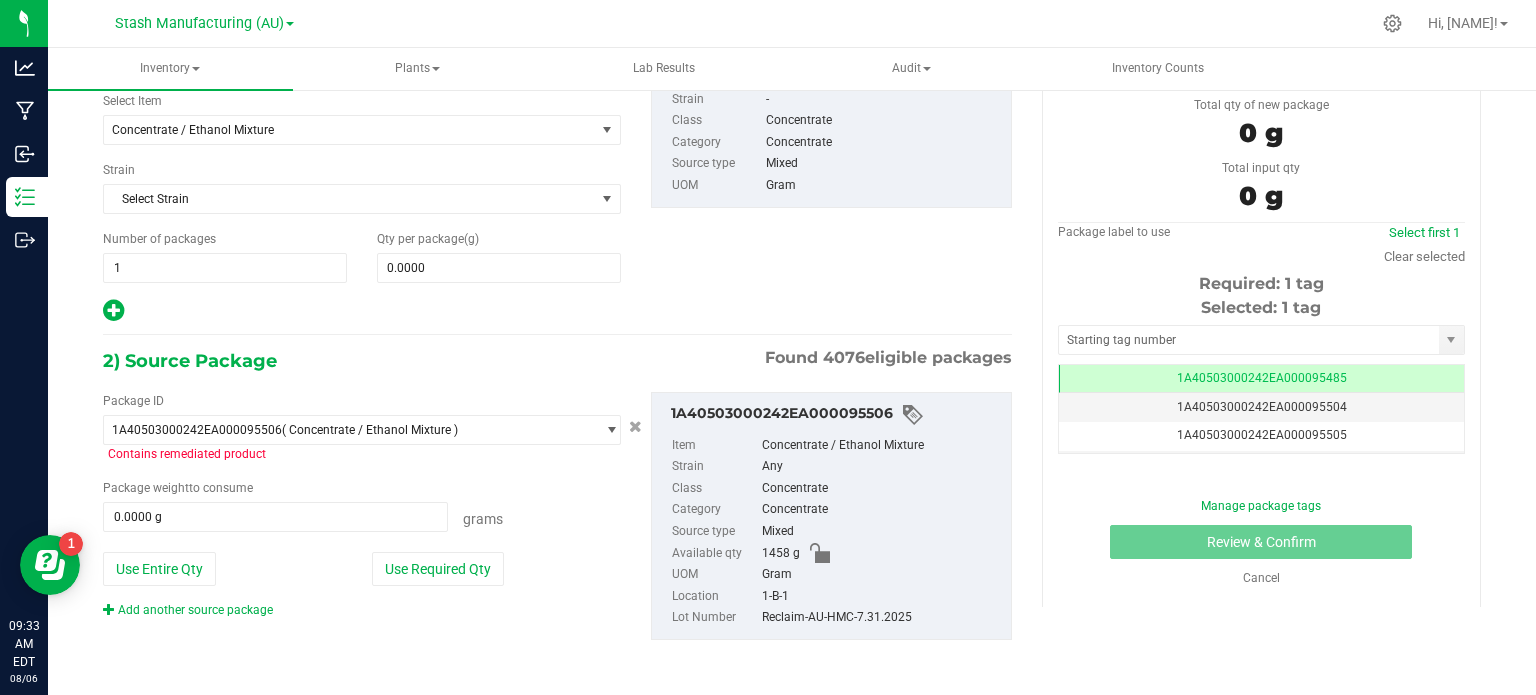 scroll, scrollTop: 0, scrollLeft: 0, axis: both 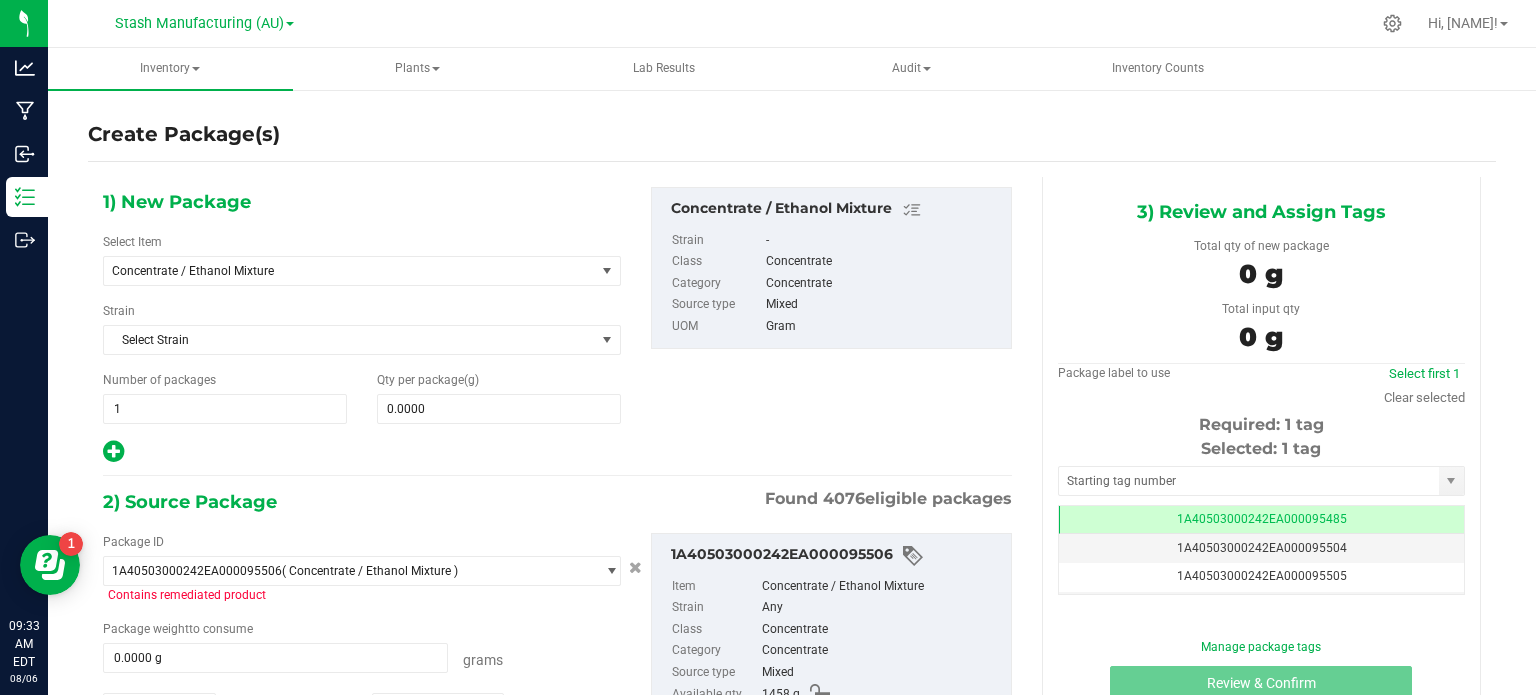 click on ") New Package
Select Item
Concentrate / Ethanol Mixture
38 Special-28g Popcorn-AU-HM 38 Special-28g Trim-AU-HM 38 Special-28g-AU-HM 38 Special-Bulk Flower-AU-HM 38 Special-Bulk Popcorn-AU-HM 38 Special-Bulk Trim-AU-HM A.I.R-0.7g PR-AU-HM A.I.R-10x20mg LR Gummies-AU-HMC A.I.R-1g Live Resin-AU-HMC A.I.R-1g LR Cart-AU-HMC A.I.R-28g Trim-AU-HM A.I.R-28g-AU-HM A.I.R-3.5g Live Resin-AU-HMC A.I.R-3.5g-AU-HM A.I.R-Bulk 1g LR Cart-AU-HMC A.I.R-Bulk 20mg LR Gummies-AU-HMC A.I.R-Bulk Decarb Live Resin-AU-HMC A.I.R-Bulk Flower-AU-HM A.I.R-Bulk Live Resin-AU-HMC A.I.R-Bulk Popcorn-AU-HM A.I.R-Bulk Trim-AU-HM A.I.R-Fresh Frozen-AU-HMC AF Gooey-0.7g PR 5pk-AU-HM AF Gooey-28g Popcorn-AU-HM" at bounding box center (362, 326) 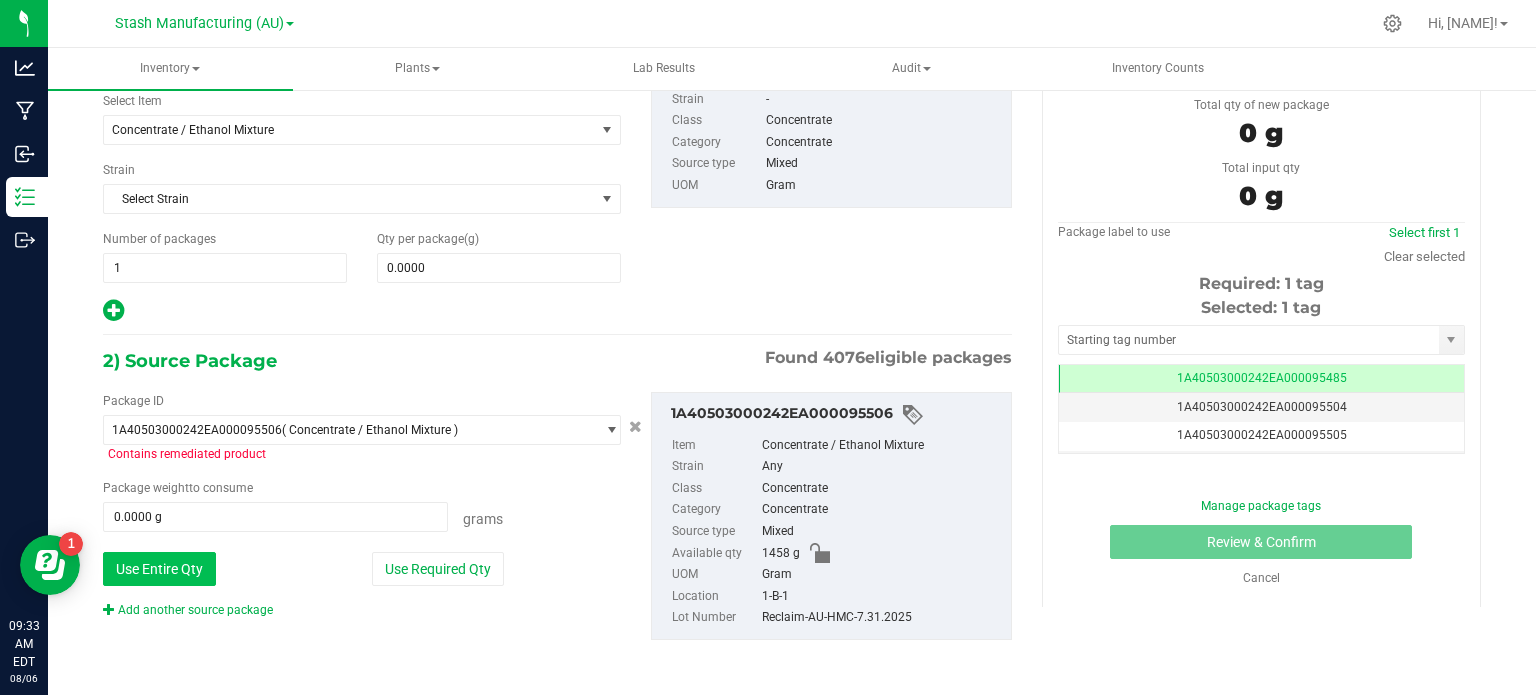 click on "Use Entire Qty" at bounding box center (159, 569) 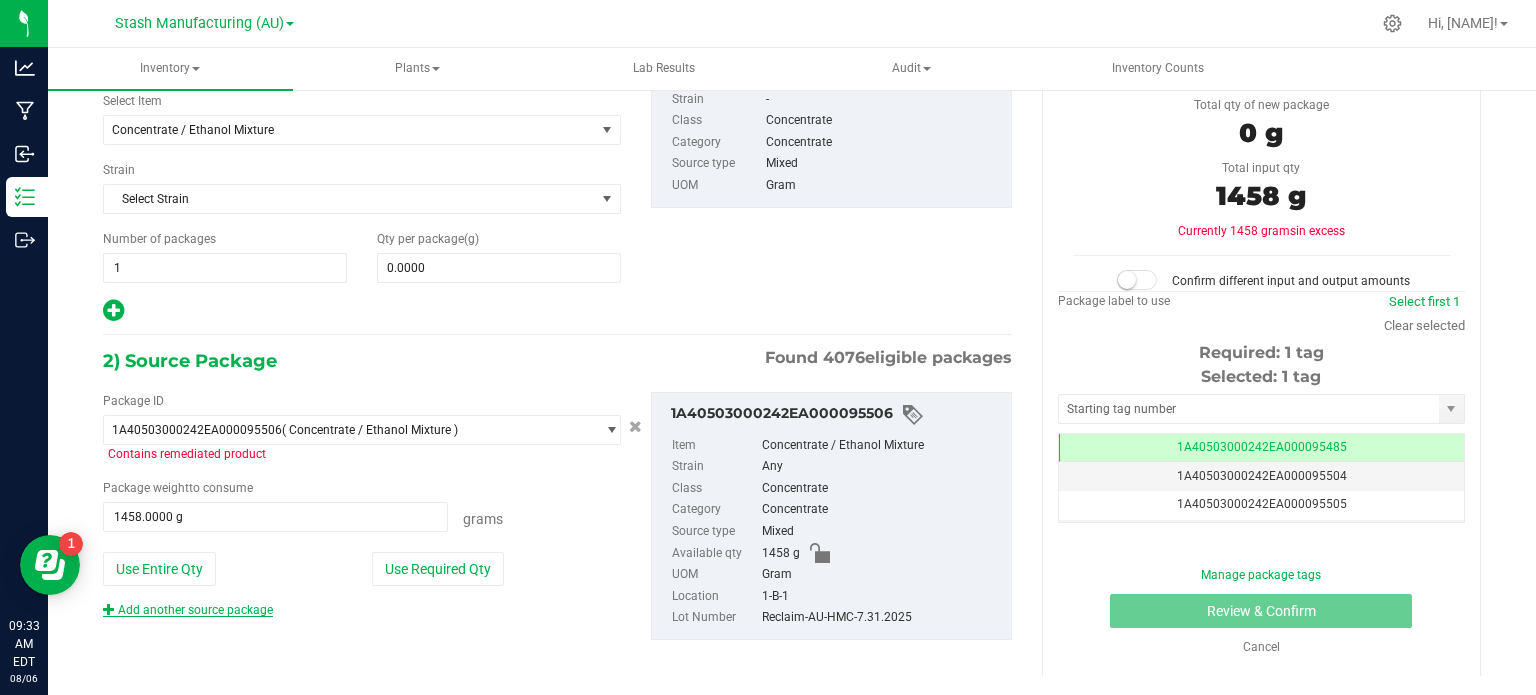 click on "Add another source package" at bounding box center (188, 610) 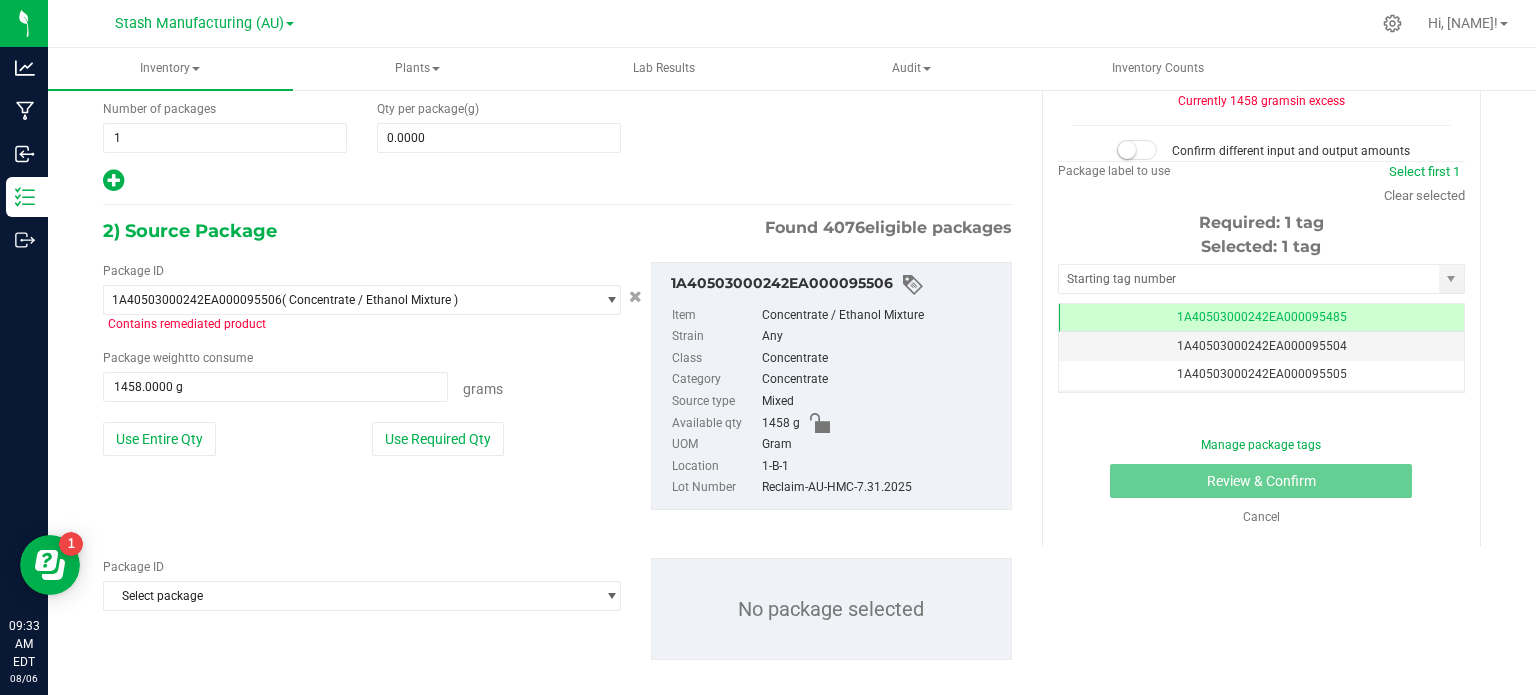 scroll, scrollTop: 291, scrollLeft: 0, axis: vertical 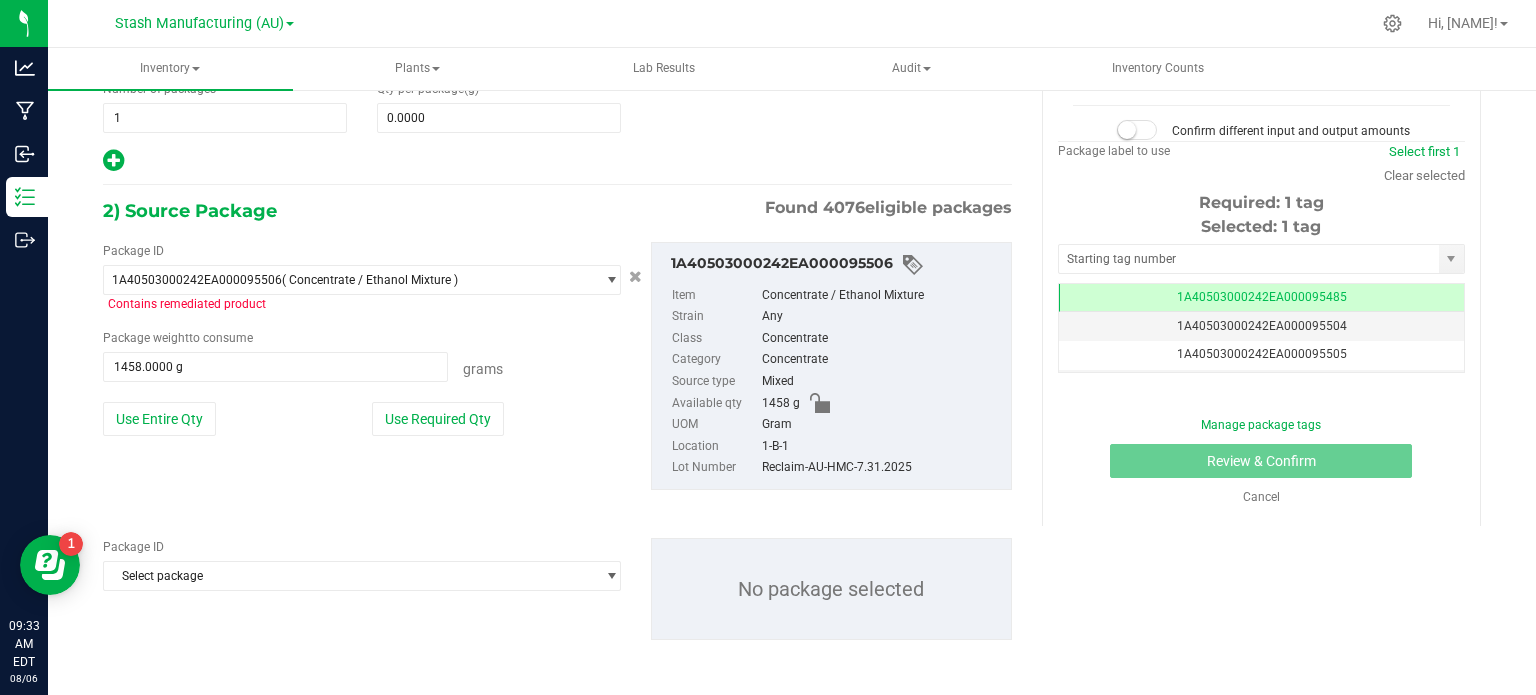 click on "2) Source Package
Found
[NUMBER]
eligible packages
Package ID
1A40503000242EA000095506
(
Concentrate / Ethanol Mixture
)
1A405030001D2CF000005056 1A40503000242EA000035382 1A40503000242EA000053324 1A40503000242EA000059318 1A40503000242EA000062637 1A40503000242EA000065682 1A40503000242EA000066253 1A40503000242EA000066257 1A40503000242EA000066259 1A40503000242EA000066278 1A40503000242EA000066683 1A40503000242EA000067580 1A40503000242EA000067806 1A40503000242EA000069064 1A40503000242EA000069068 1A40503000242EA000069280 1A40503000242EA000069334 1A40503000242EA000072565" at bounding box center (557, 434) 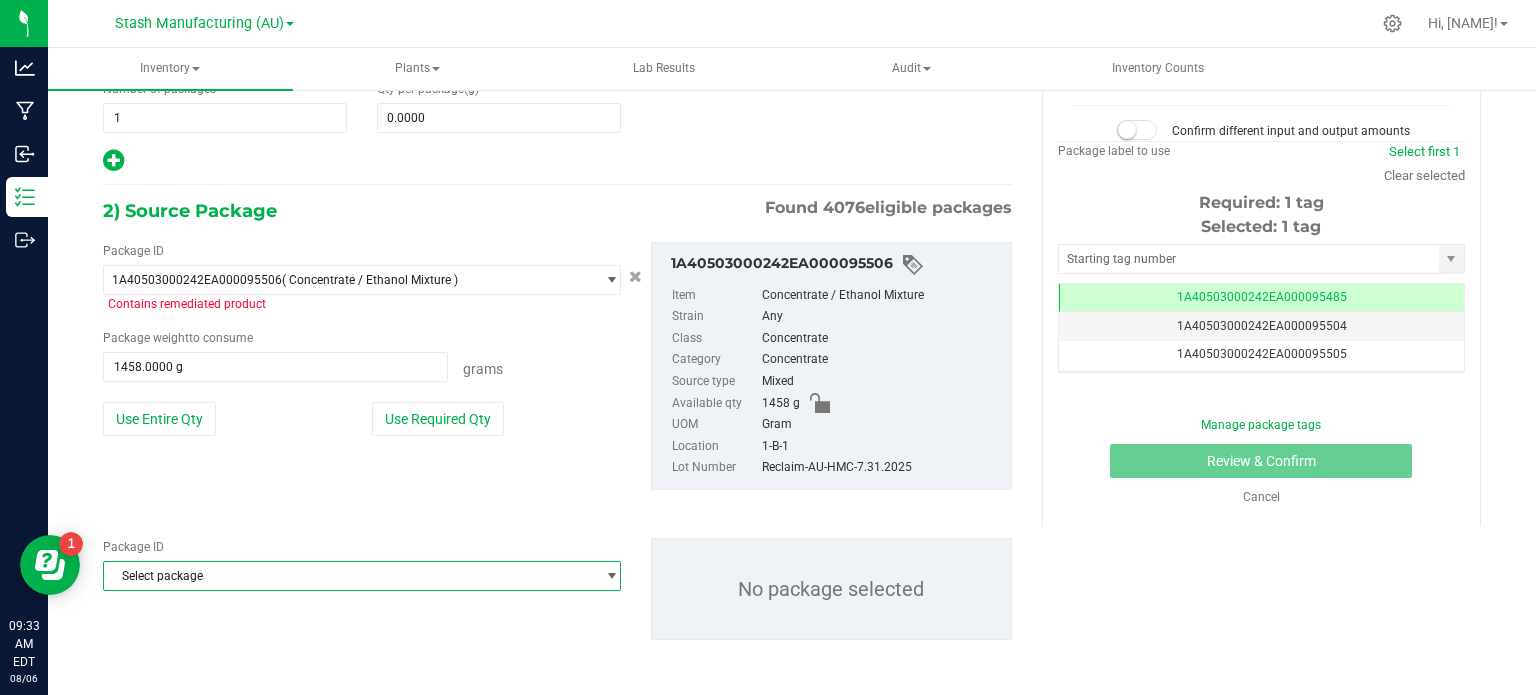click on "Select package" at bounding box center [349, 576] 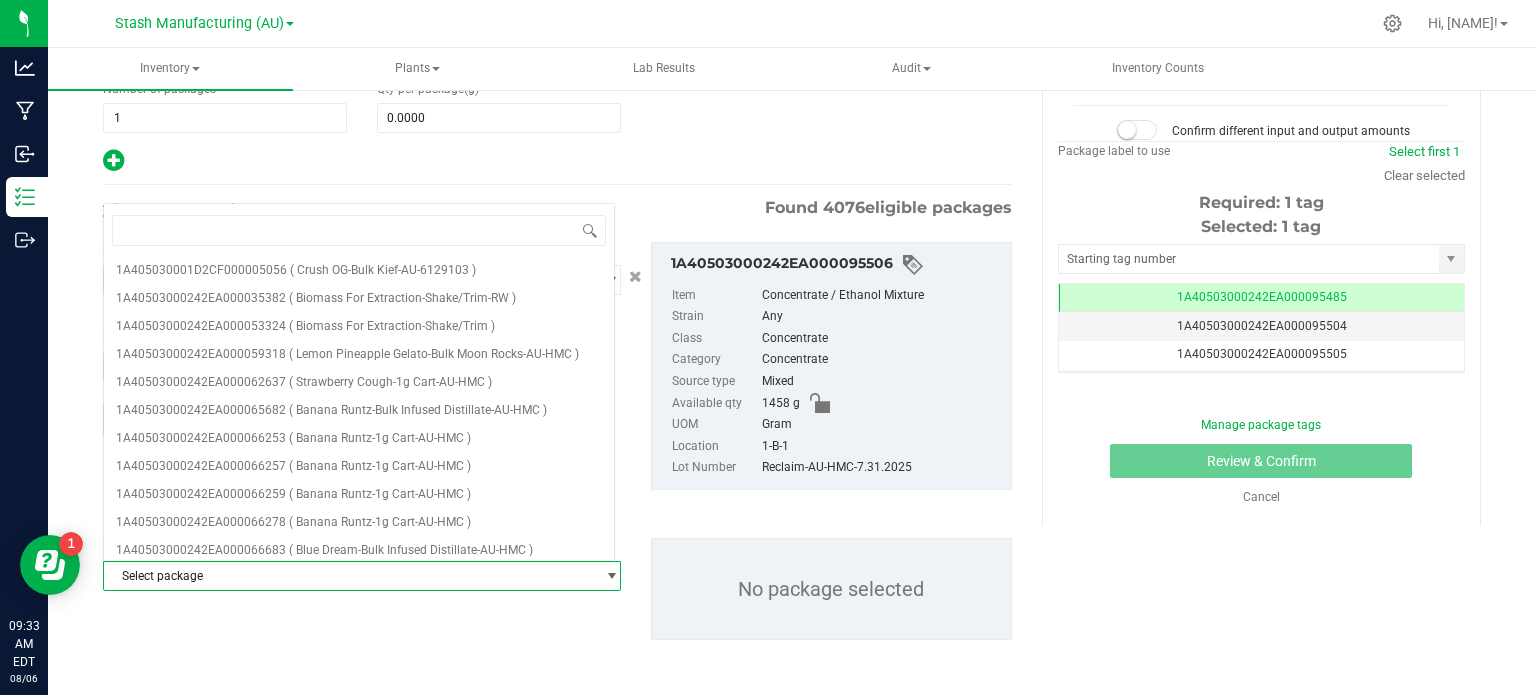 click on "[LICENSE]   Item   Concentrate / Ethanol Mixture   Strain   Any   Class   Concentrate   Category   Concentrate   Source type   Mixed   Available qty   [NUMBER] g   UOM   Gram   Location   1-B-1   Lot Number  Reclaim-AU-HMC-[MM].[DD].[YY]" at bounding box center [831, 366] 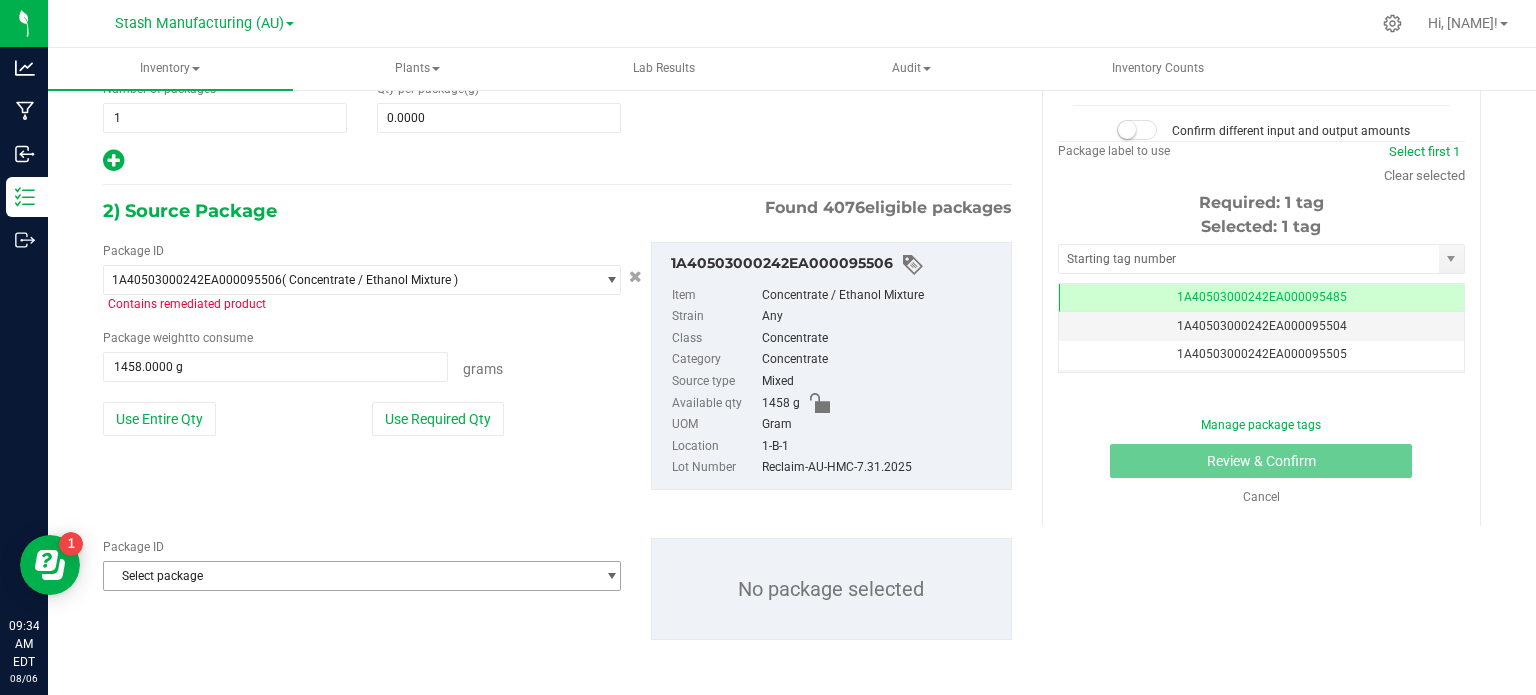 click on "Select package" at bounding box center (349, 576) 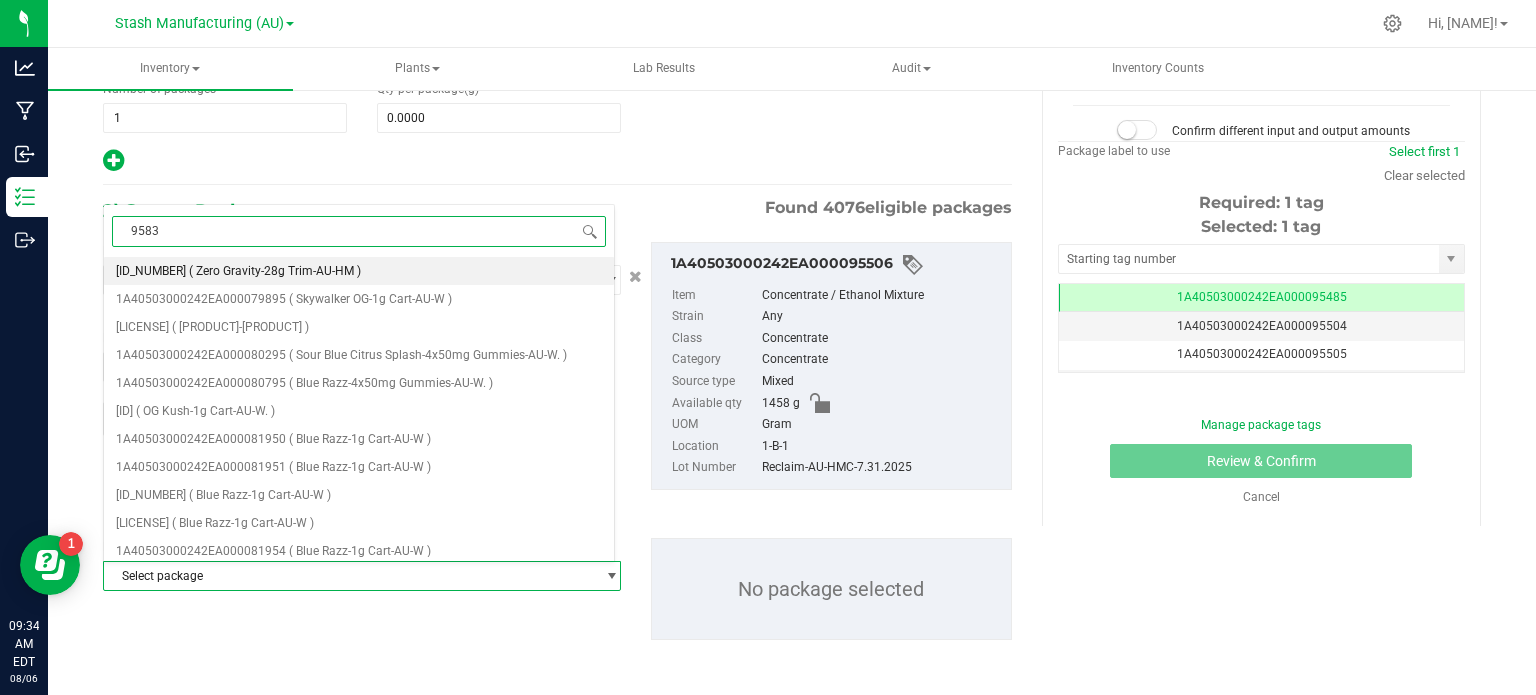 type on "95833" 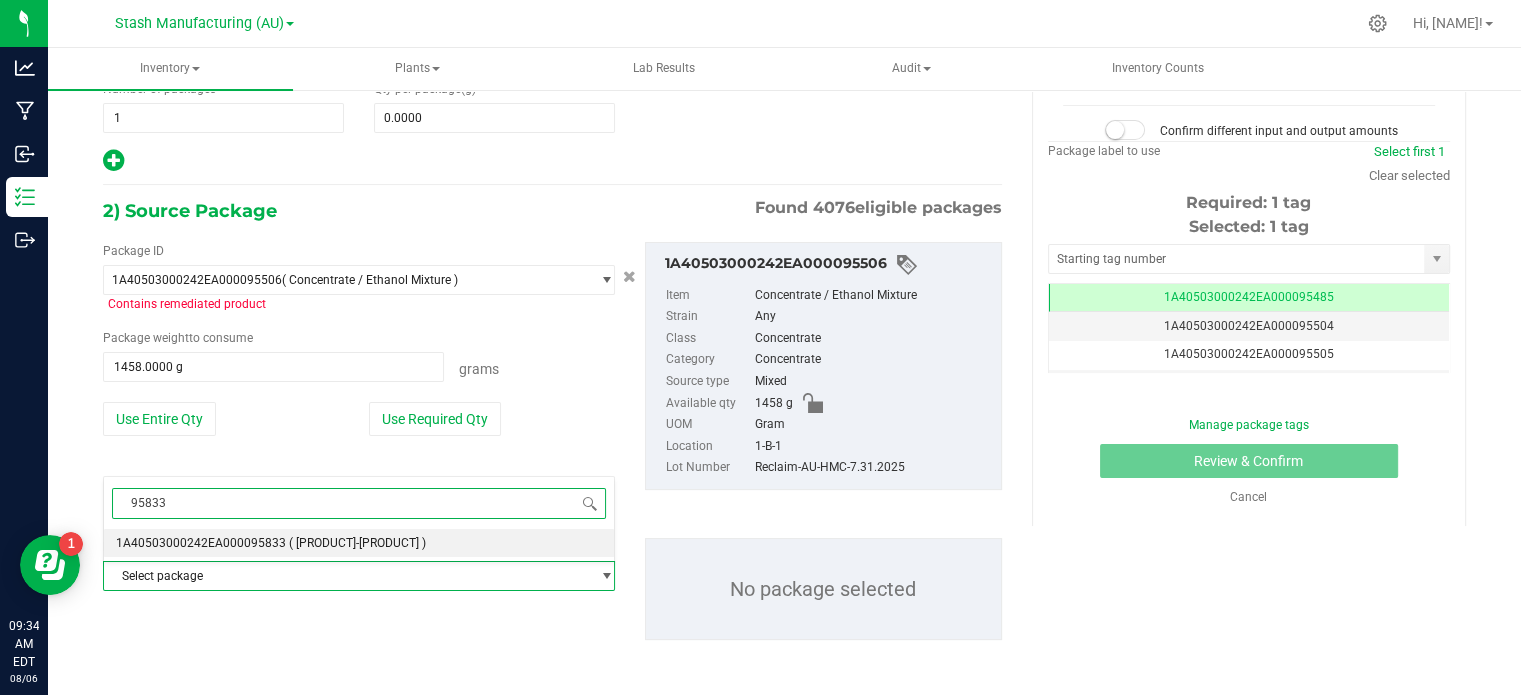 click on "(
Crude-AU-HMC
)" at bounding box center (359, 543) 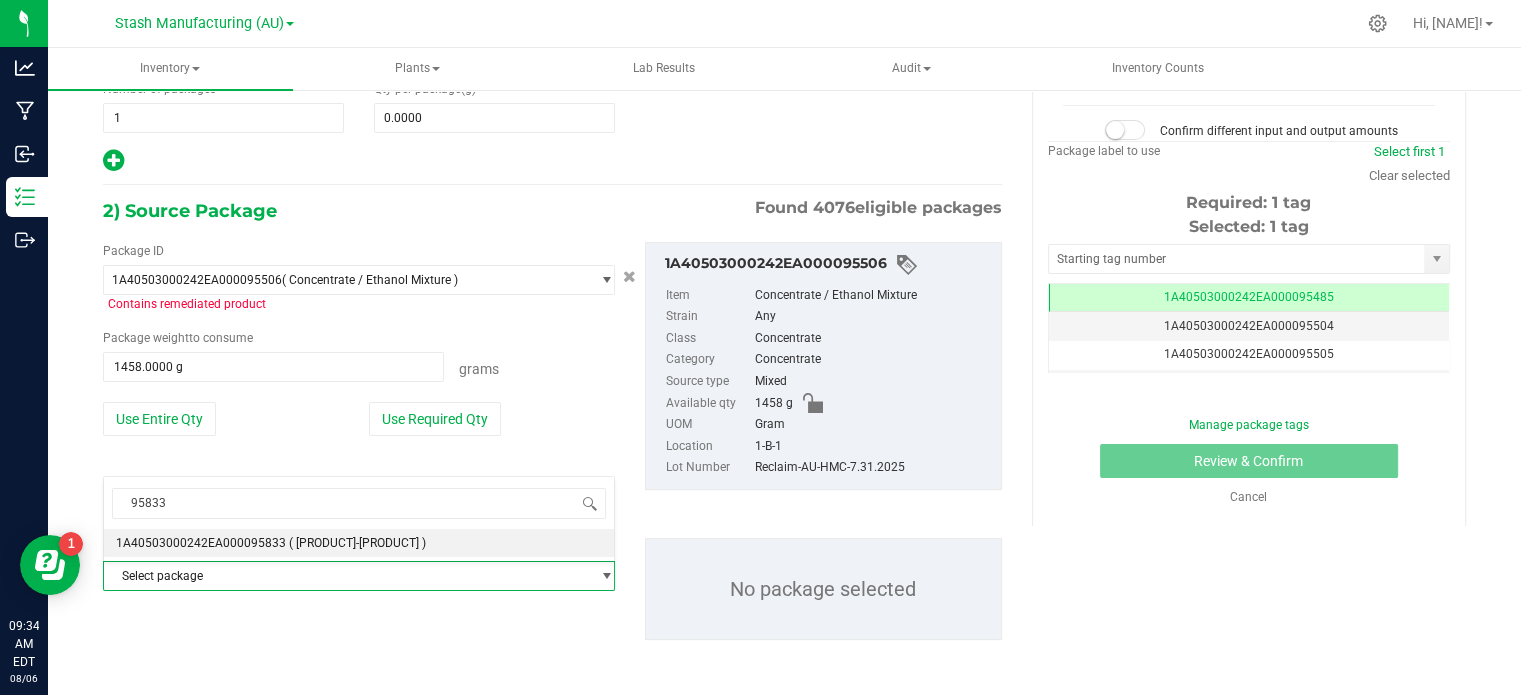 type 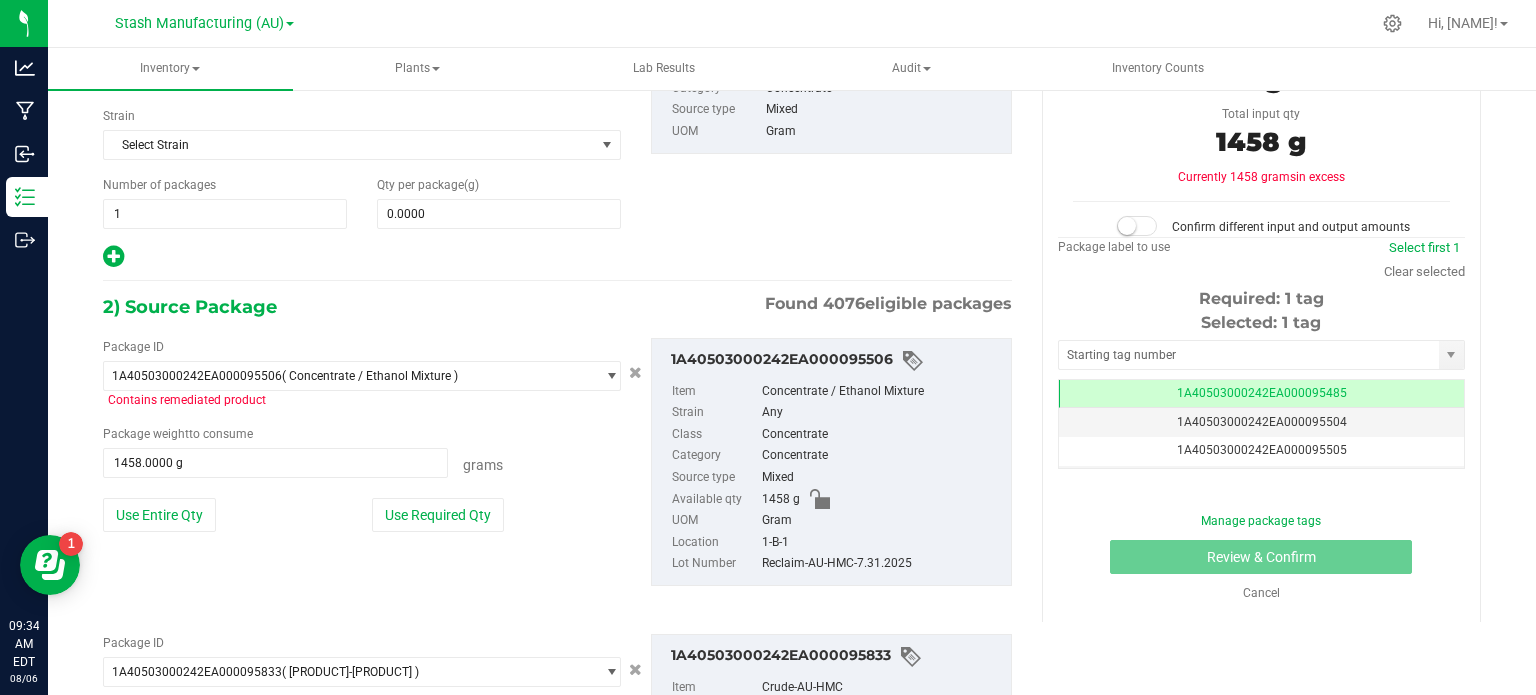drag, startPoint x: 1511, startPoint y: 211, endPoint x: 1527, endPoint y: 295, distance: 85.51023 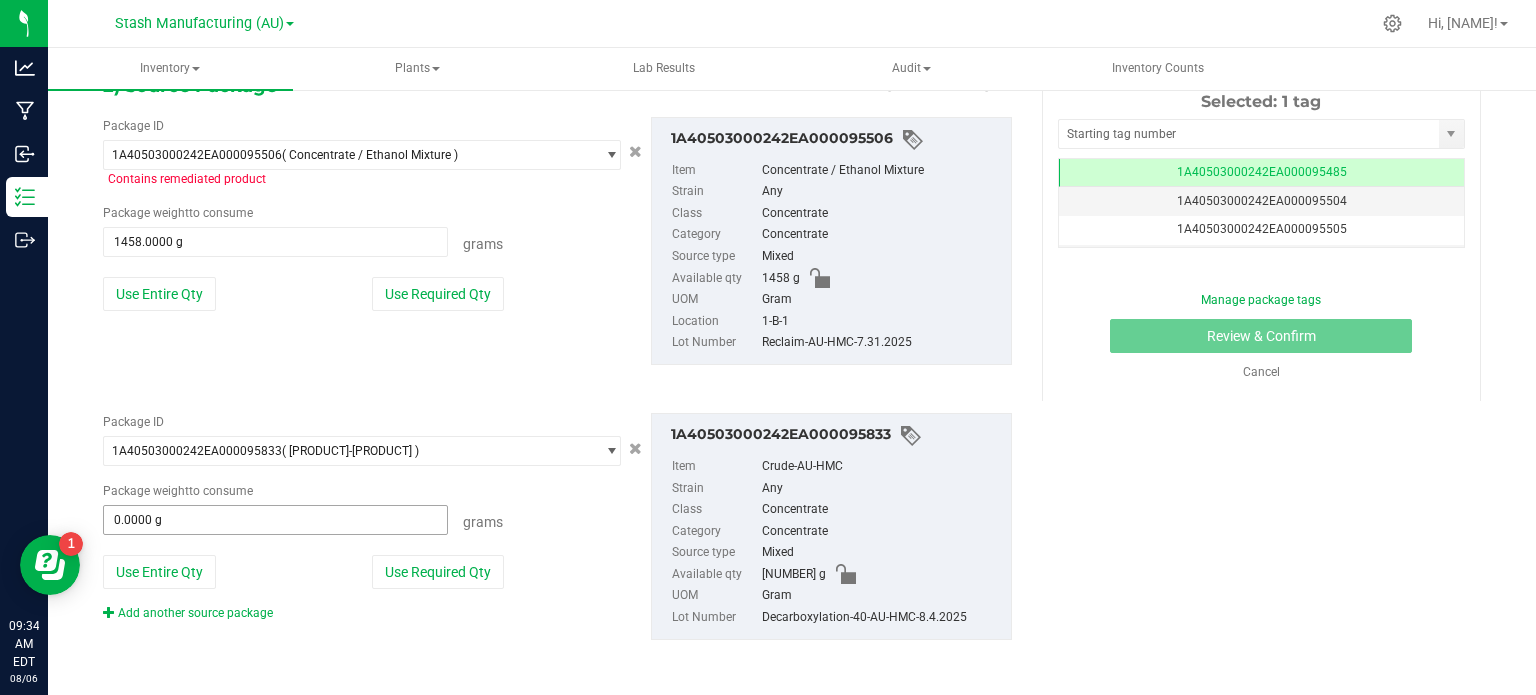 click on "0.0000 g 0" at bounding box center (275, 520) 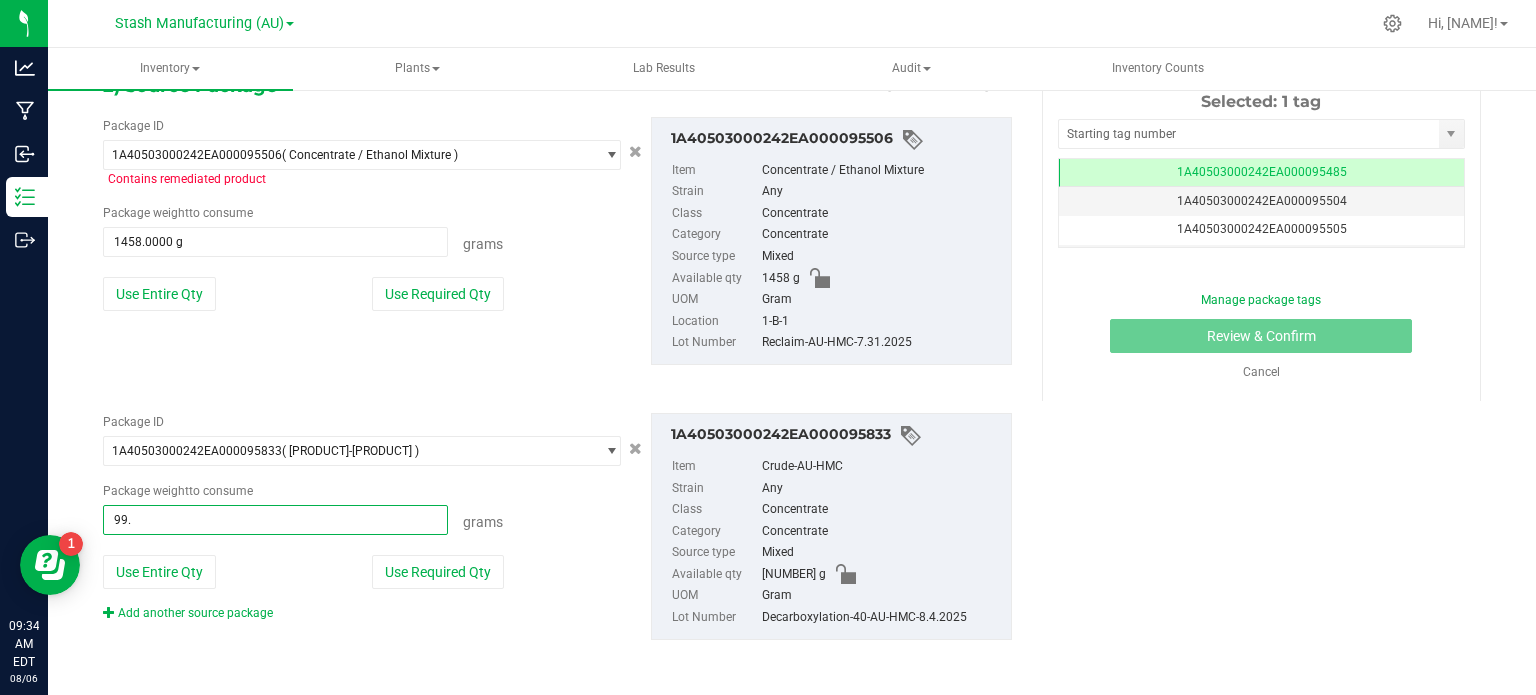 type on "99.8" 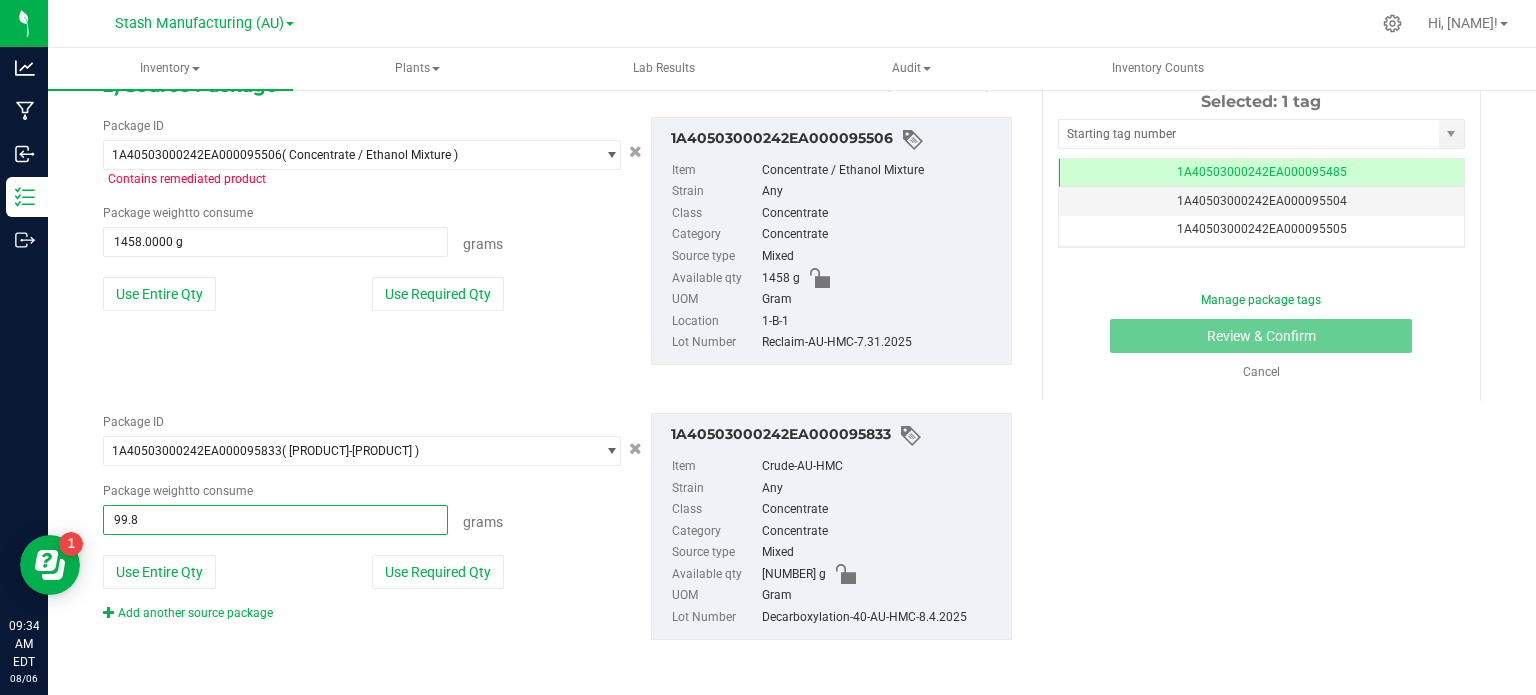 type on "[NUMBER] g" 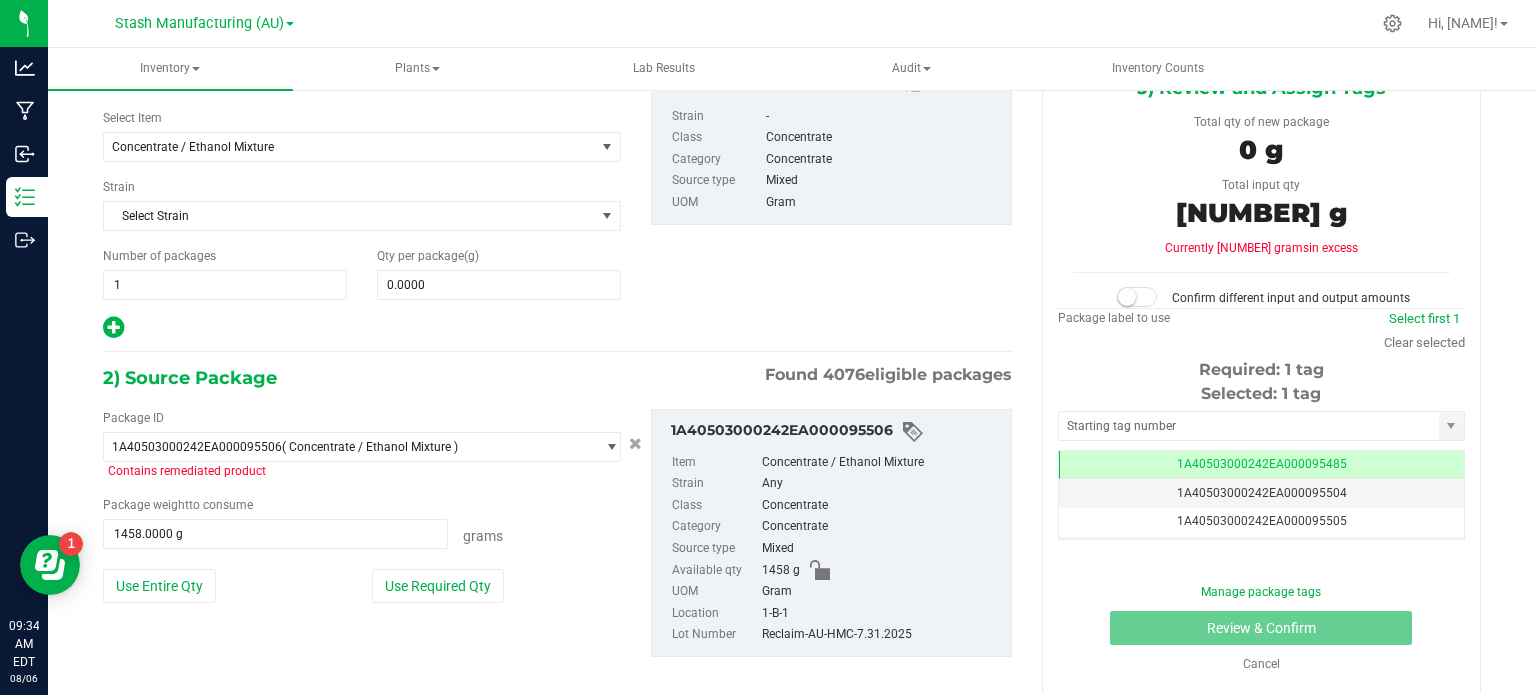 scroll, scrollTop: 10, scrollLeft: 0, axis: vertical 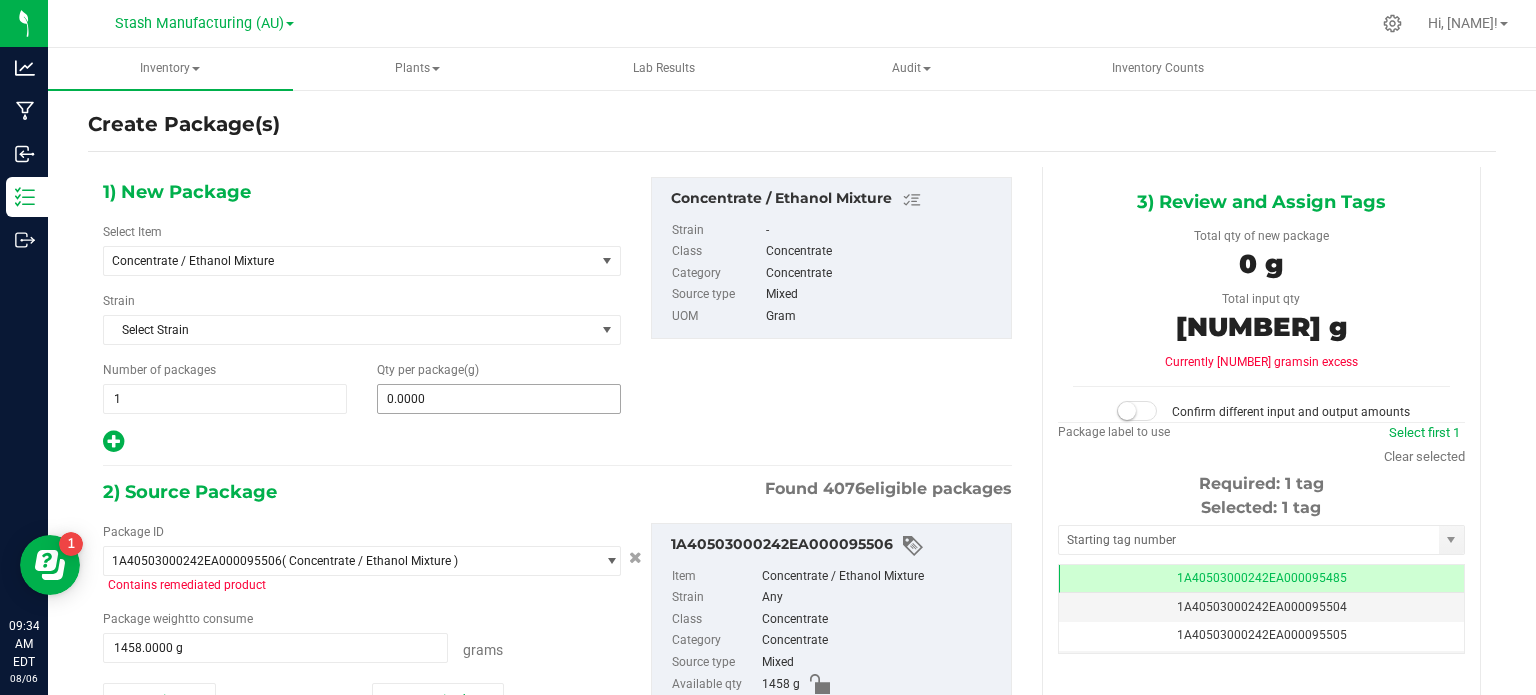 click on "0.0000 0" at bounding box center (499, 399) 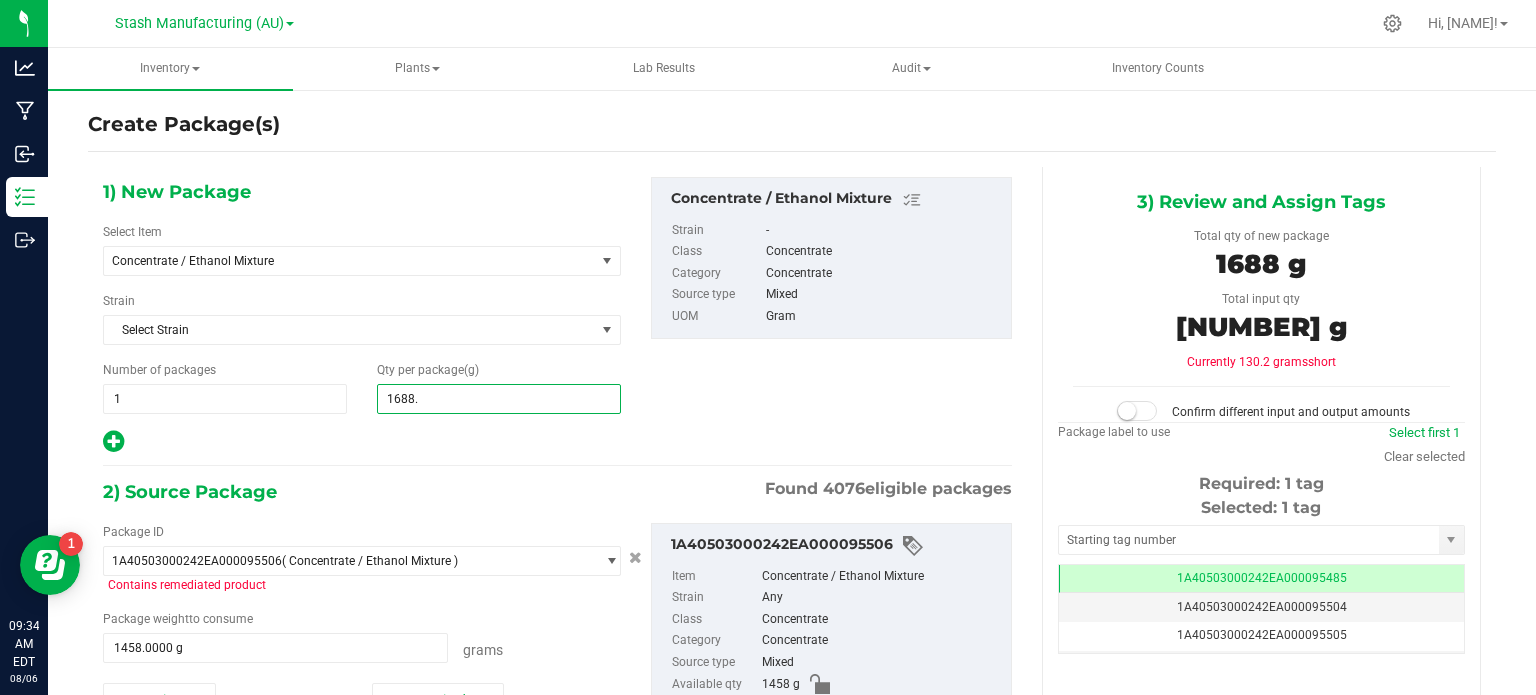 type on "1688.8" 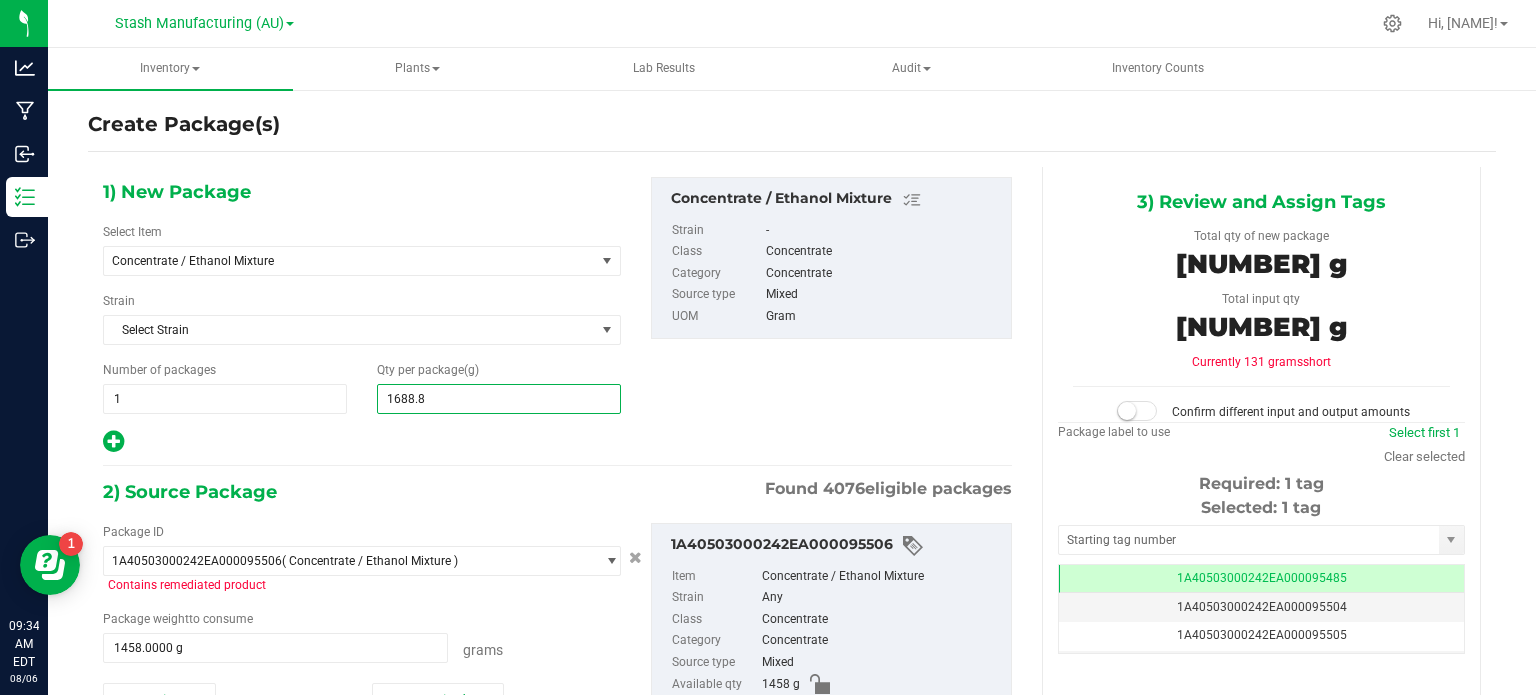 type on "1,688.8000" 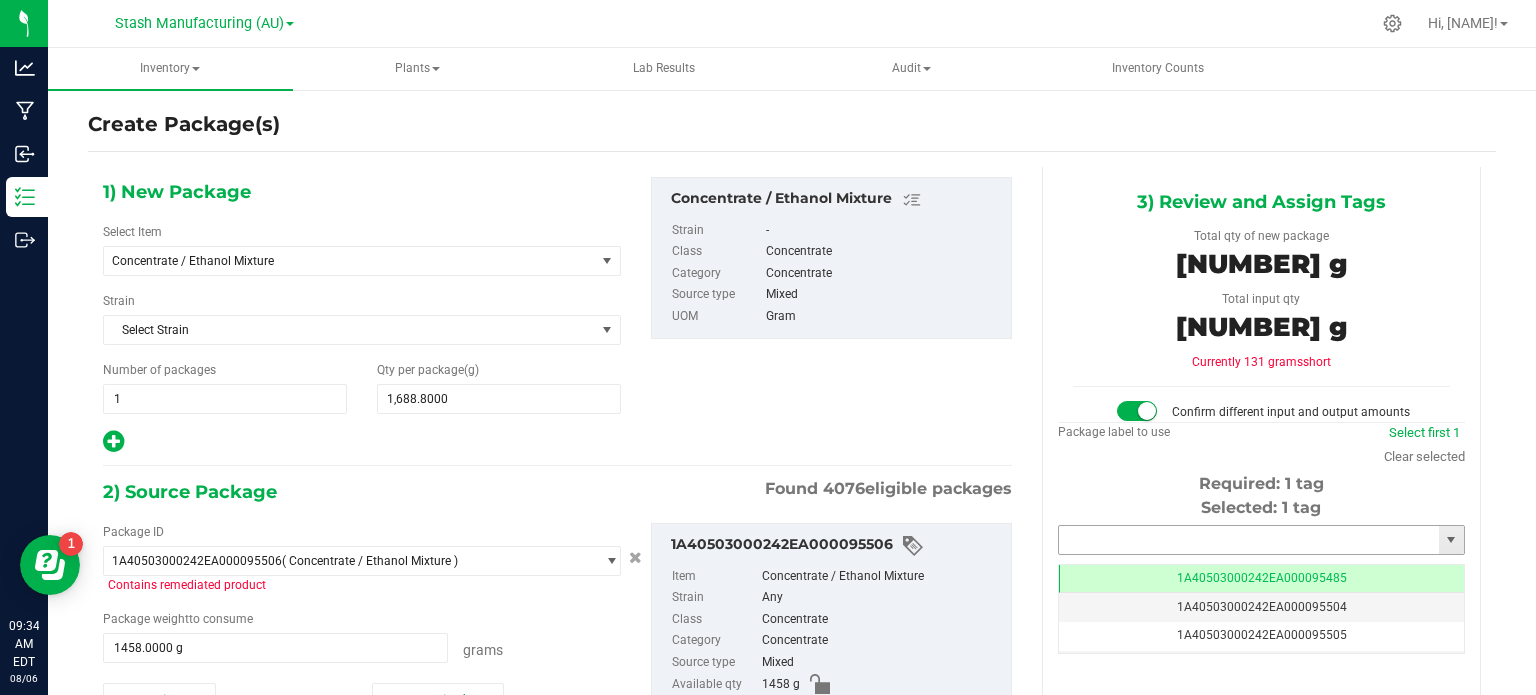 click at bounding box center [1249, 540] 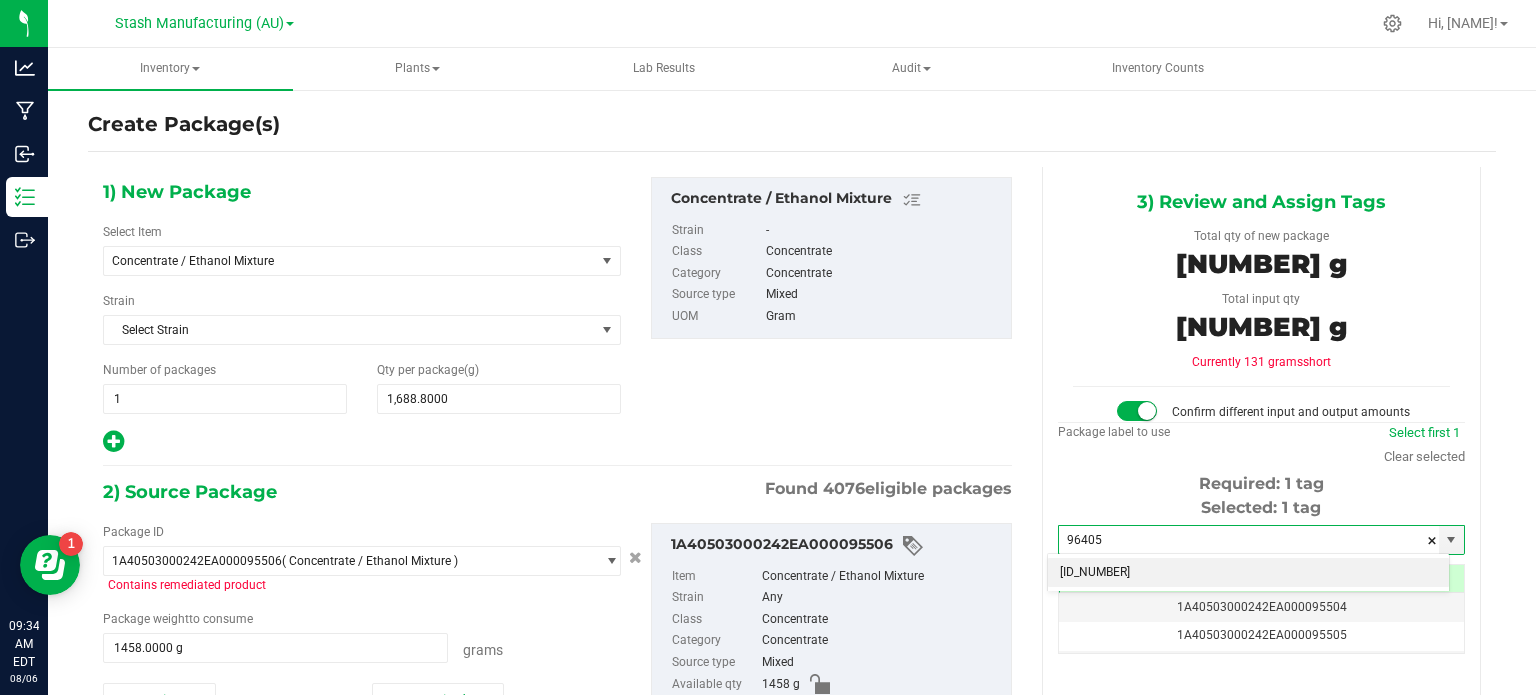 click on "[ID_NUMBER]" at bounding box center (1248, 573) 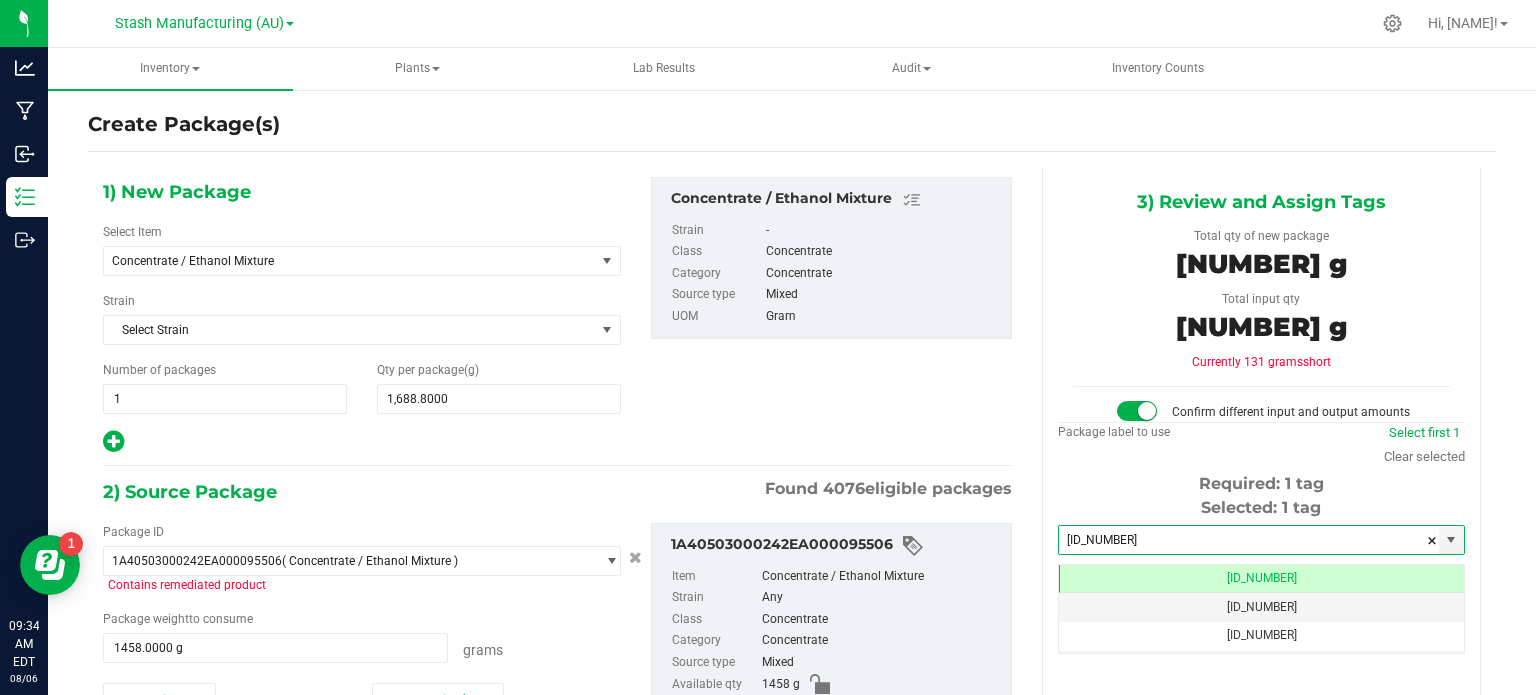 scroll, scrollTop: 0, scrollLeft: 0, axis: both 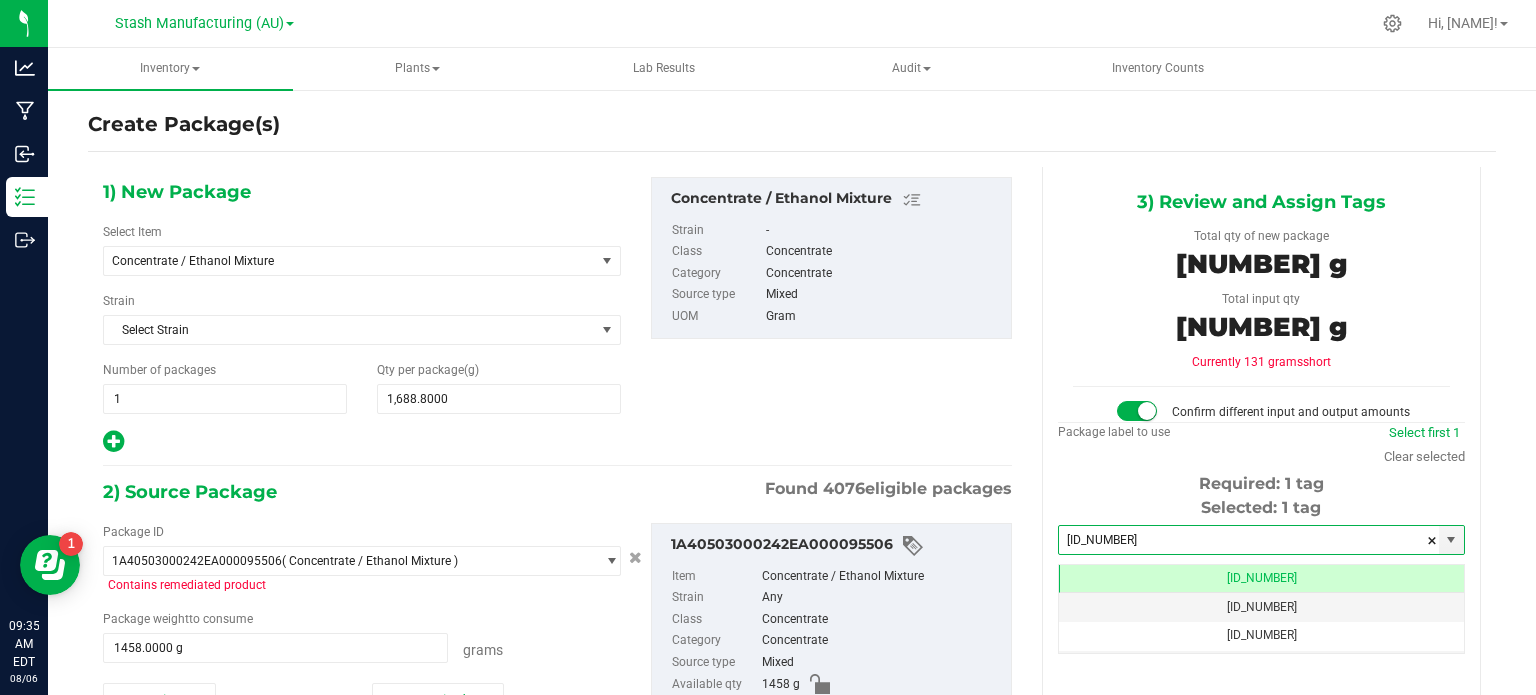 type on "[ID_NUMBER]" 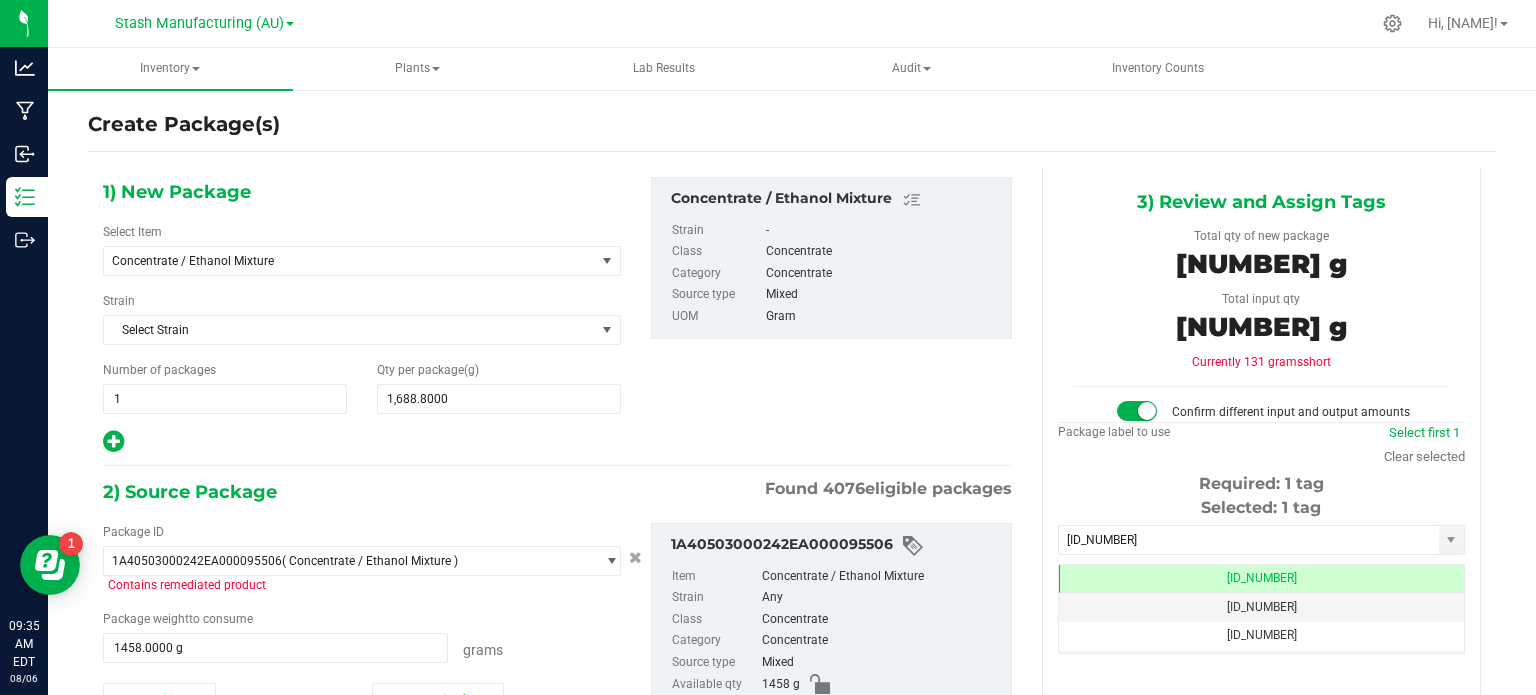 click on "3) Review and Assign Tags
Total qty of new package
1688.8 g
Total input qty
1557.8 g
Currently 131 grams
short" at bounding box center [1261, 487] 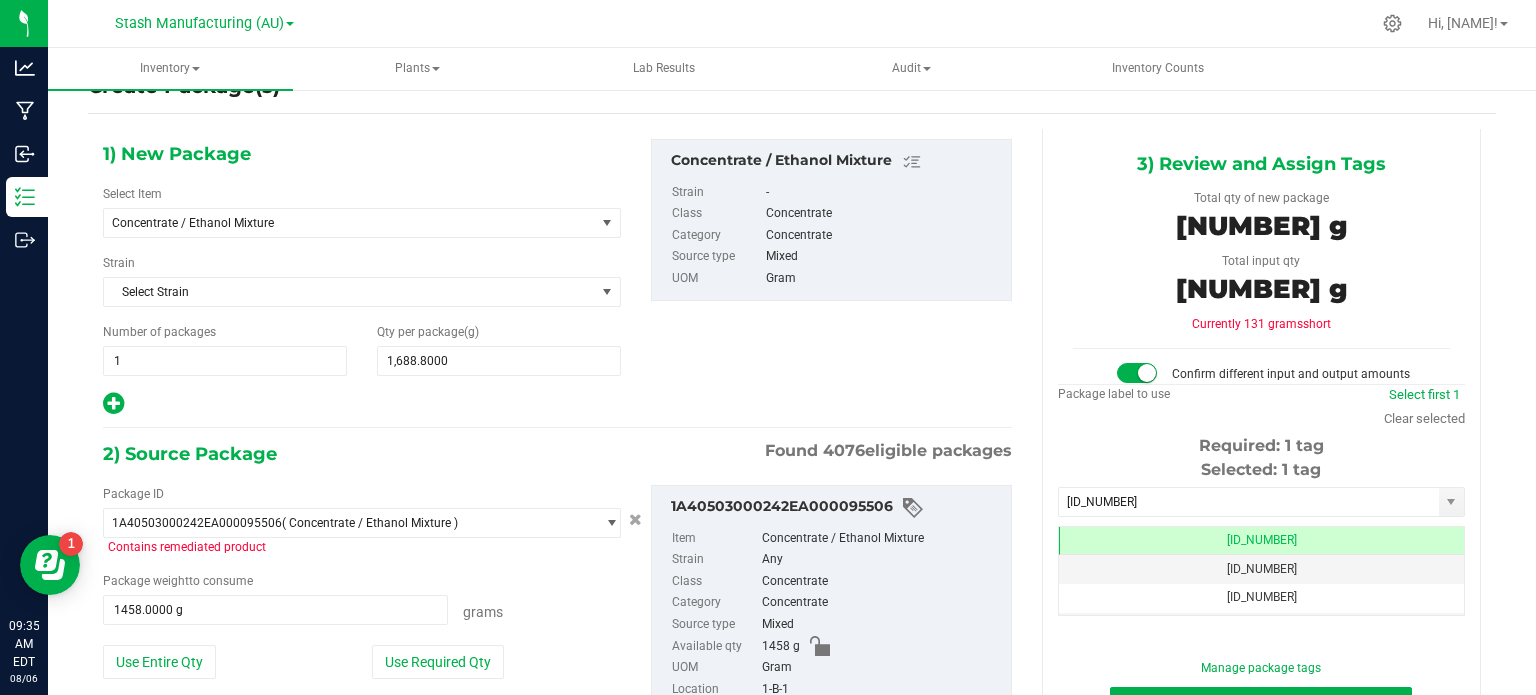 click on "Create Package(s)
1) New Package
Select Item
Concentrate / Ethanol Mixture
38 Special-28g Popcorn-AU-HM 38 Special-28g Trim-AU-HM 38 Special-28g-AU-HM 38 Special-Bulk Flower-AU-HM 38 Special-Bulk Popcorn-AU-HM 38 Special-Bulk Trim-AU-HM A.I.R-0.7g PR-AU-HM A.I.R-10x20mg LR Gummies-AU-HMC A.I.R-1g Live Resin-AU-HMC A.I.R-1g LR Cart-AU-HMC A.I.R-28g Trim-AU-HM A.I.R-28g-AU-HM A.I.R-3.5g Live Resin-AU-HMC A.I.R-3.5g-AU-HM A.I.R-Bulk 1g LR Cart-AU-HMC A.I.R-Bulk 20mg LR Gummies-AU-HMC A.I.R-Bulk Decarb Live Resin-AU-HMC A.I.R-Bulk Flower-AU-HM" at bounding box center [792, 352] 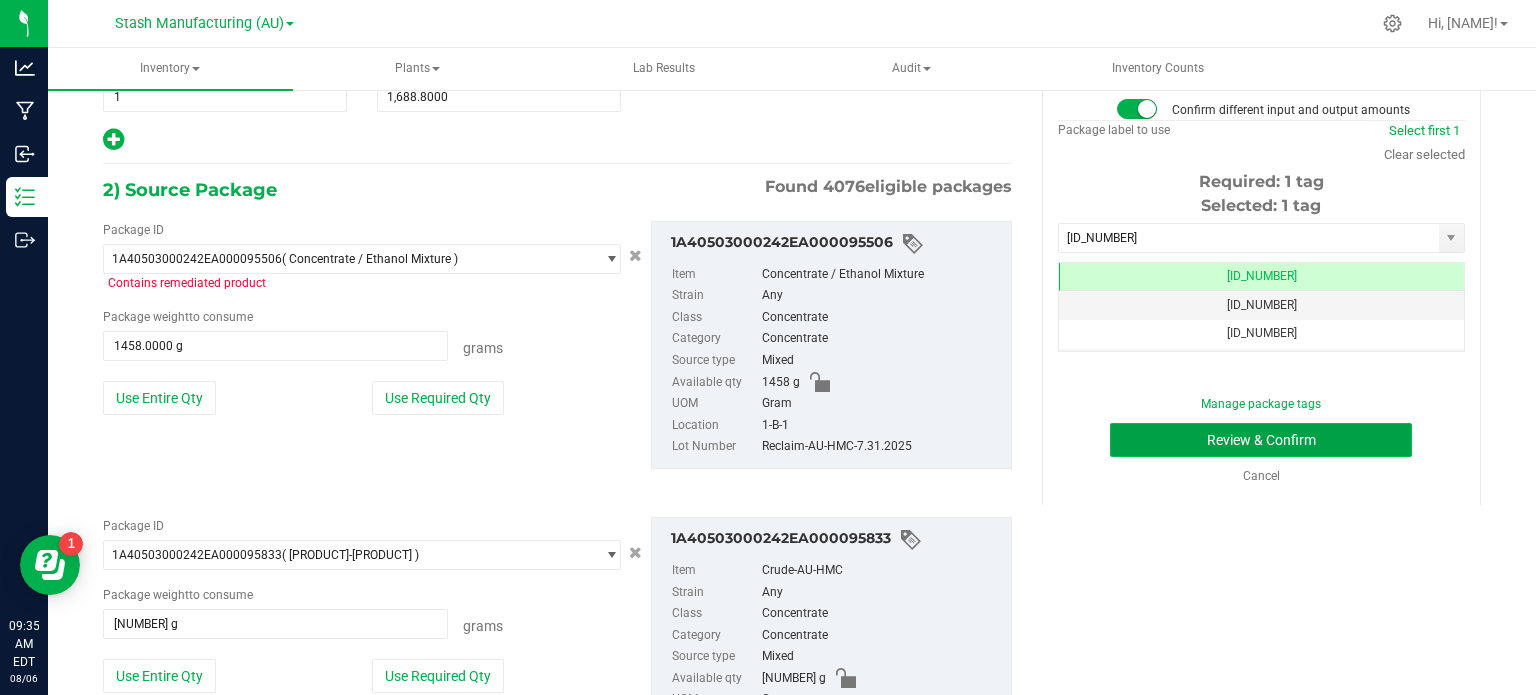 click on "Review & Confirm" at bounding box center [1261, 440] 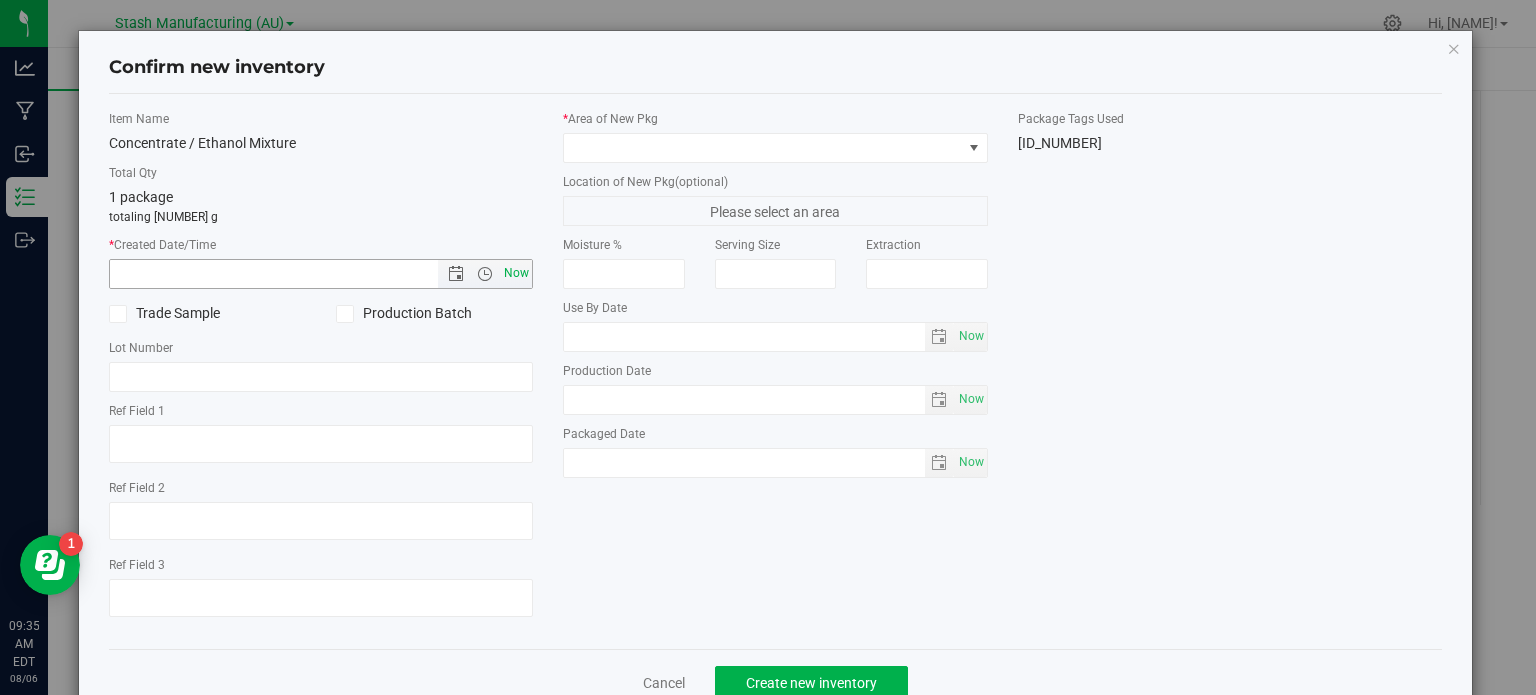 click on "Now" at bounding box center (517, 273) 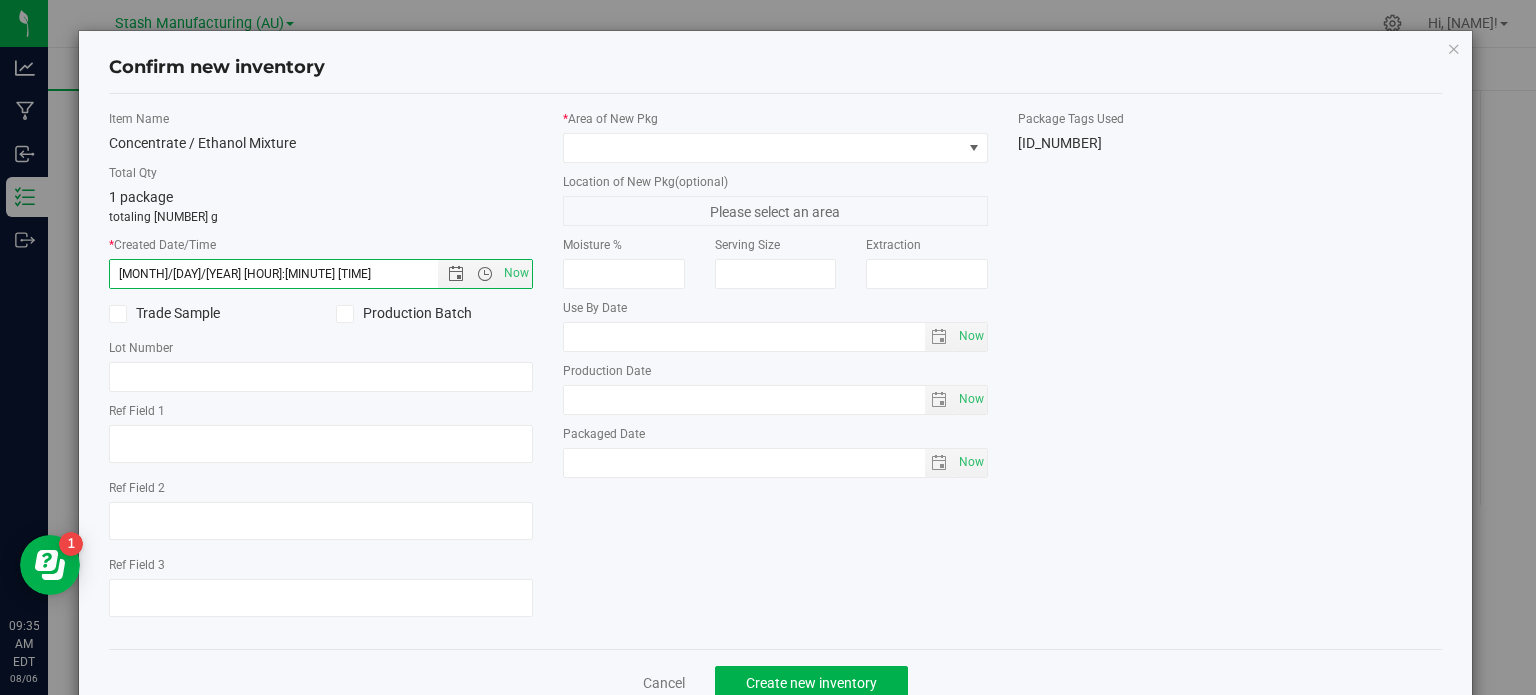 click at bounding box center [344, 314] 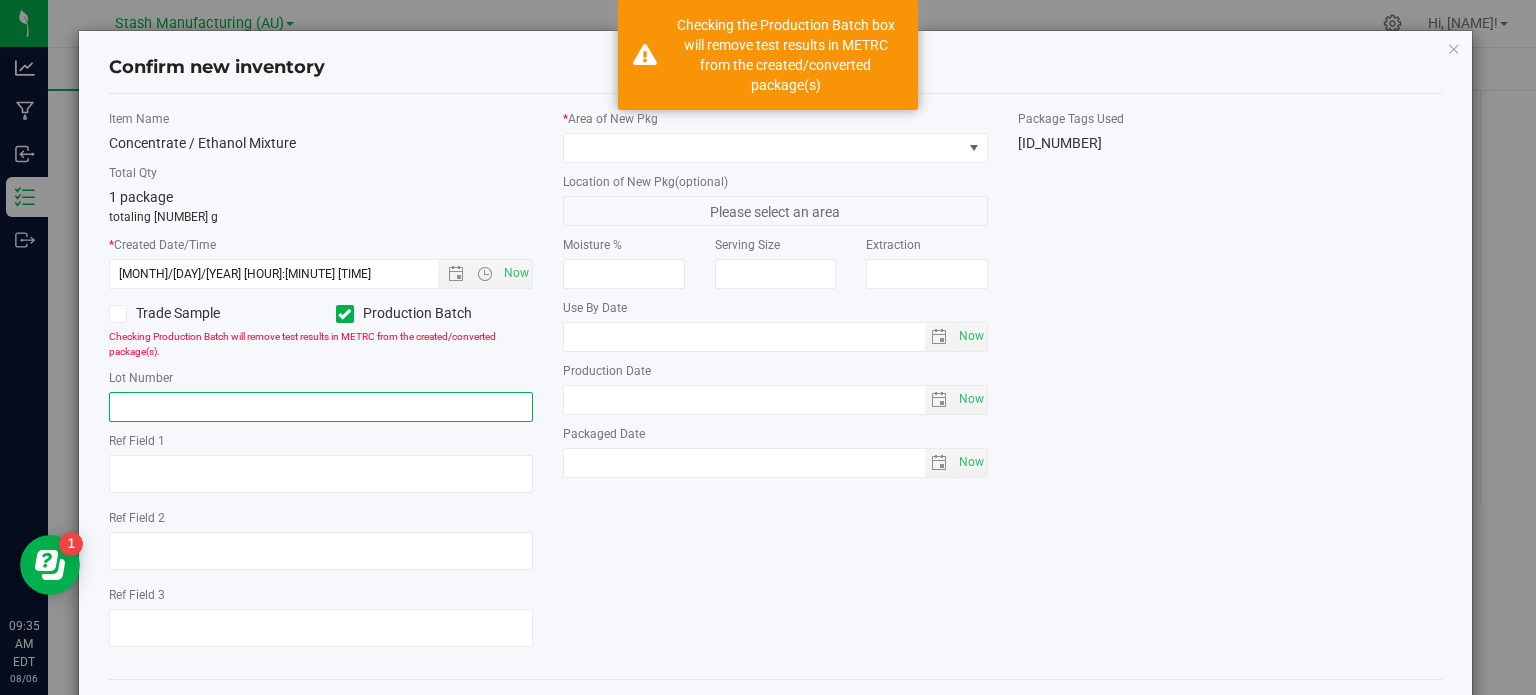 click at bounding box center (321, 407) 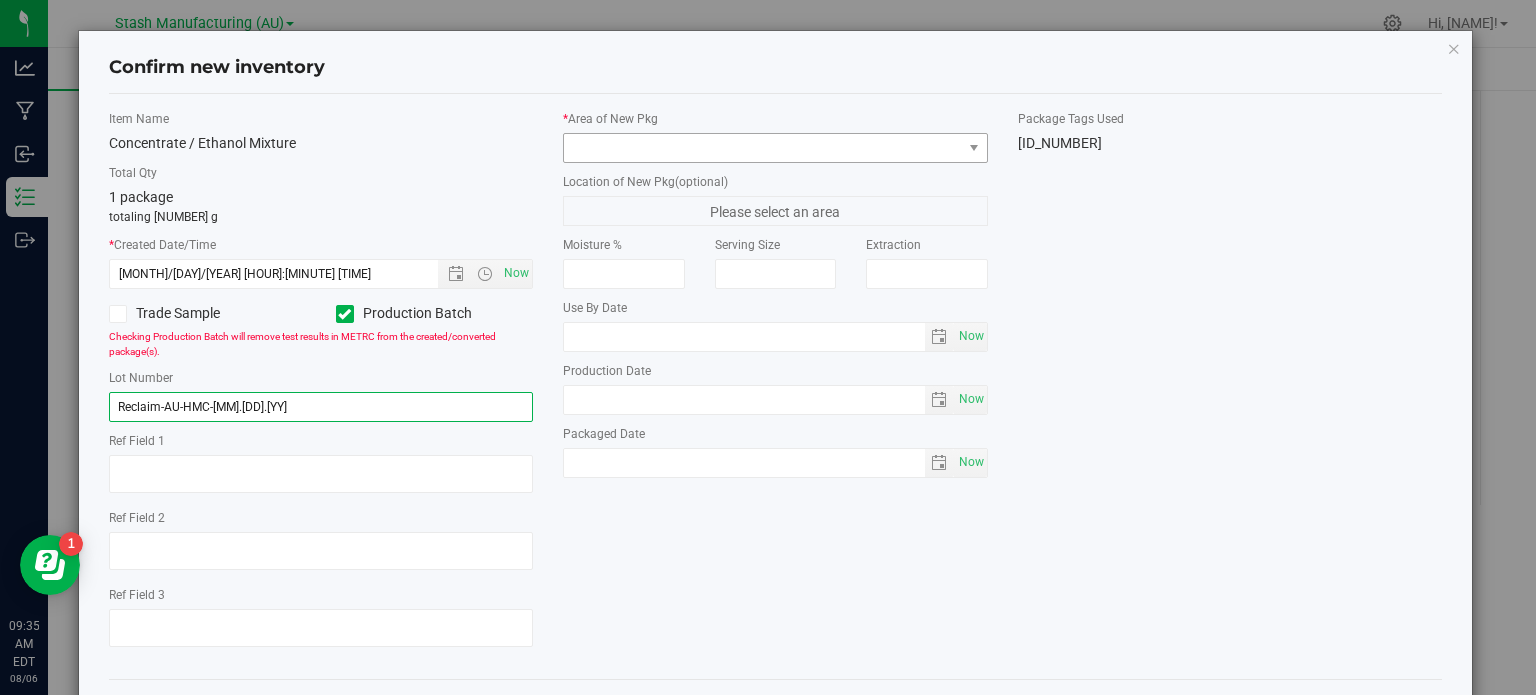 type on "Reclaim-AU-HMC-[MM].[DD].[YY]" 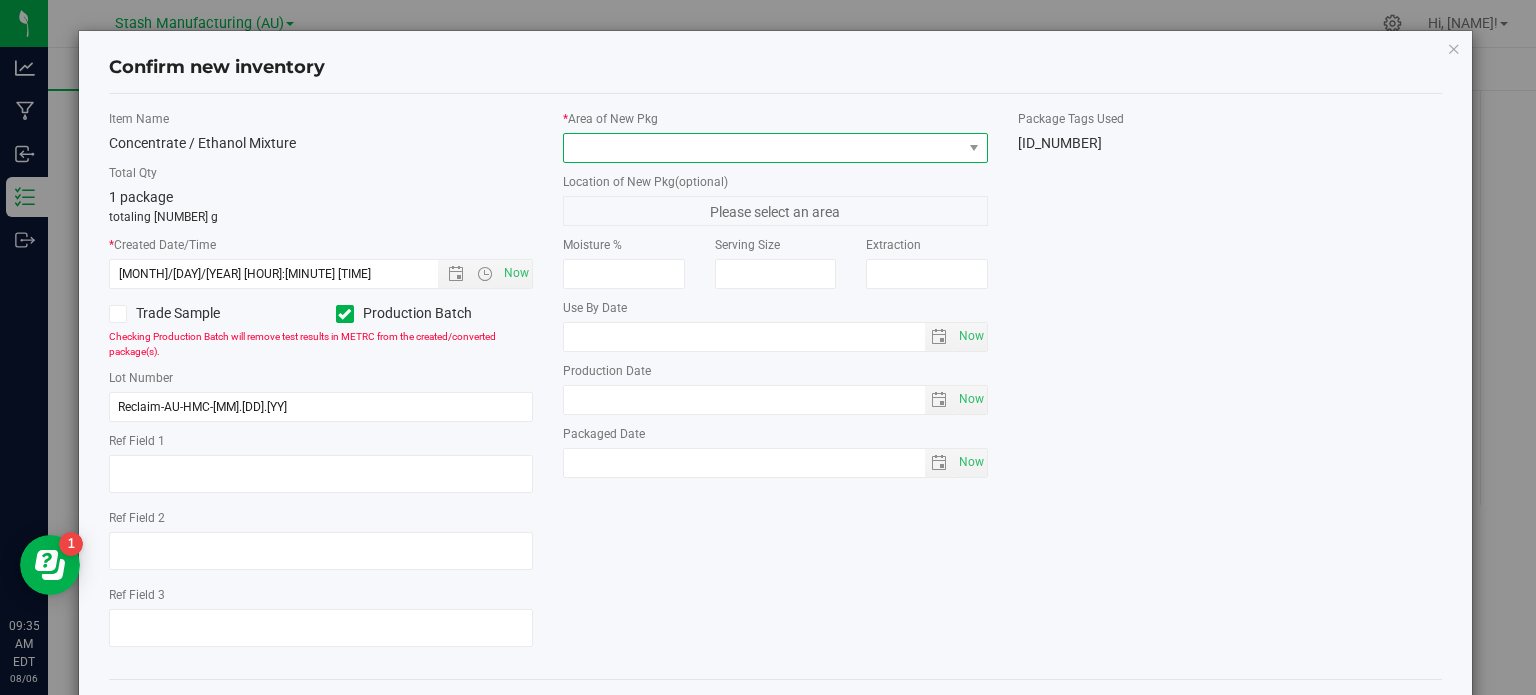 click at bounding box center (763, 148) 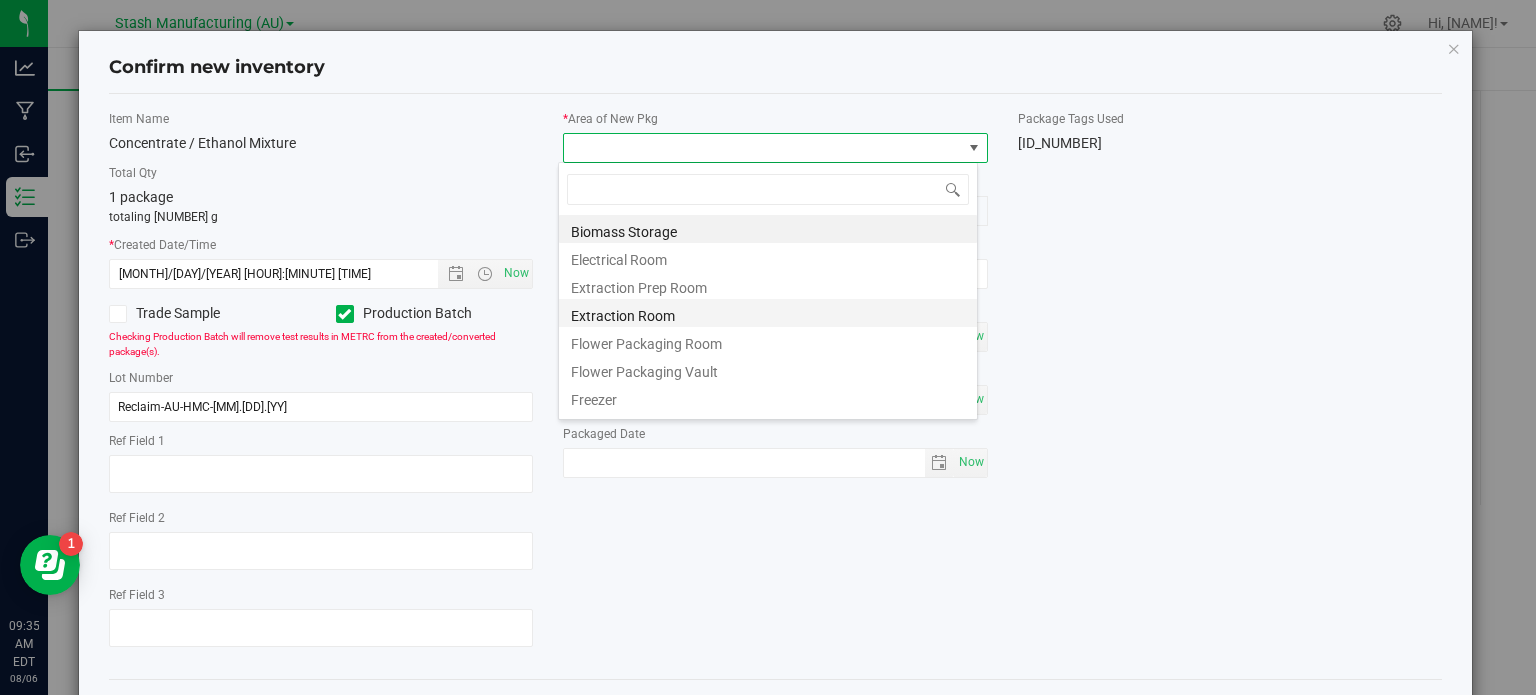 click on "Extraction Room" at bounding box center [768, 313] 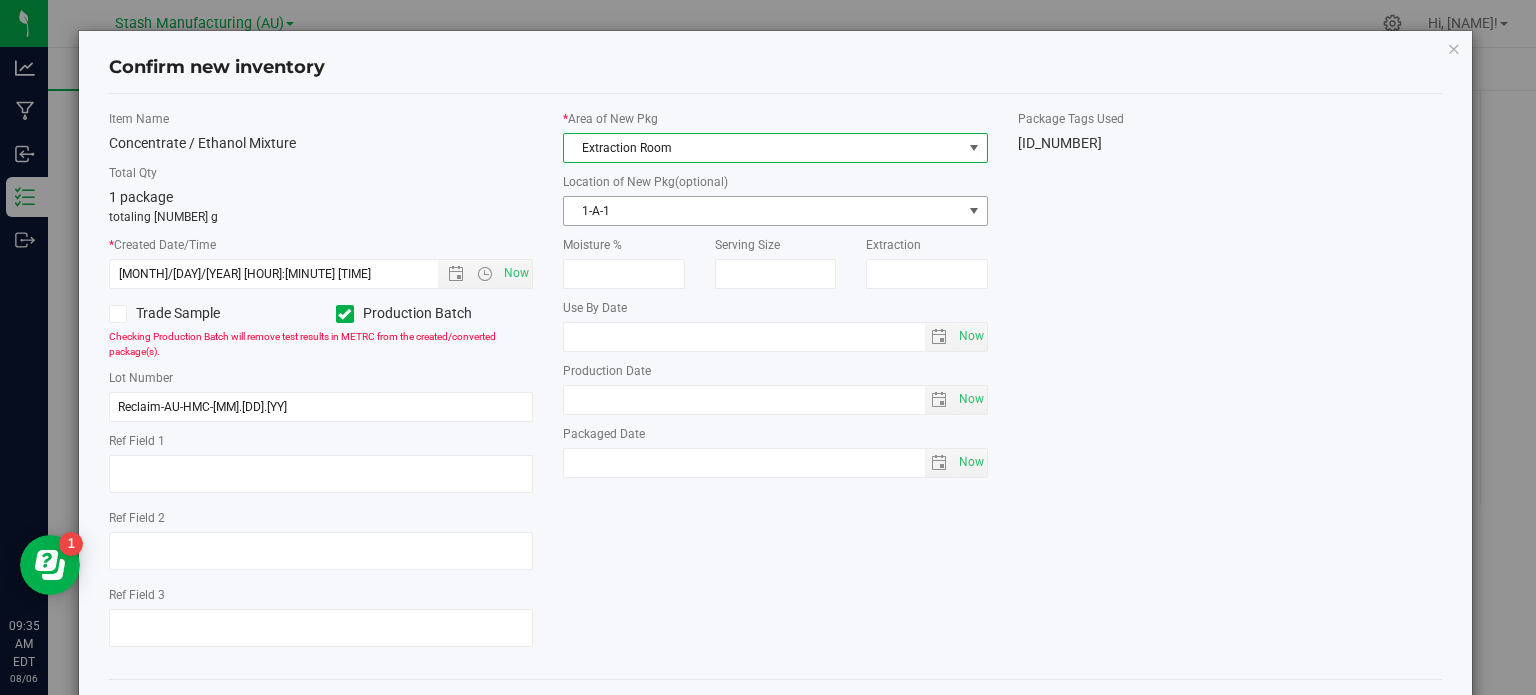 click on "1-A-1" at bounding box center [775, 211] 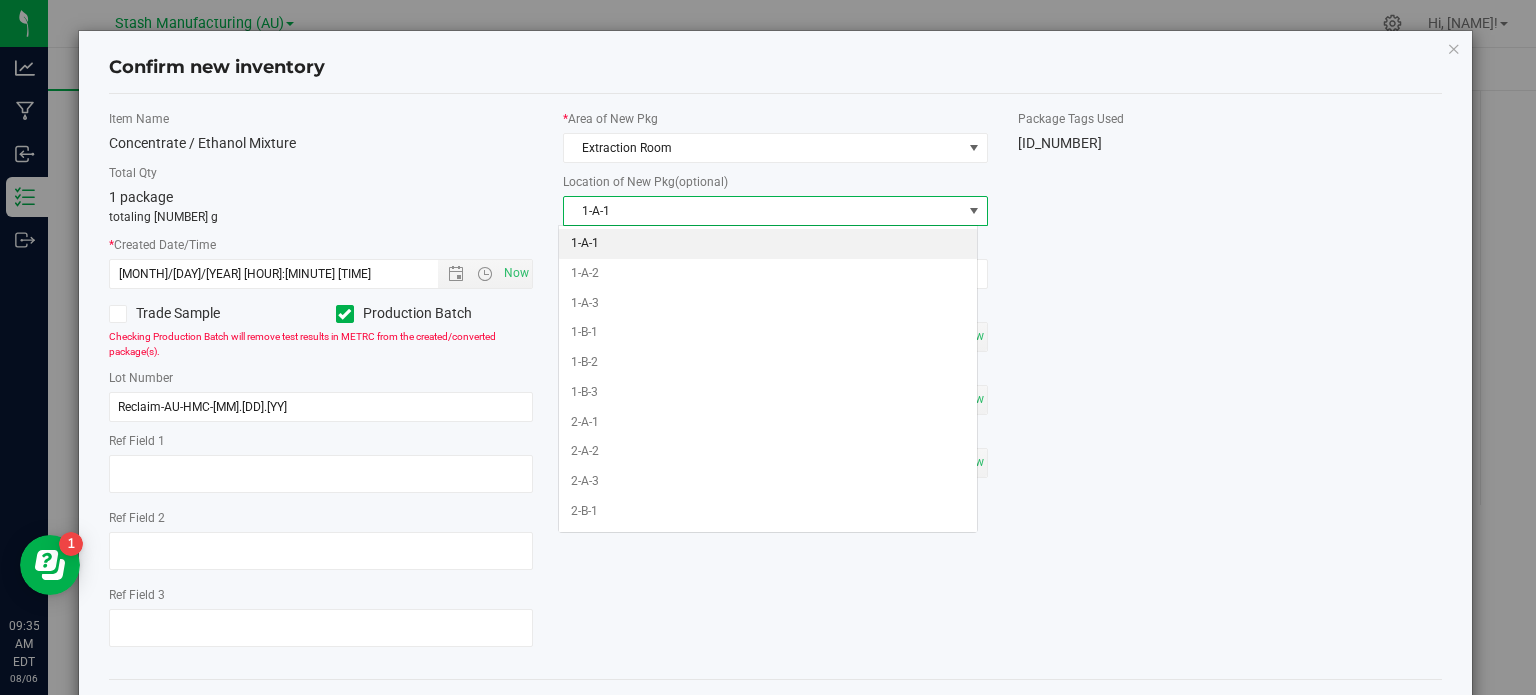click on "1-A-1" at bounding box center (775, 211) 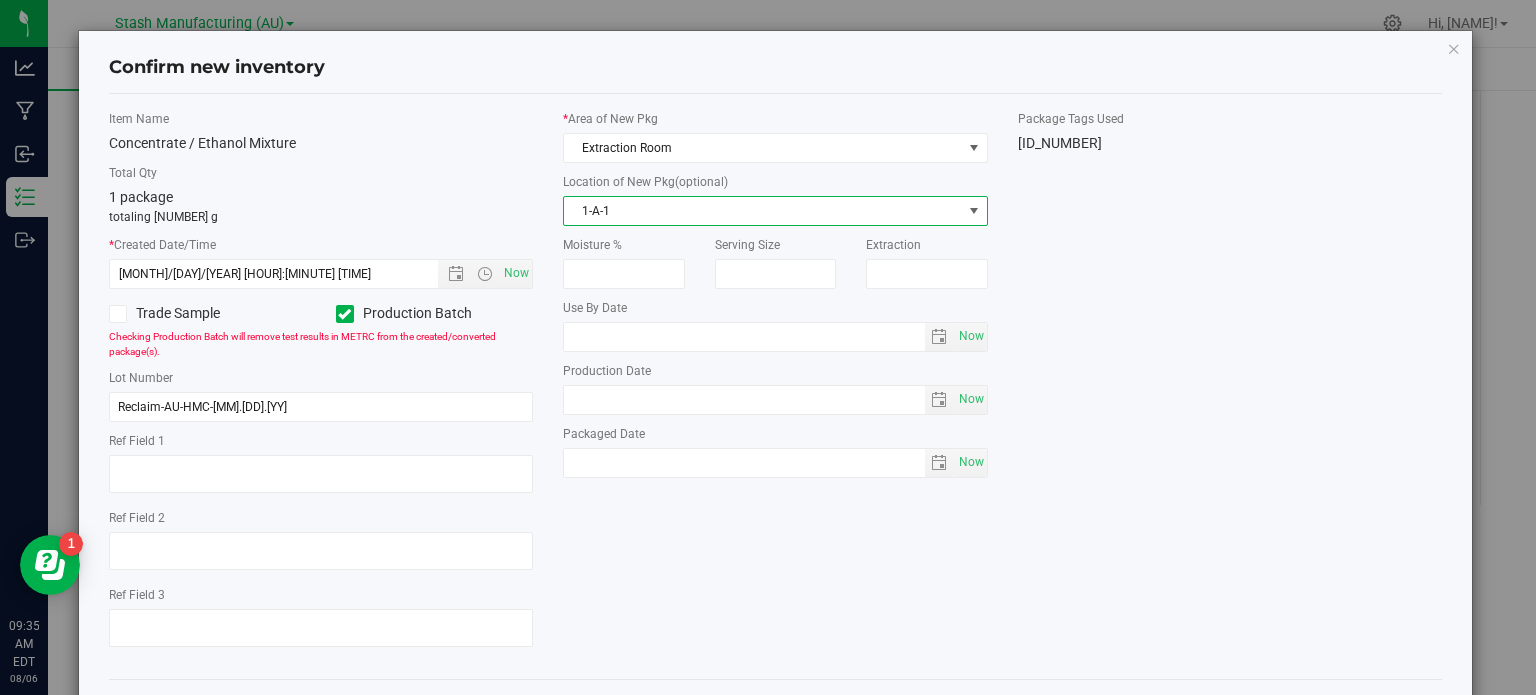 click on "1-A-1" at bounding box center (763, 211) 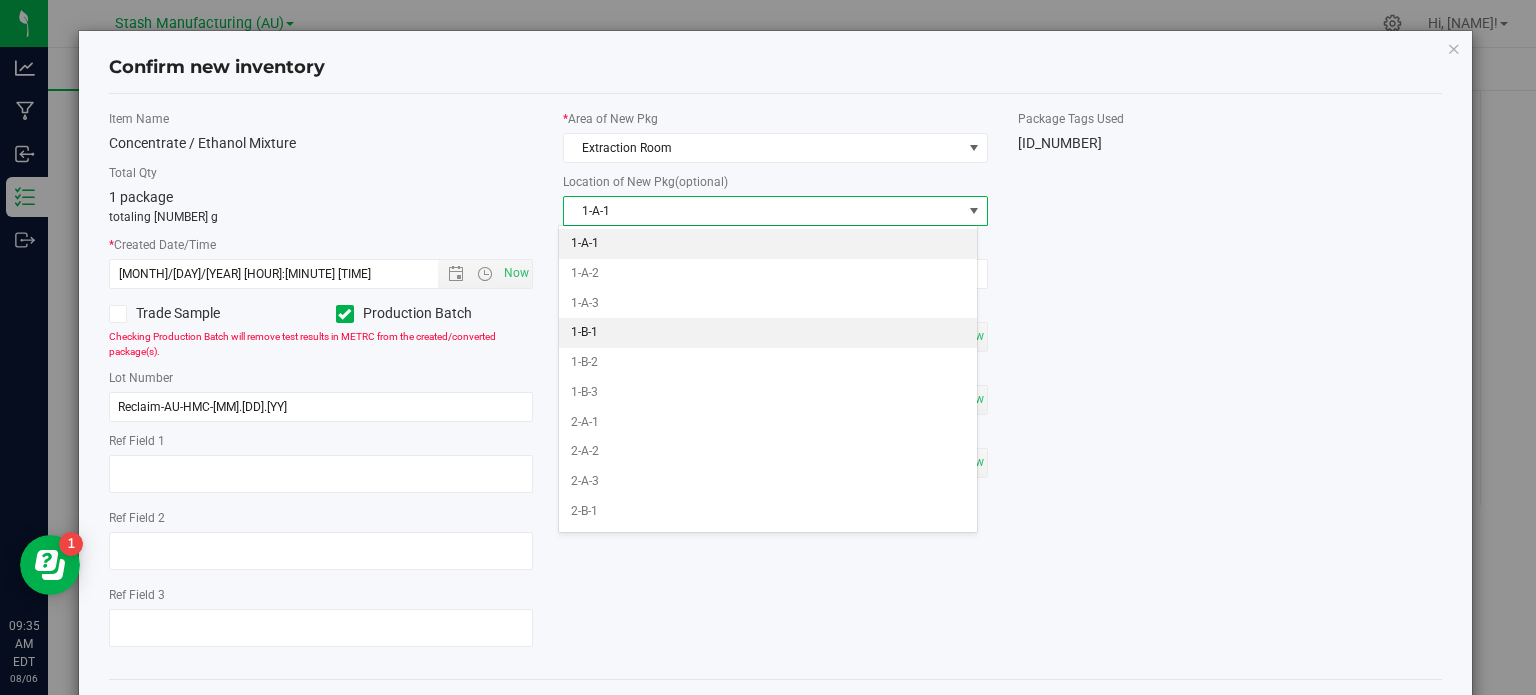 click on "1-B-1" at bounding box center [768, 333] 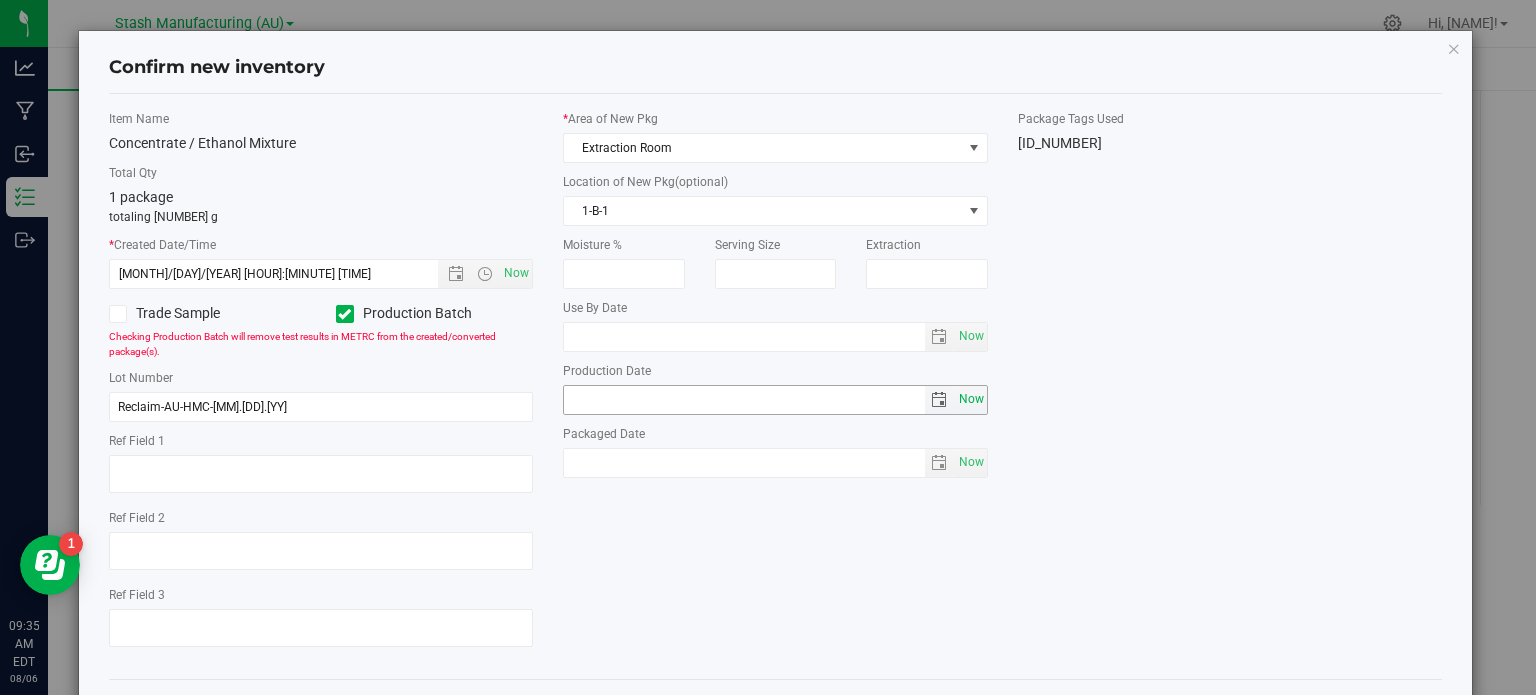 click on "Now" at bounding box center [971, 399] 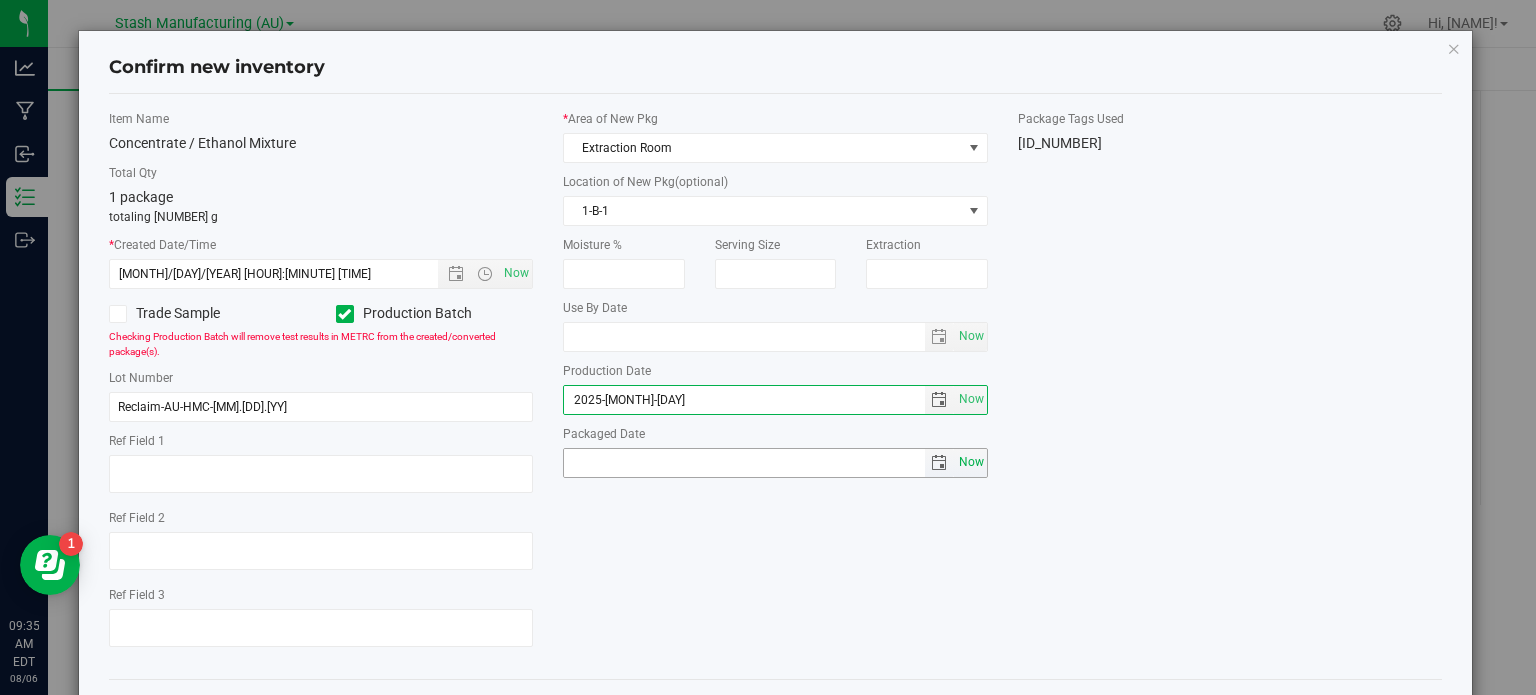 click on "Now" at bounding box center (971, 462) 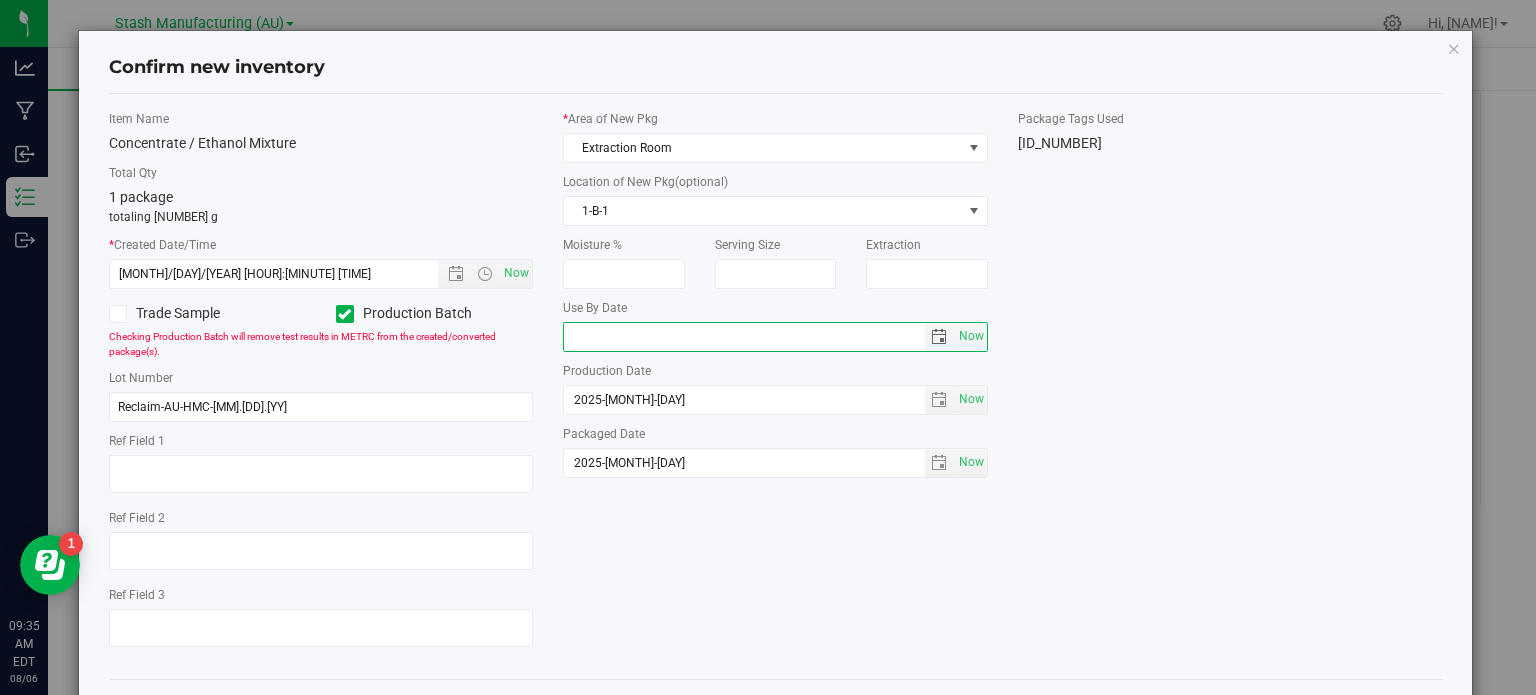 click at bounding box center [744, 337] 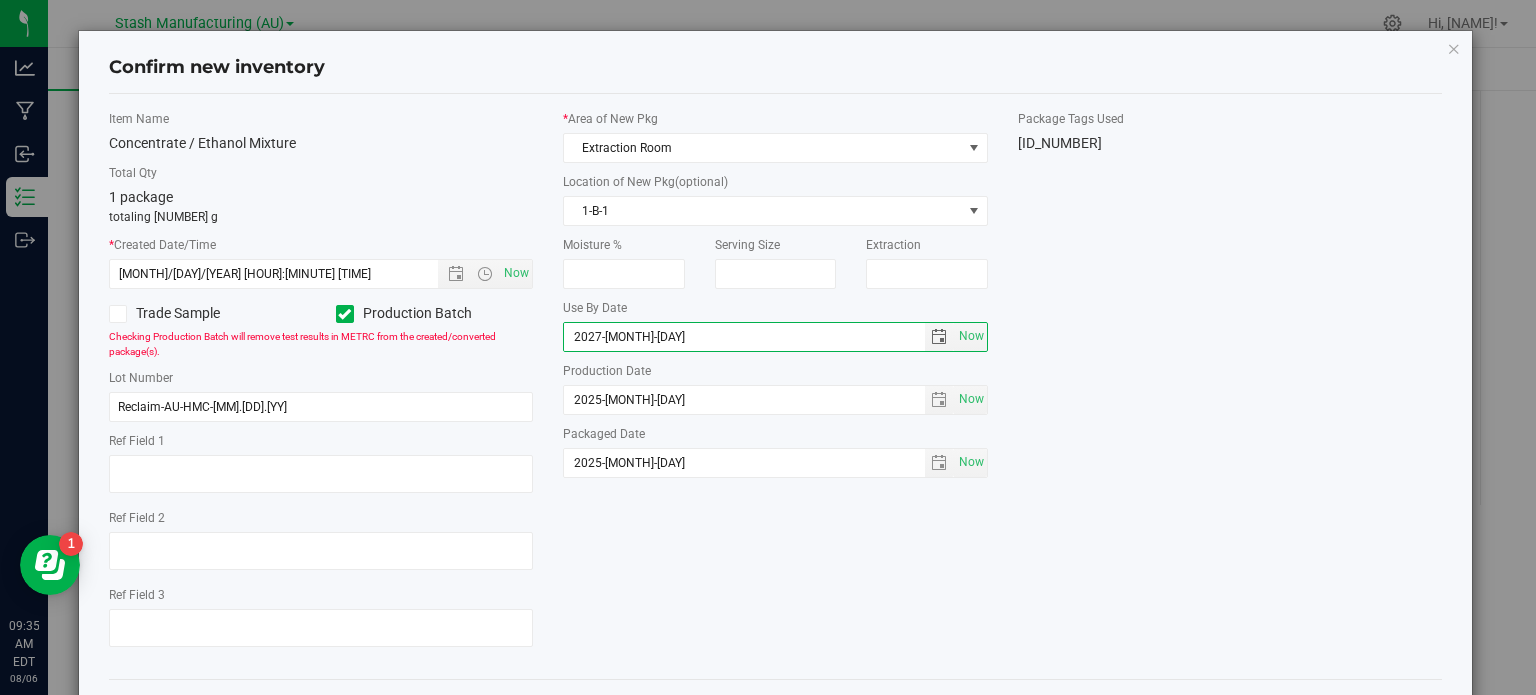 type on "2027-[MONTH]-[DAY]" 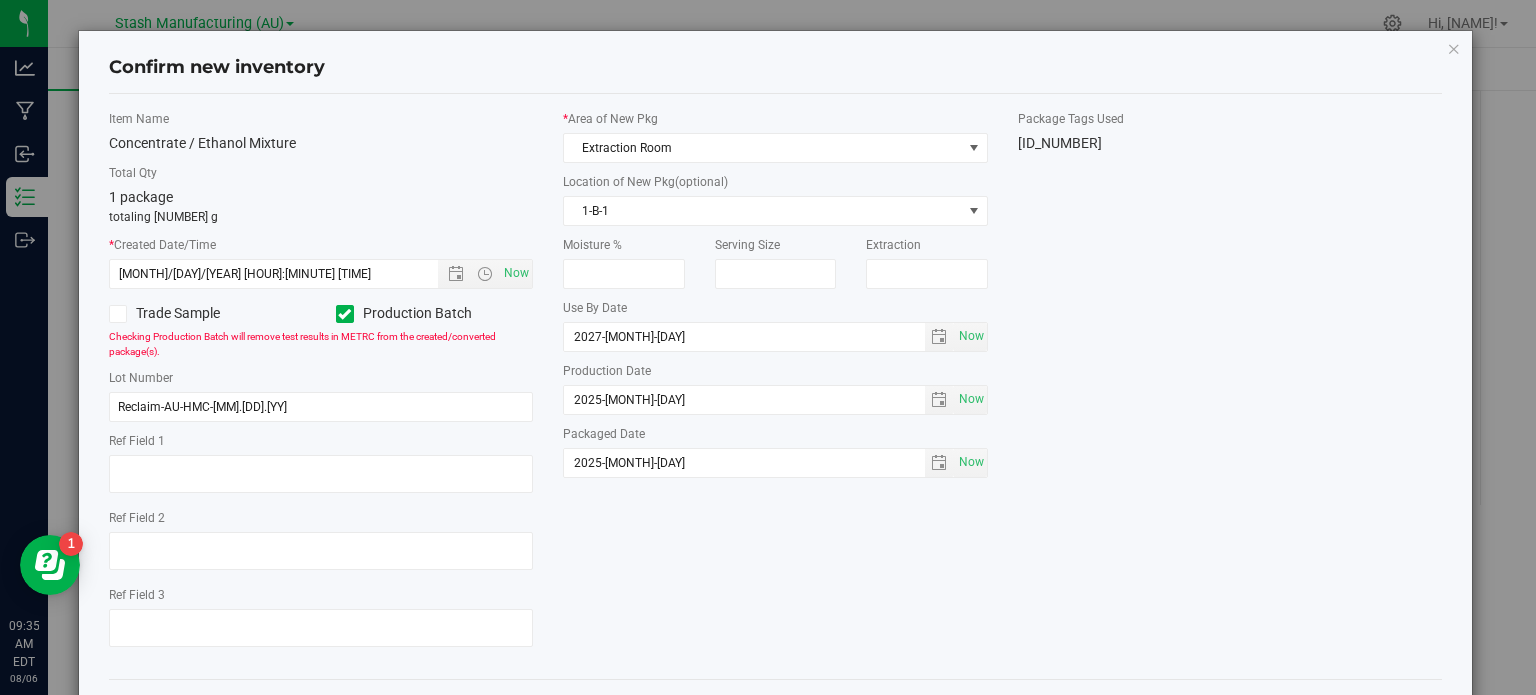 click on "Item Name
Concentrate / Ethanol Mixture
Total Qty
1 package  totaling 1688.8 g
*
Created Date/Time
8/6/2025 9:35 AM
Now
Trade Sample
Production Batch" at bounding box center [776, 386] 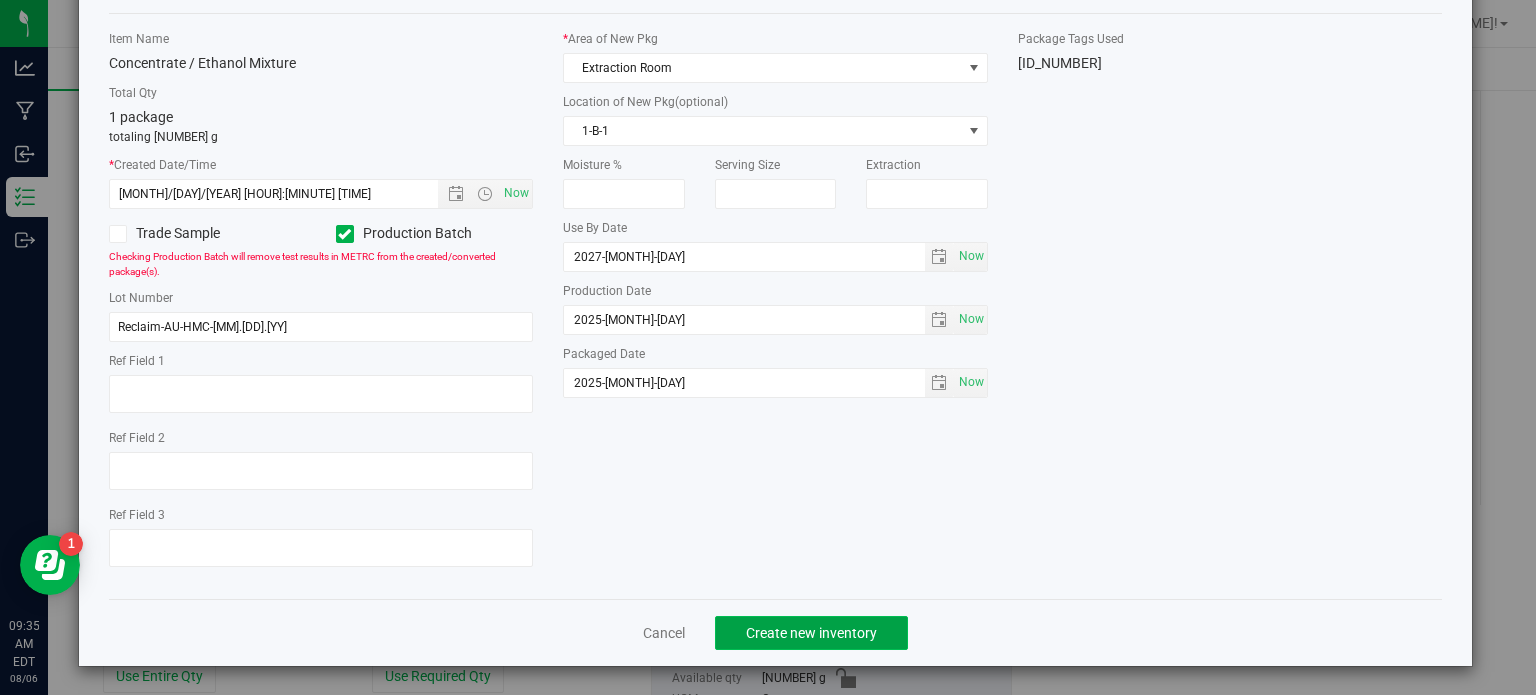 click on "Create new inventory" 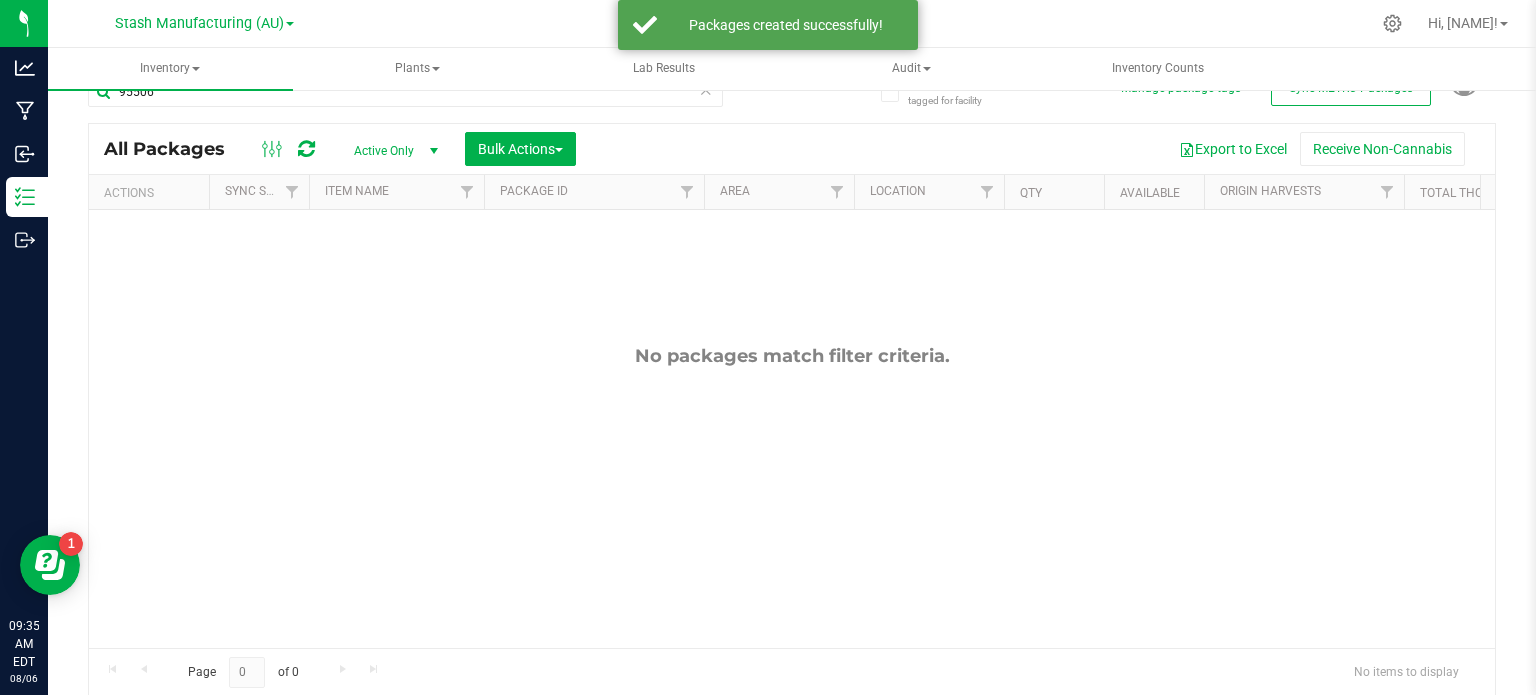 click on "Export to Excel
Receive Non-Cannabis" at bounding box center [1035, 149] 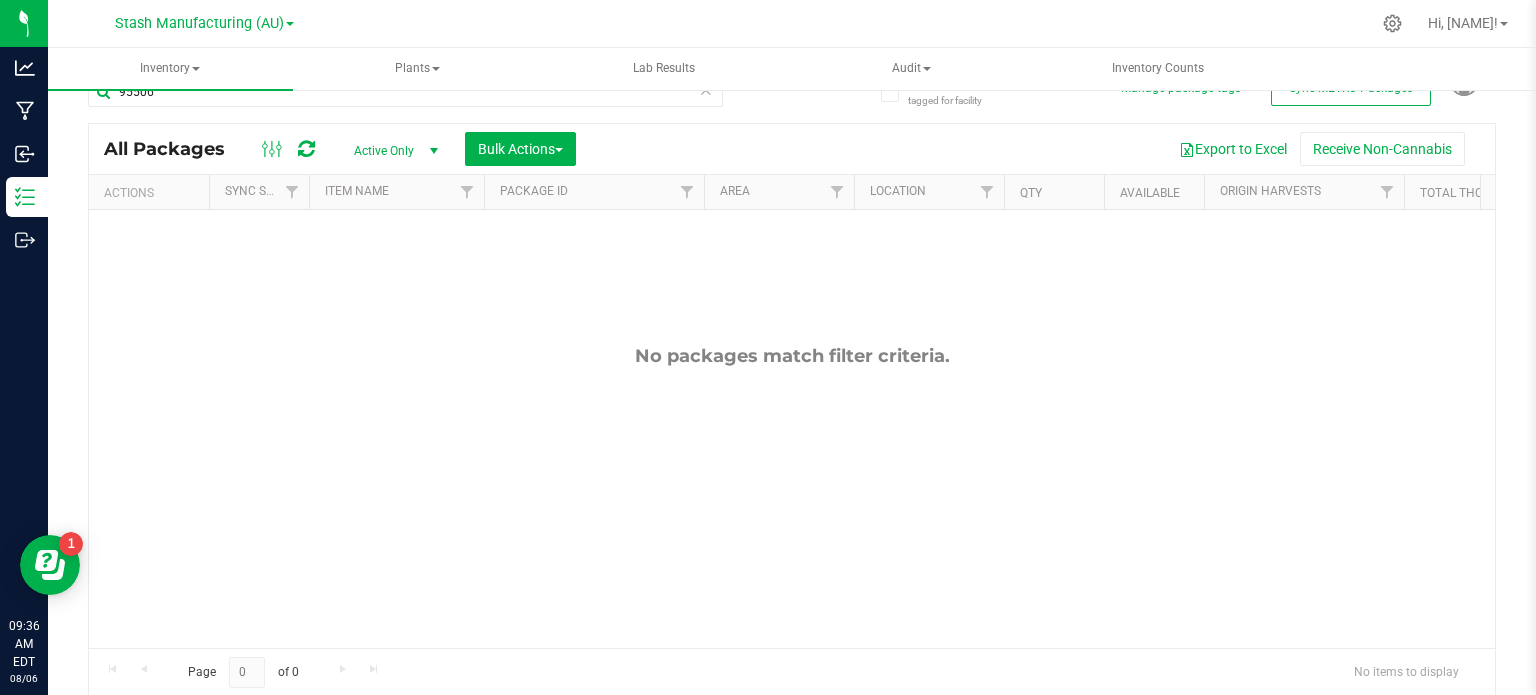 scroll, scrollTop: 0, scrollLeft: 0, axis: both 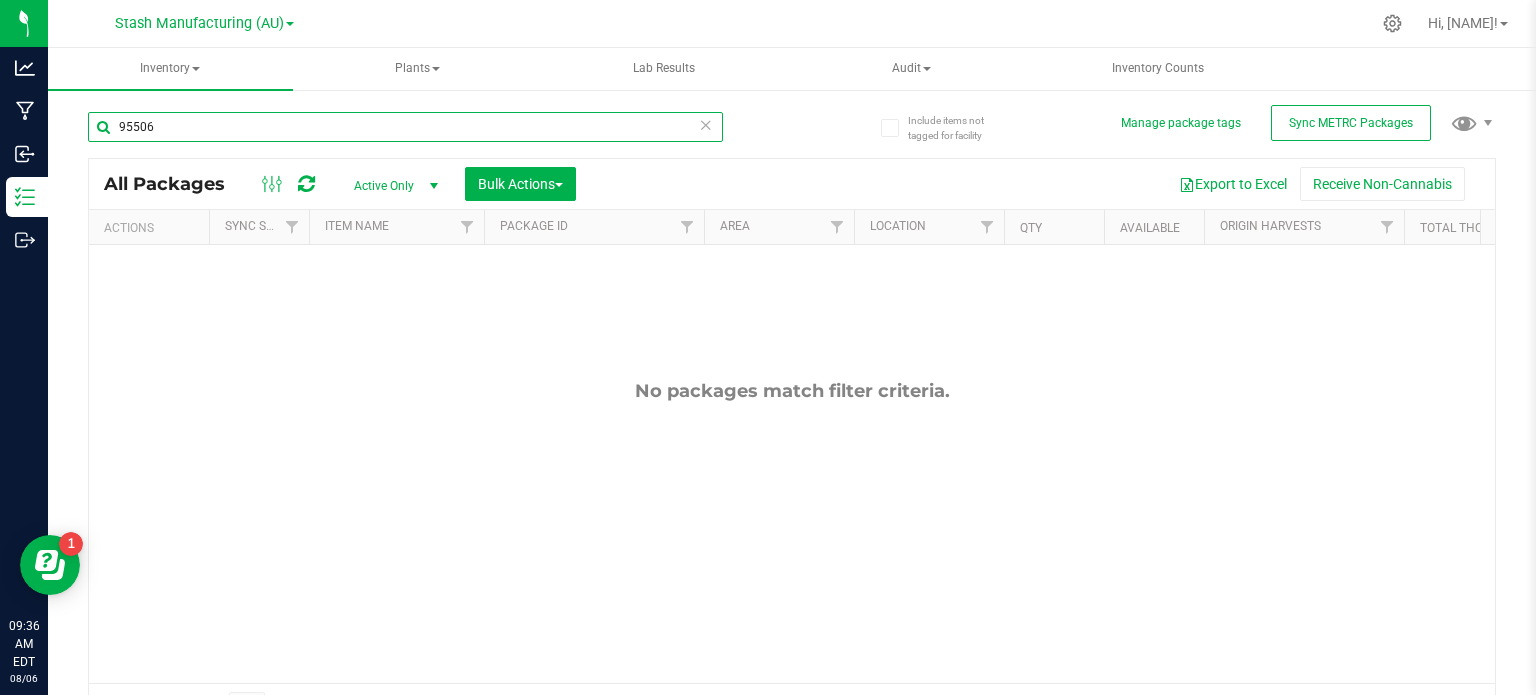 click on "95506" at bounding box center (405, 127) 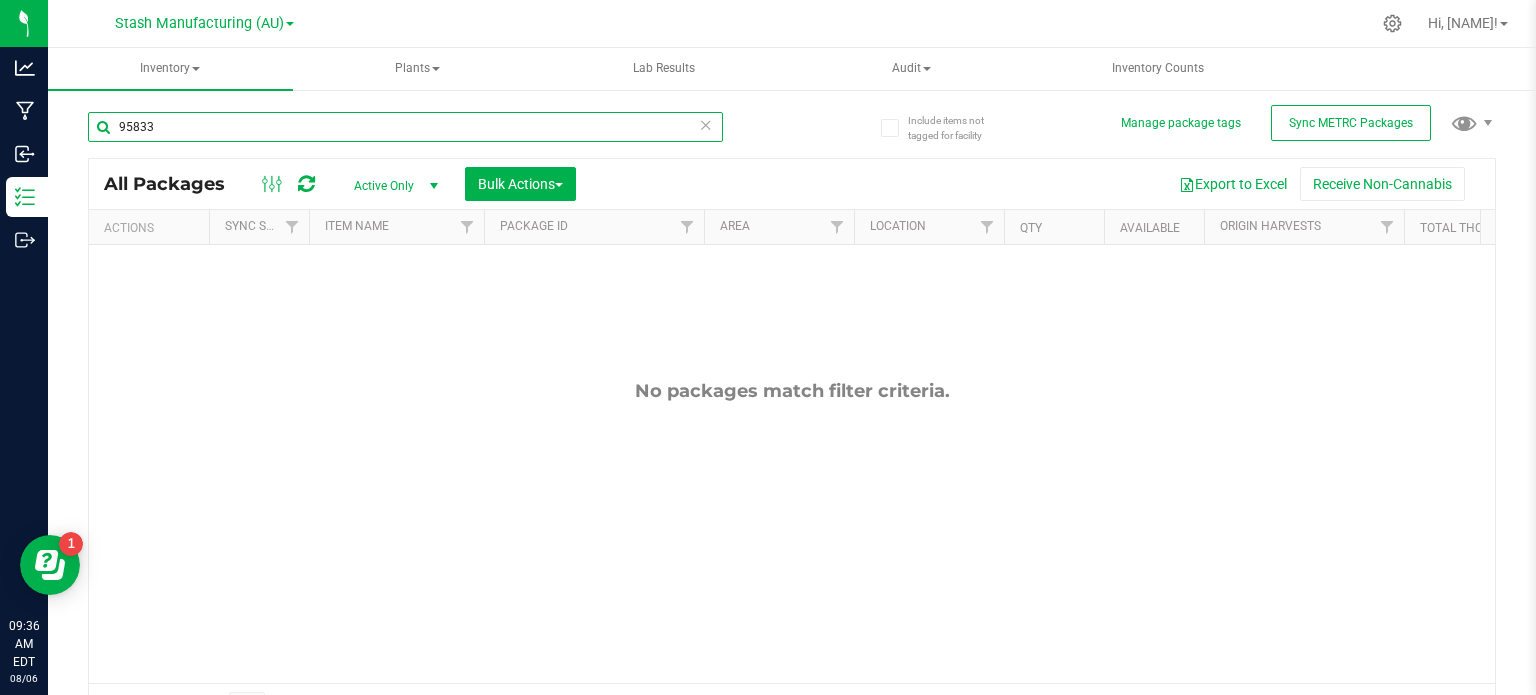 type on "95833" 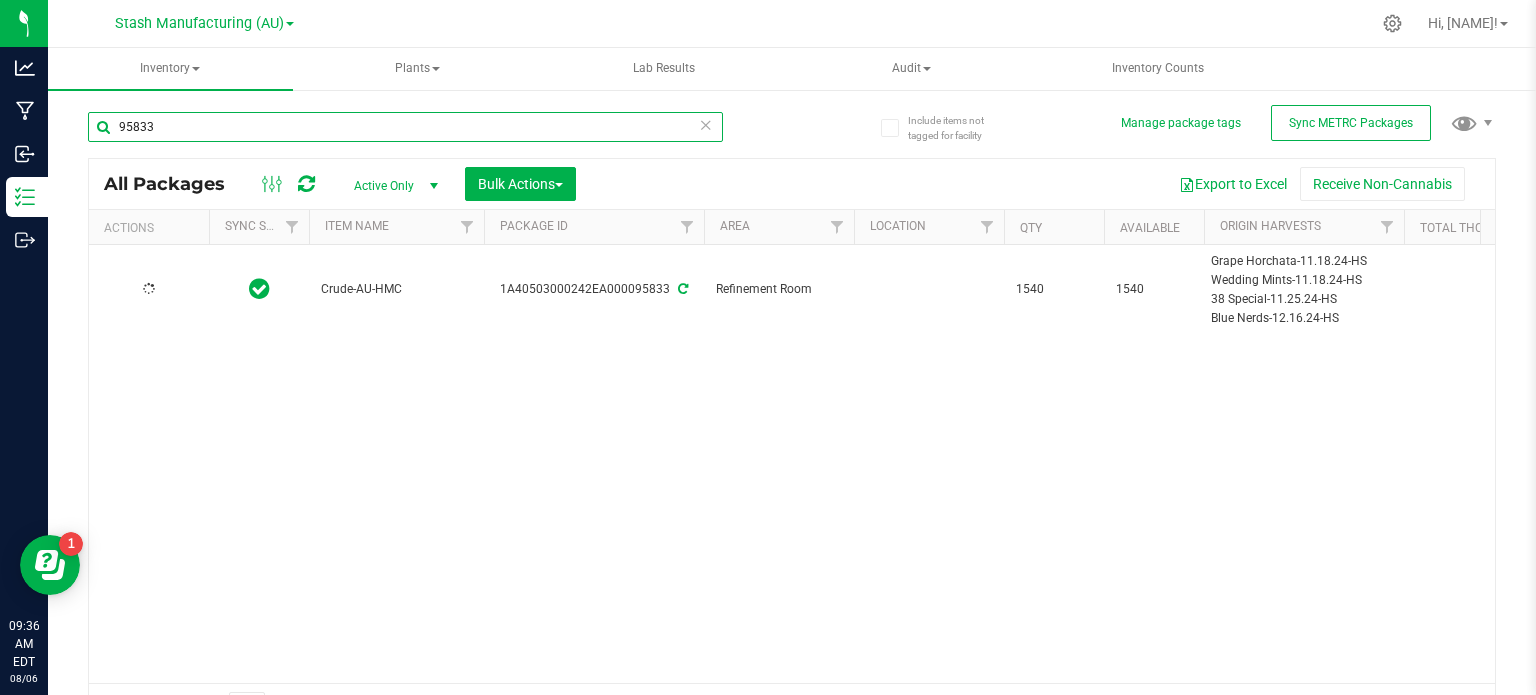 type on "2025-08-04" 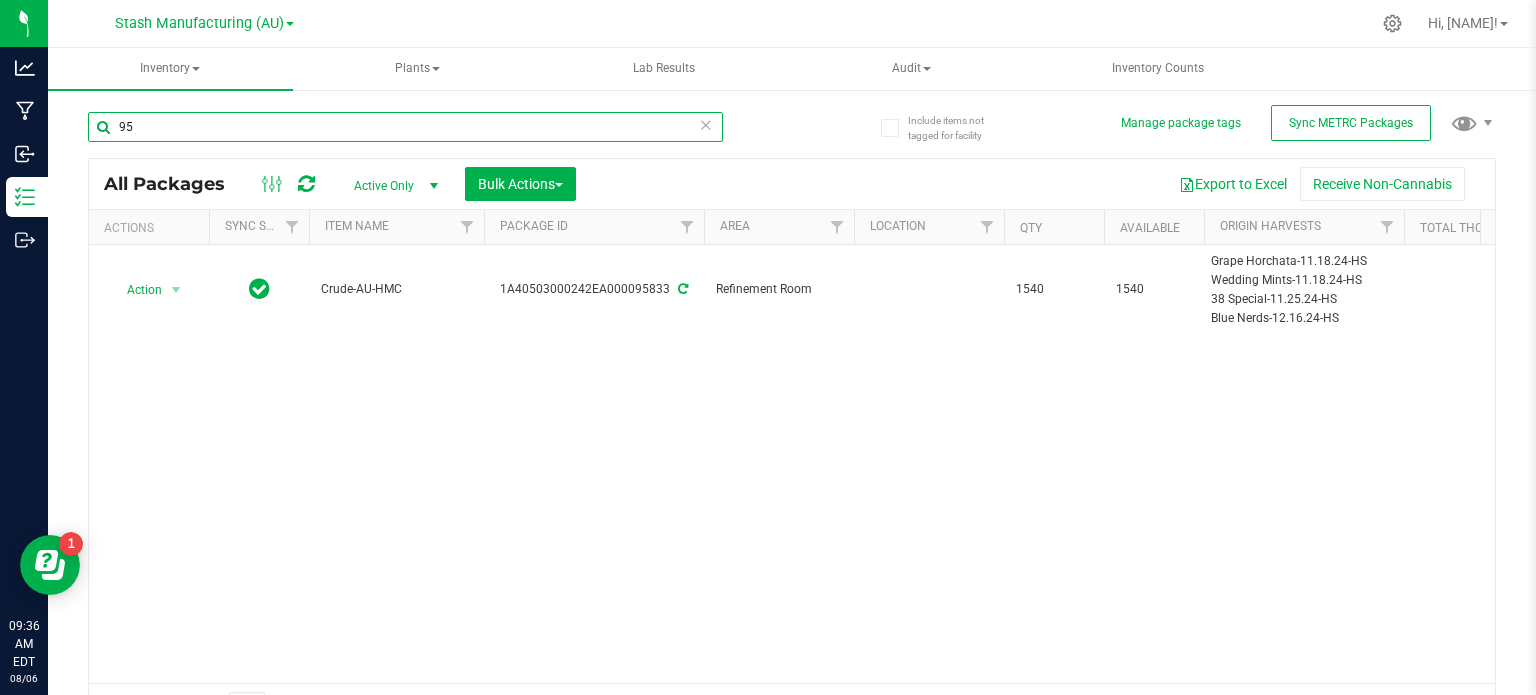 type on "9" 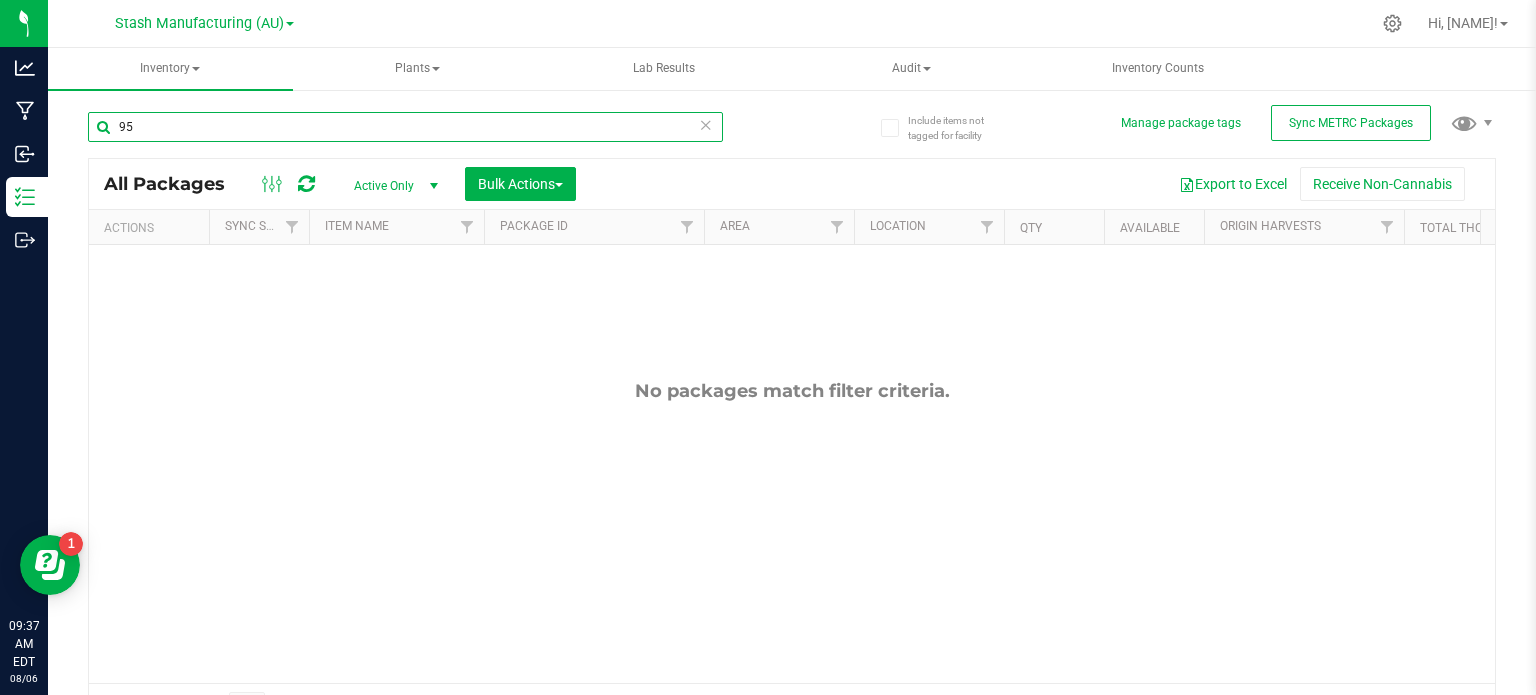 type on "9" 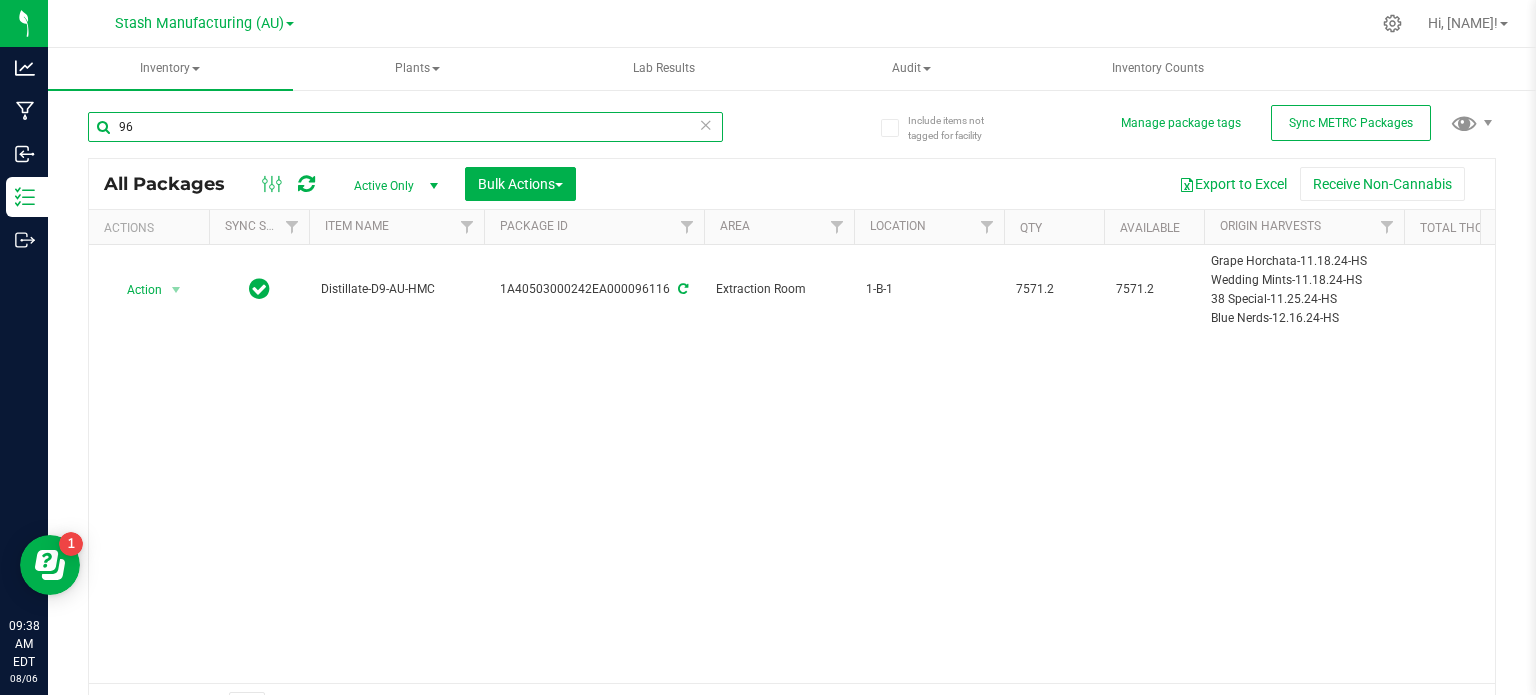type on "9" 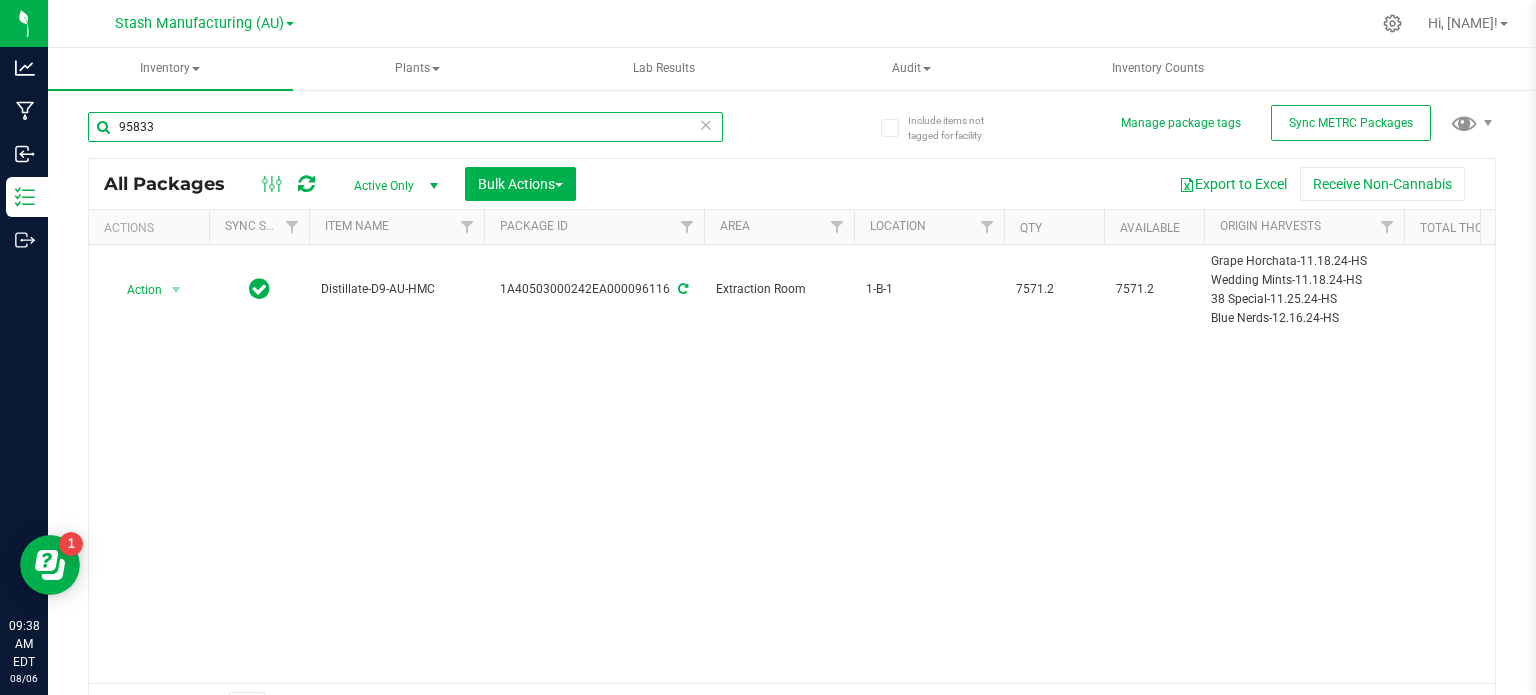 type on "95833" 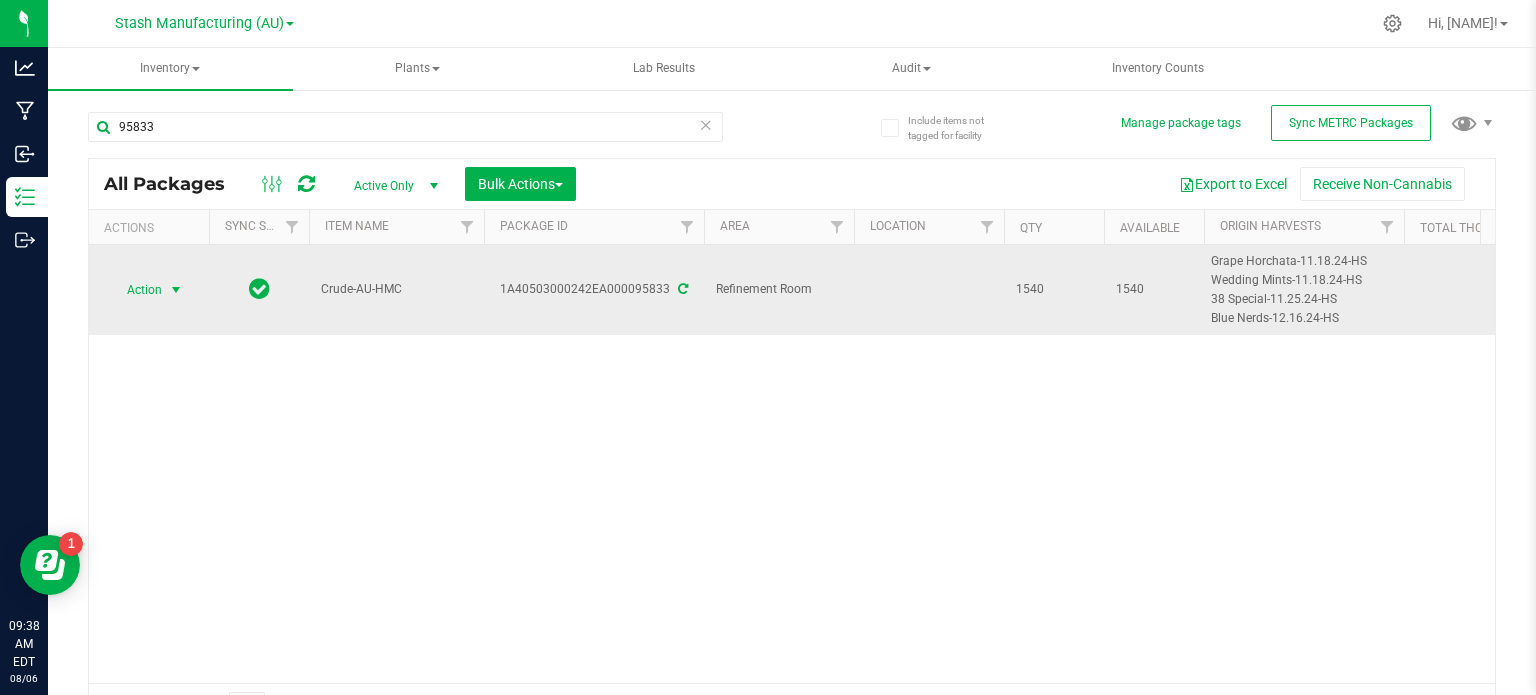 click on "Action" at bounding box center (136, 290) 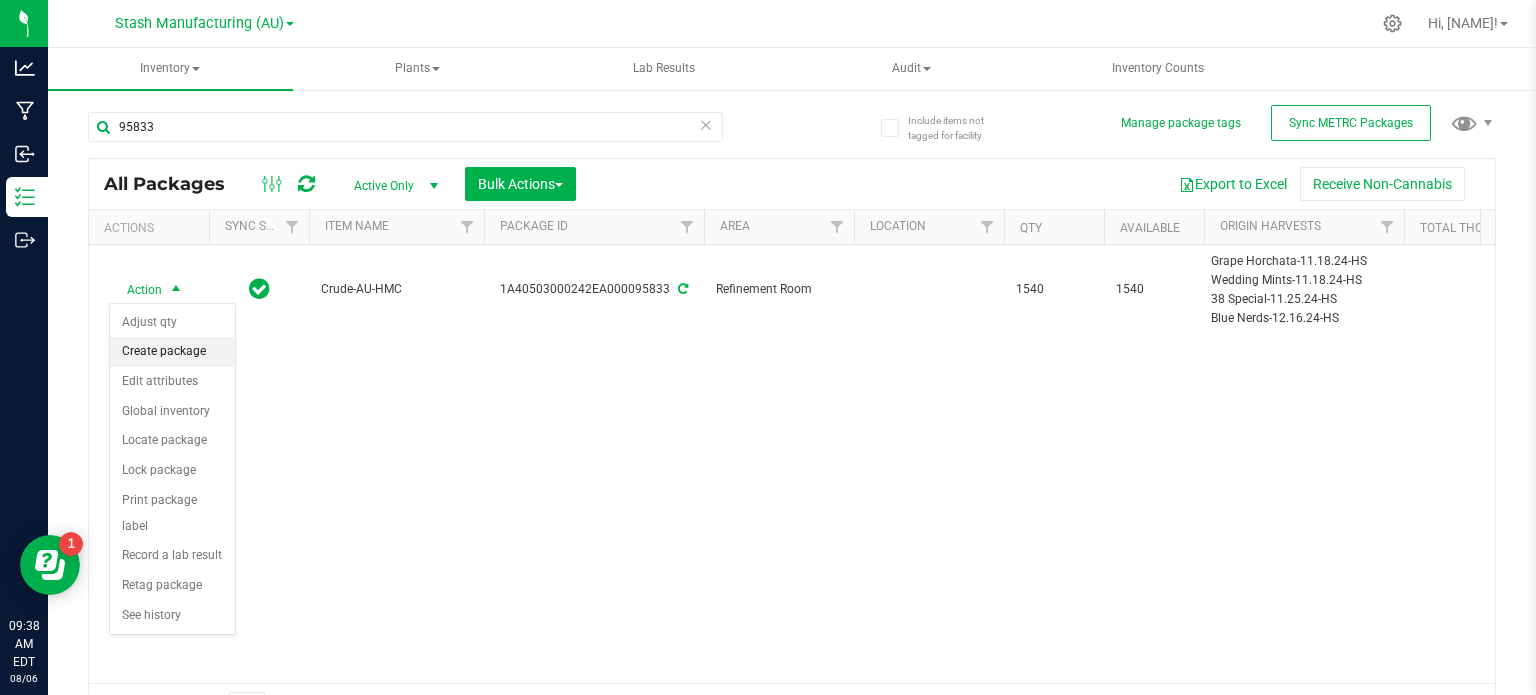 click on "Create package" at bounding box center (172, 352) 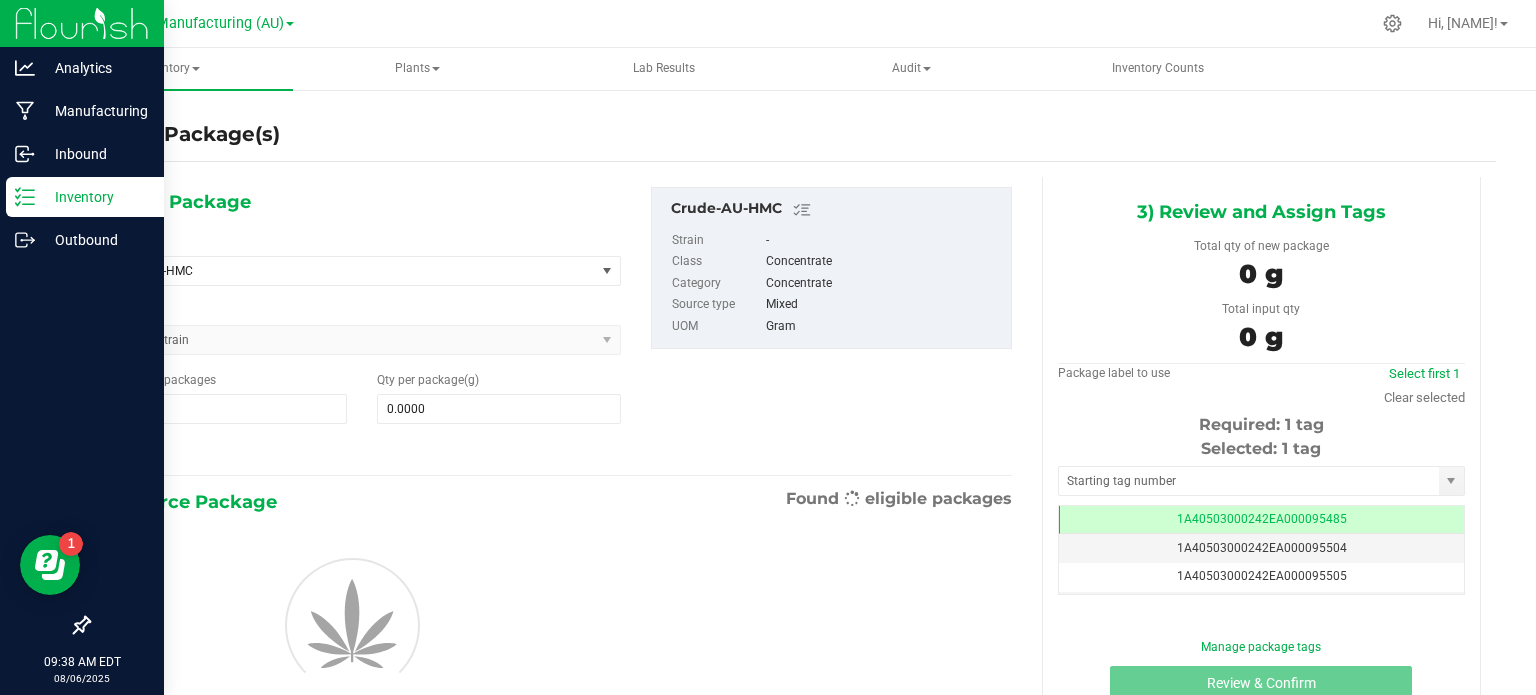 scroll, scrollTop: 0, scrollLeft: 0, axis: both 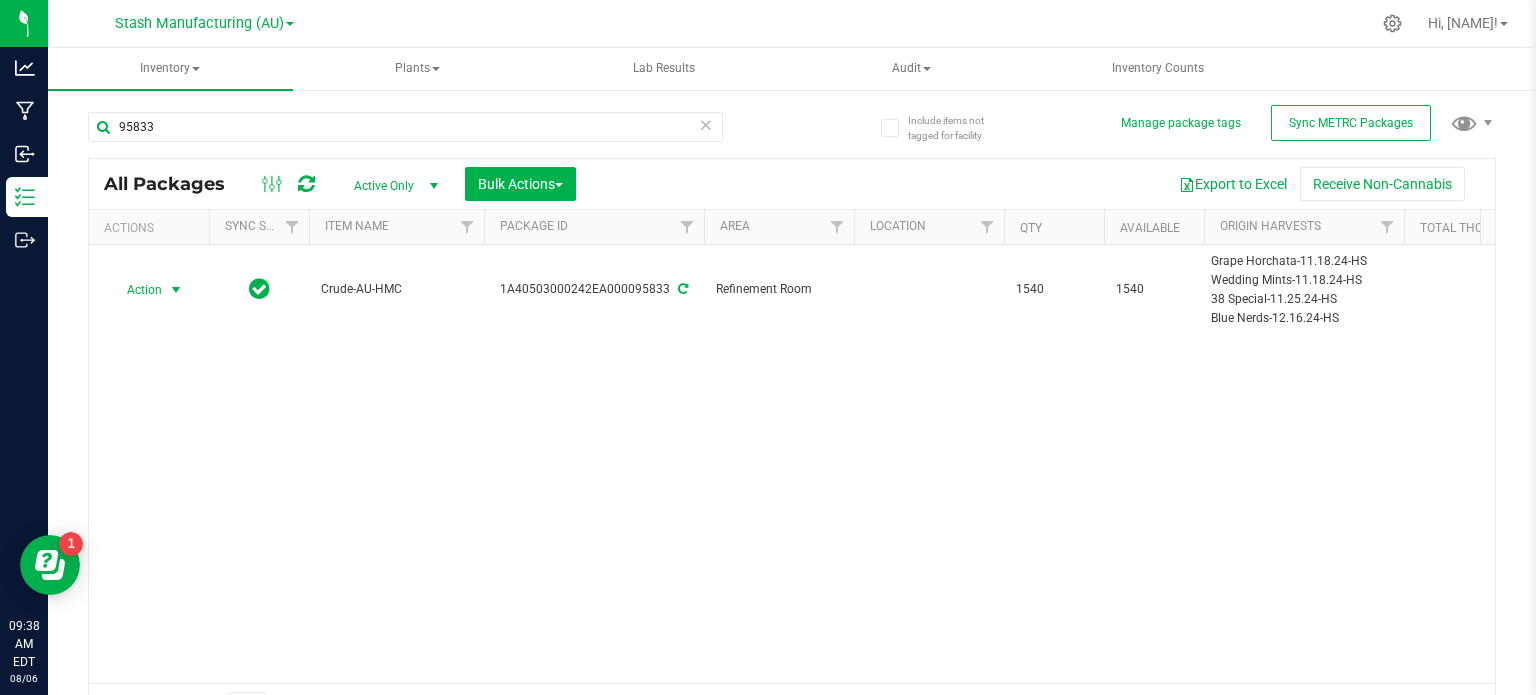 click at bounding box center [176, 290] 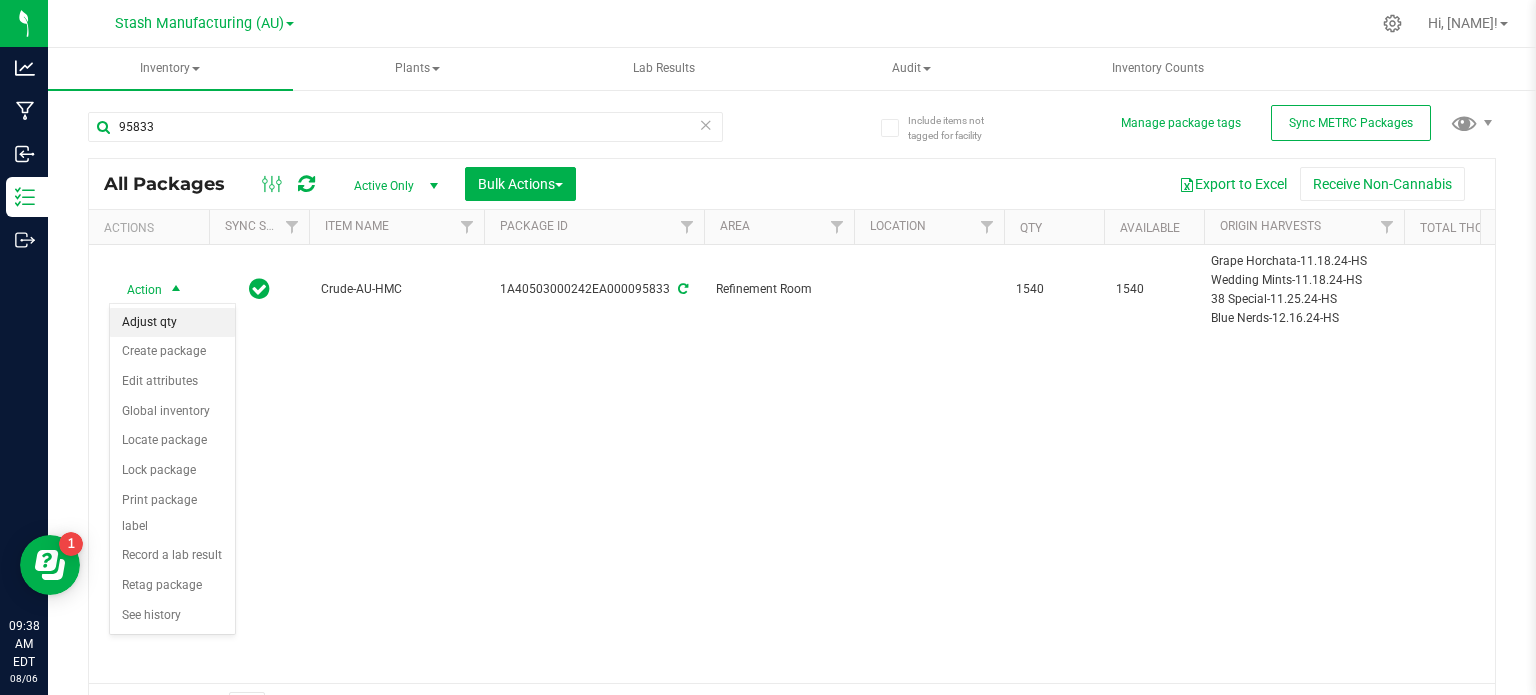 click on "Adjust qty" at bounding box center [172, 323] 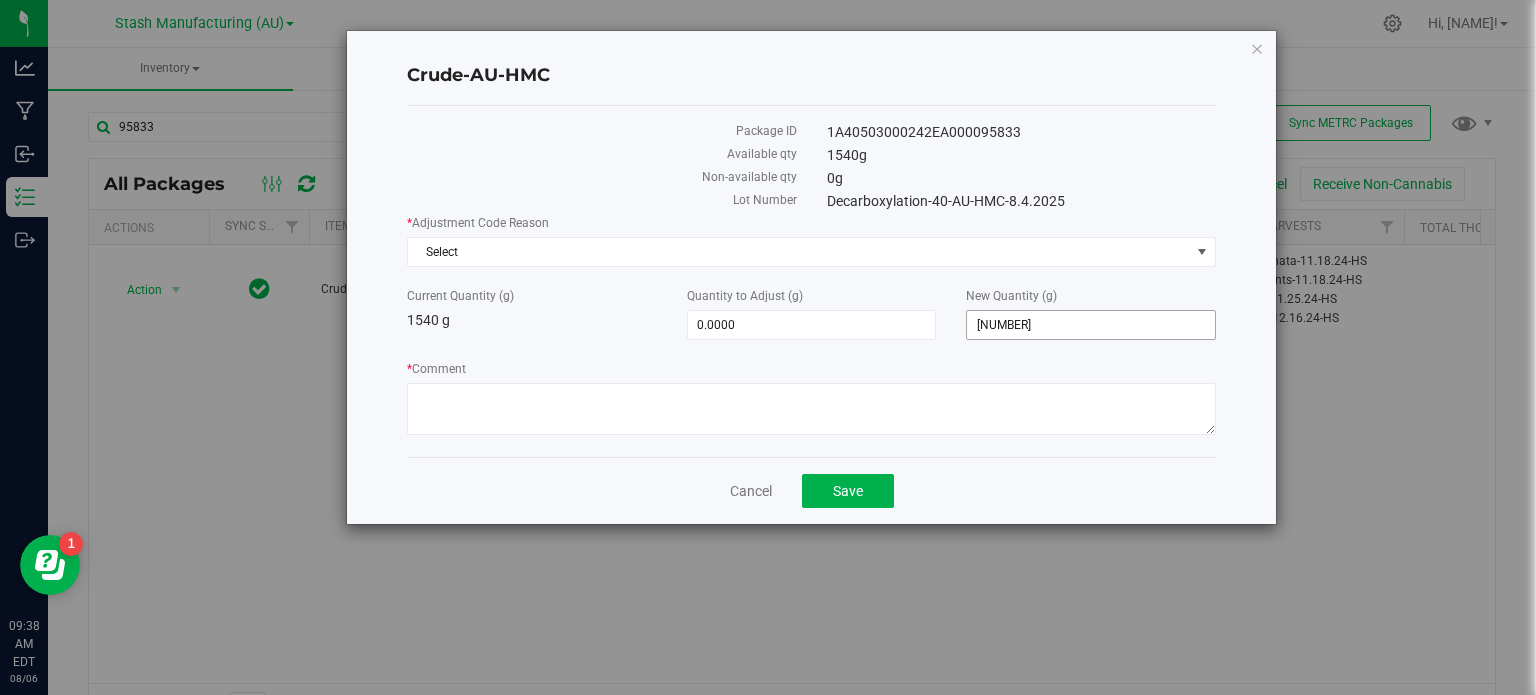 click on "1,540.0000 1540" at bounding box center (1091, 325) 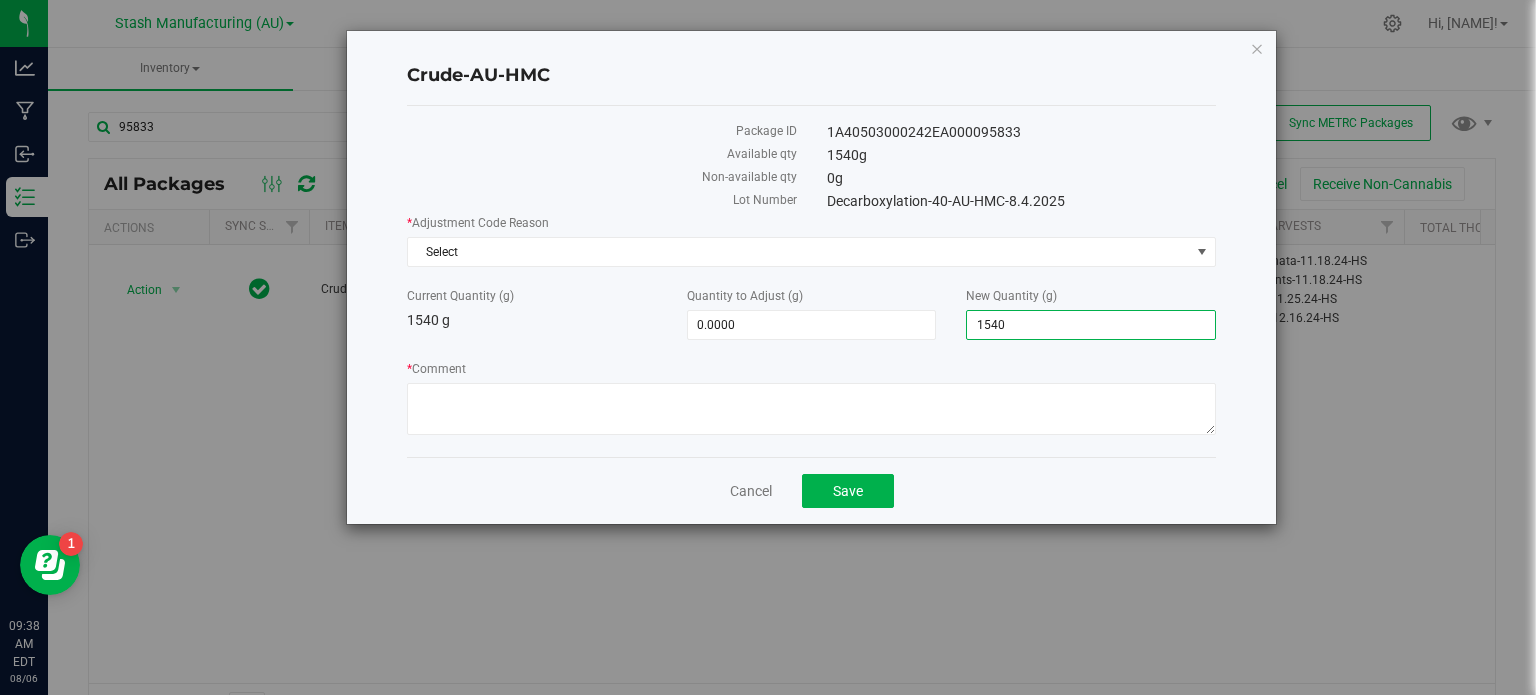 click on "1540" at bounding box center [1091, 325] 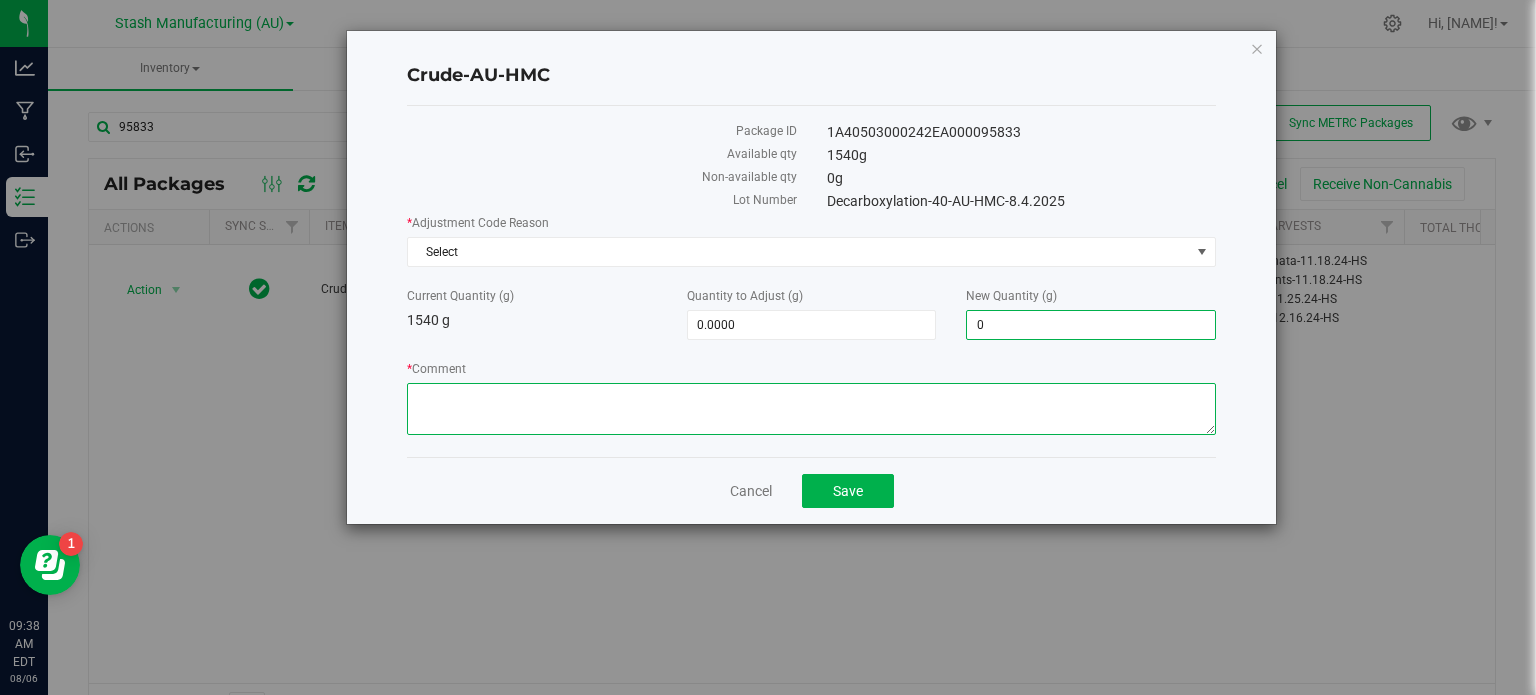 type on "-[NUMBER]" 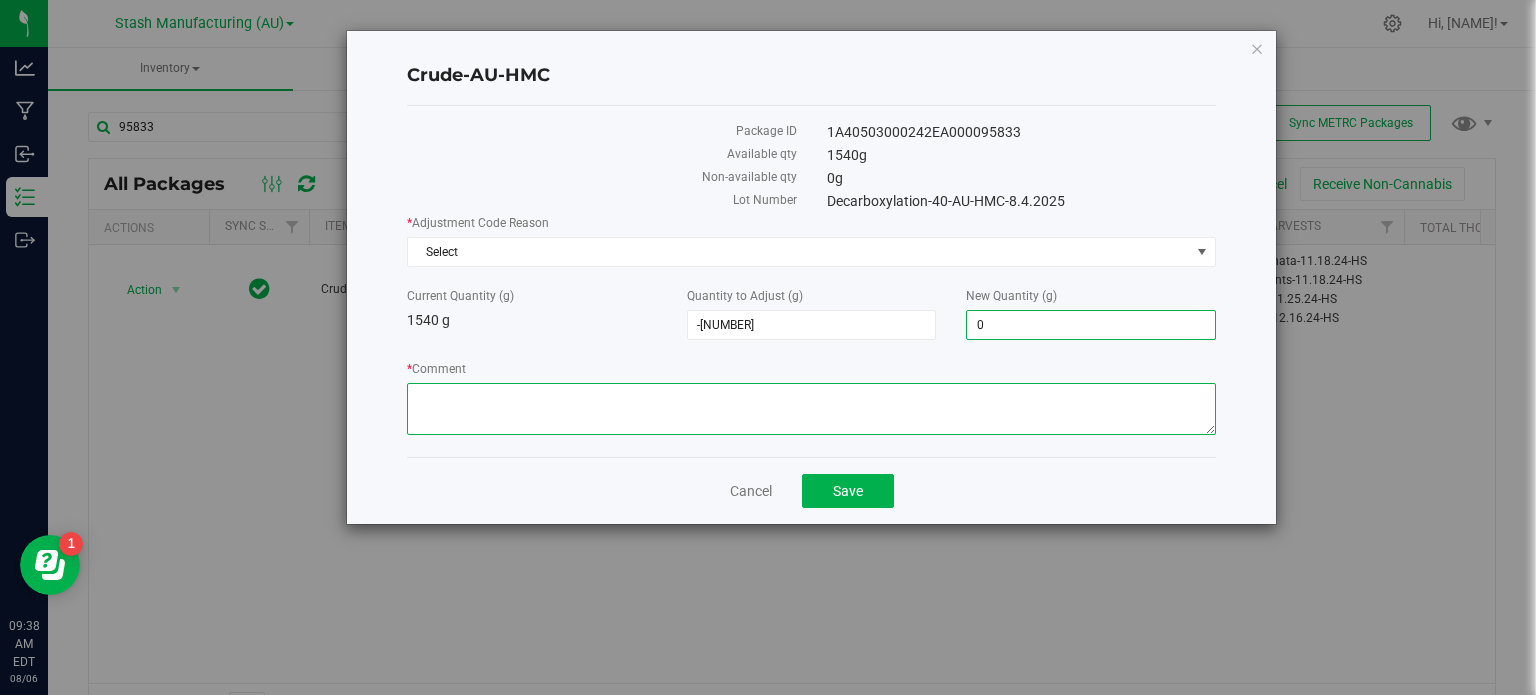 click on "*
Comment" at bounding box center [811, 409] 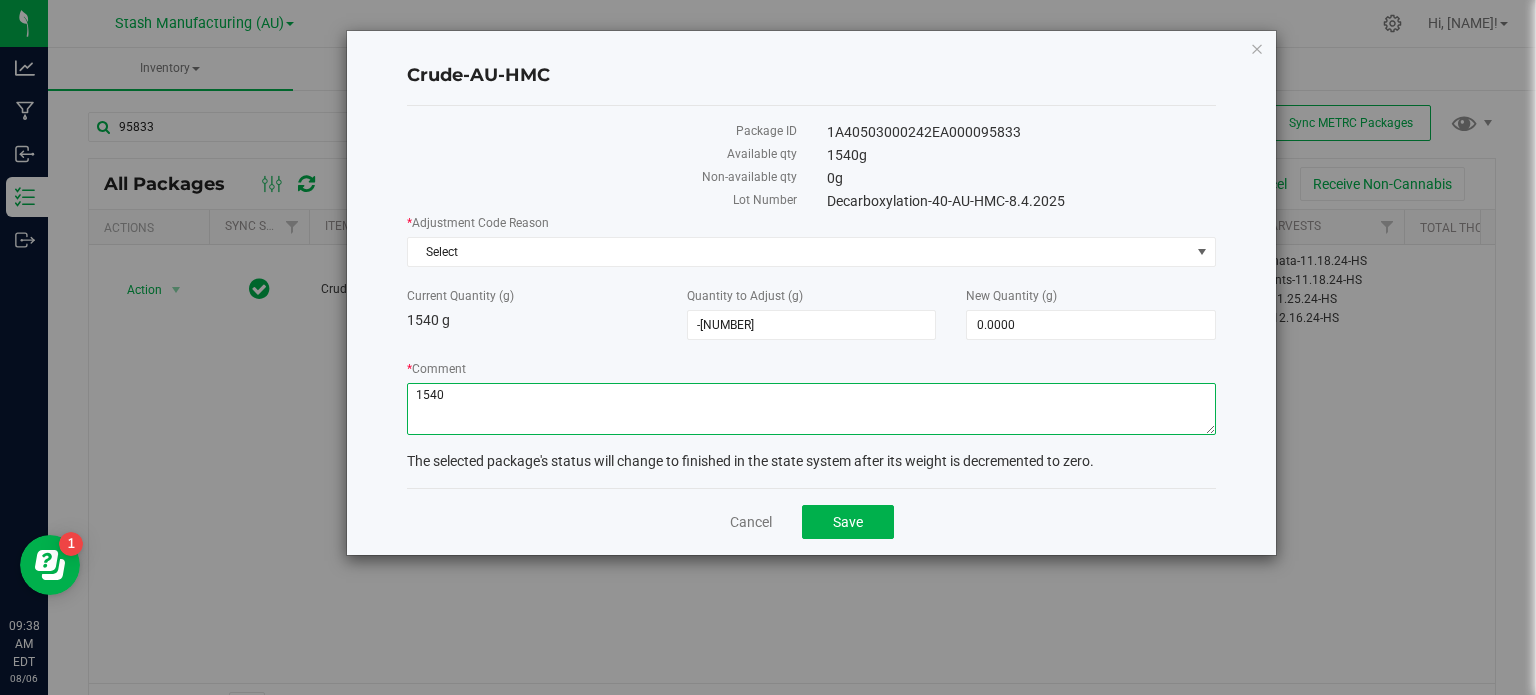 click on "*
Comment" at bounding box center [811, 409] 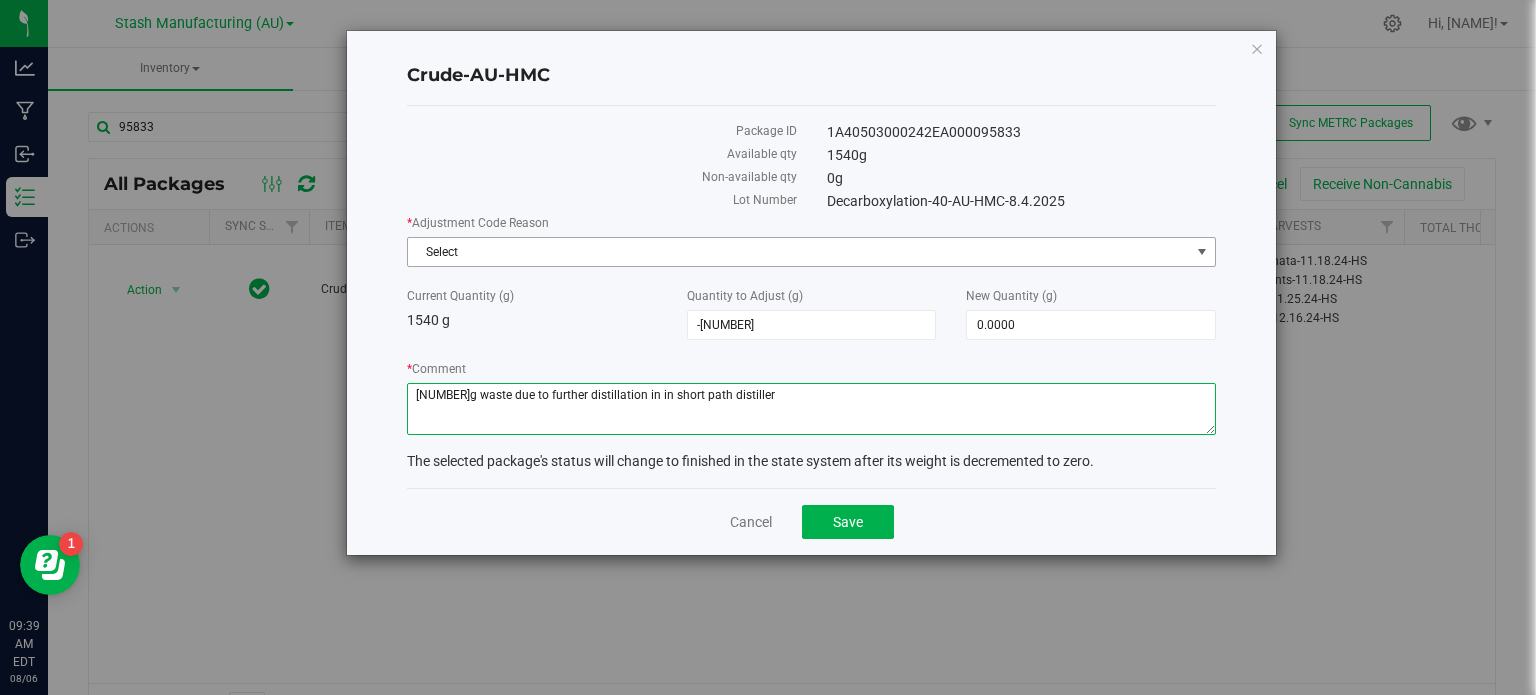 type on "[NUMBER]g waste due to further distillation in in short path distiller" 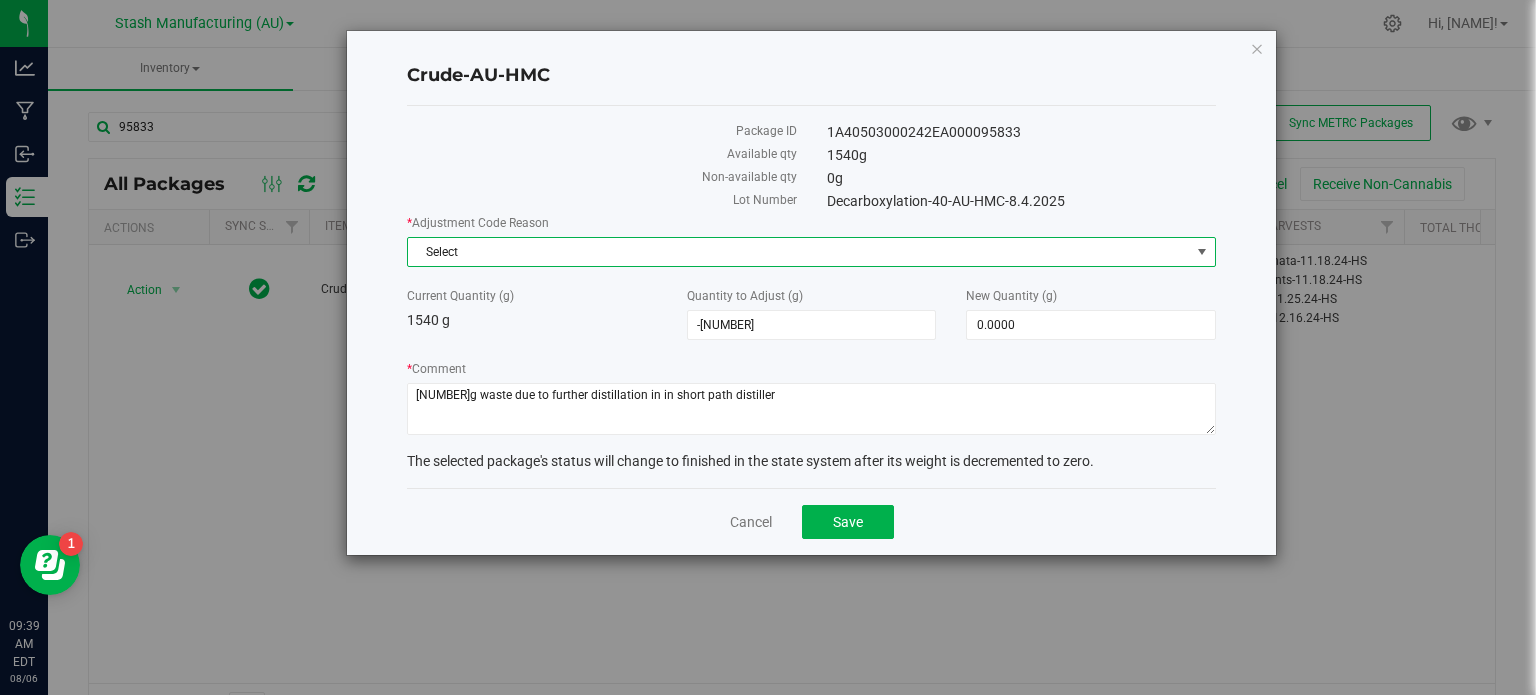 click on "Select" at bounding box center [799, 252] 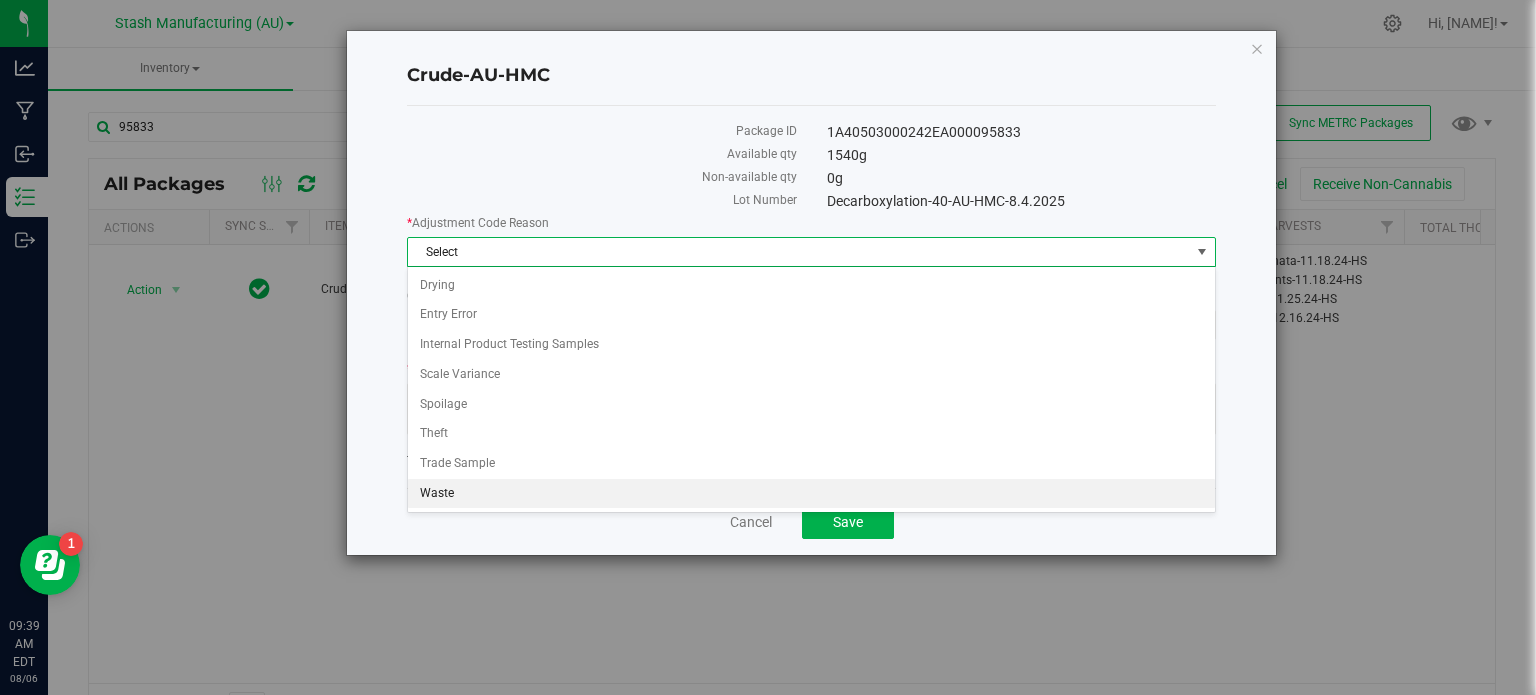 click on "Waste" at bounding box center (811, 494) 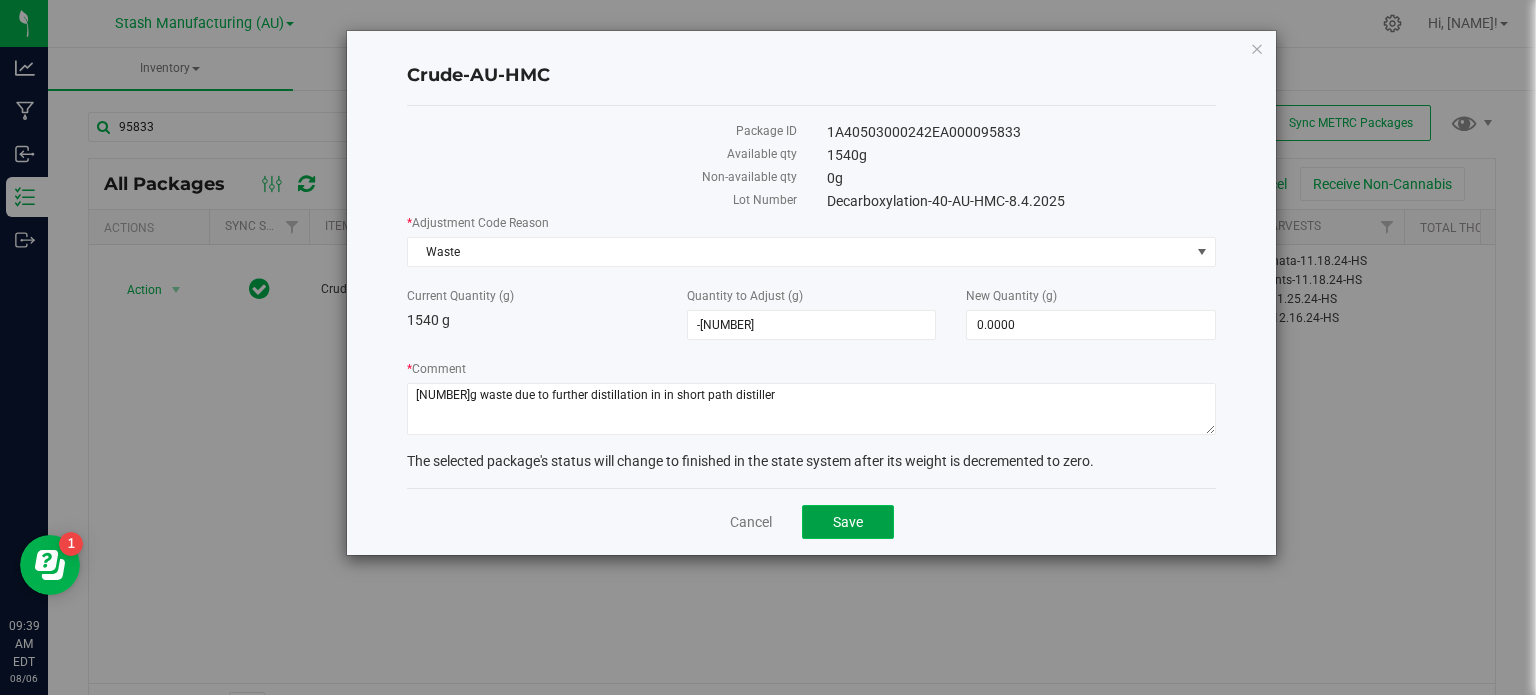 click on "Save" 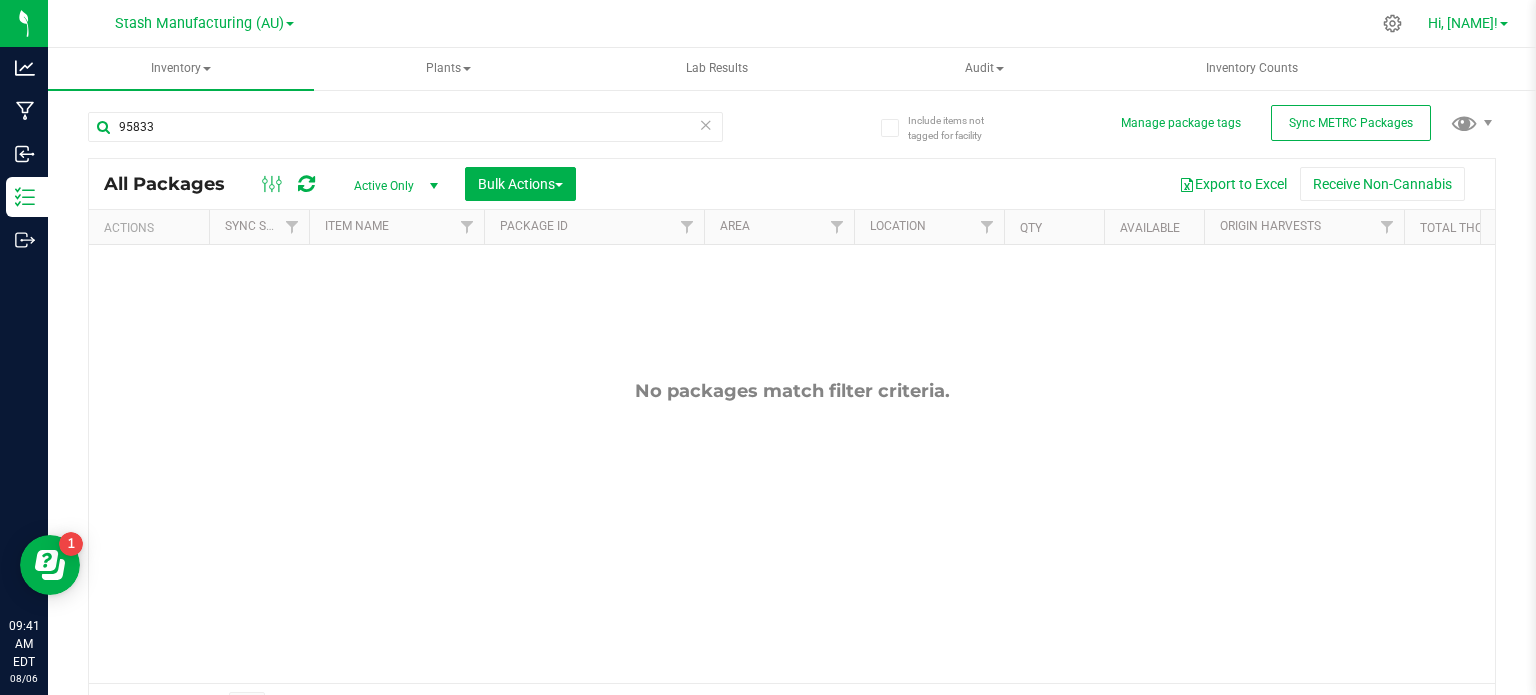 click on "Hi, [NAME]!" at bounding box center (1463, 23) 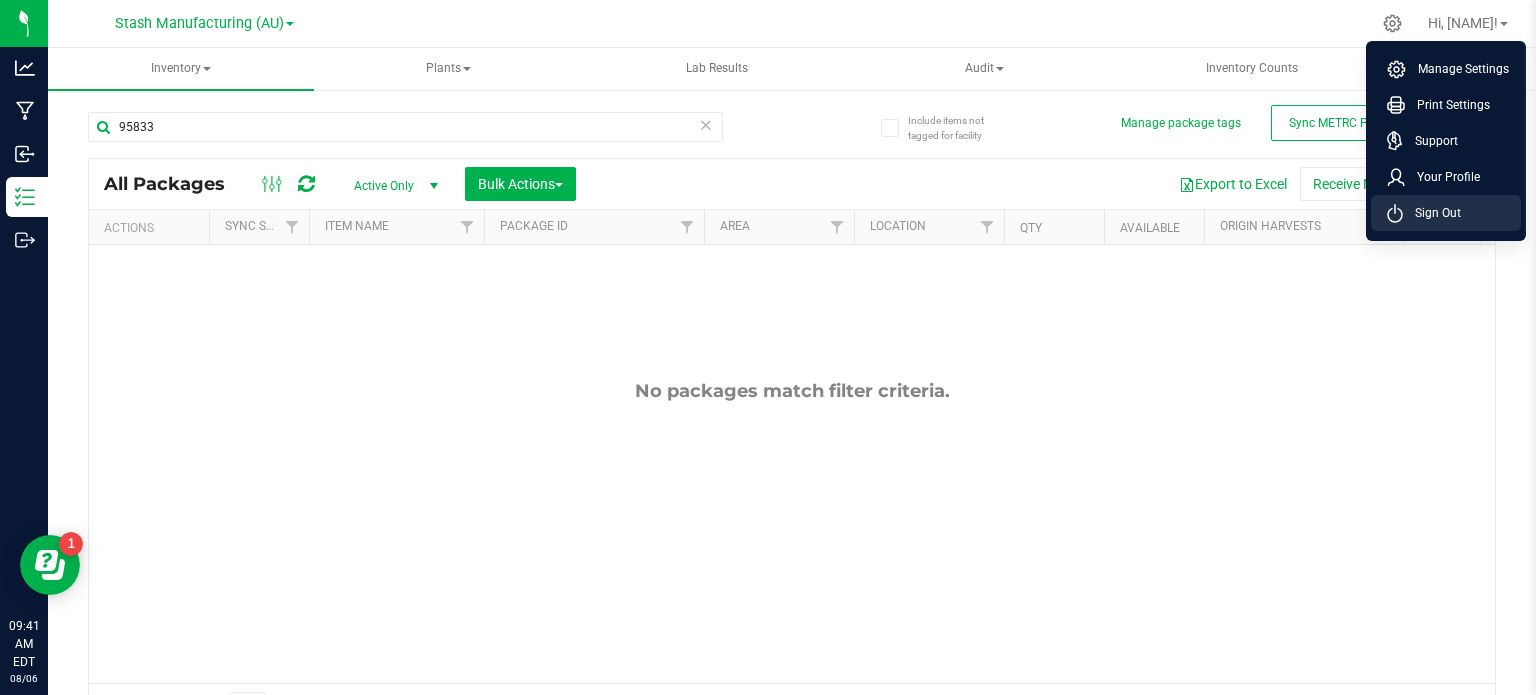 click on "Sign Out" at bounding box center [1446, 213] 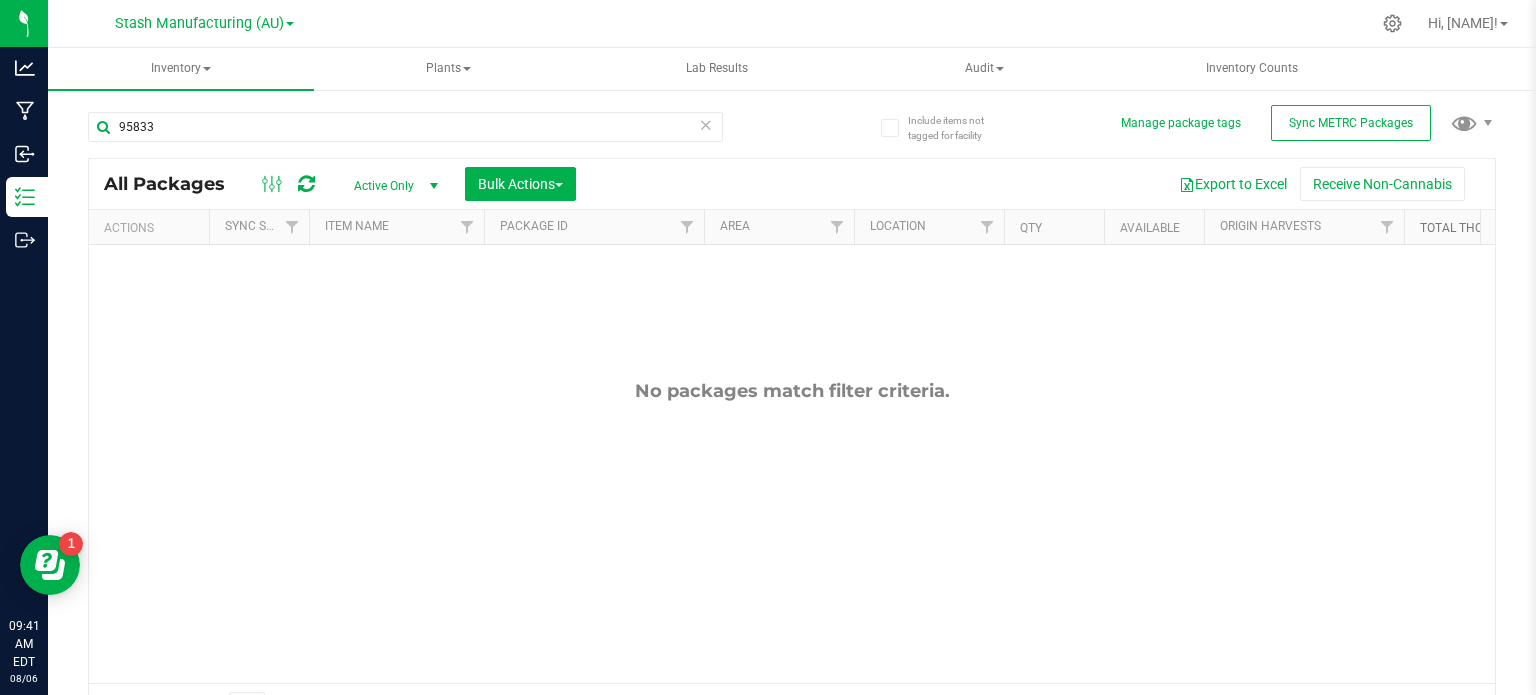 click on "Total THC%" at bounding box center (1456, 228) 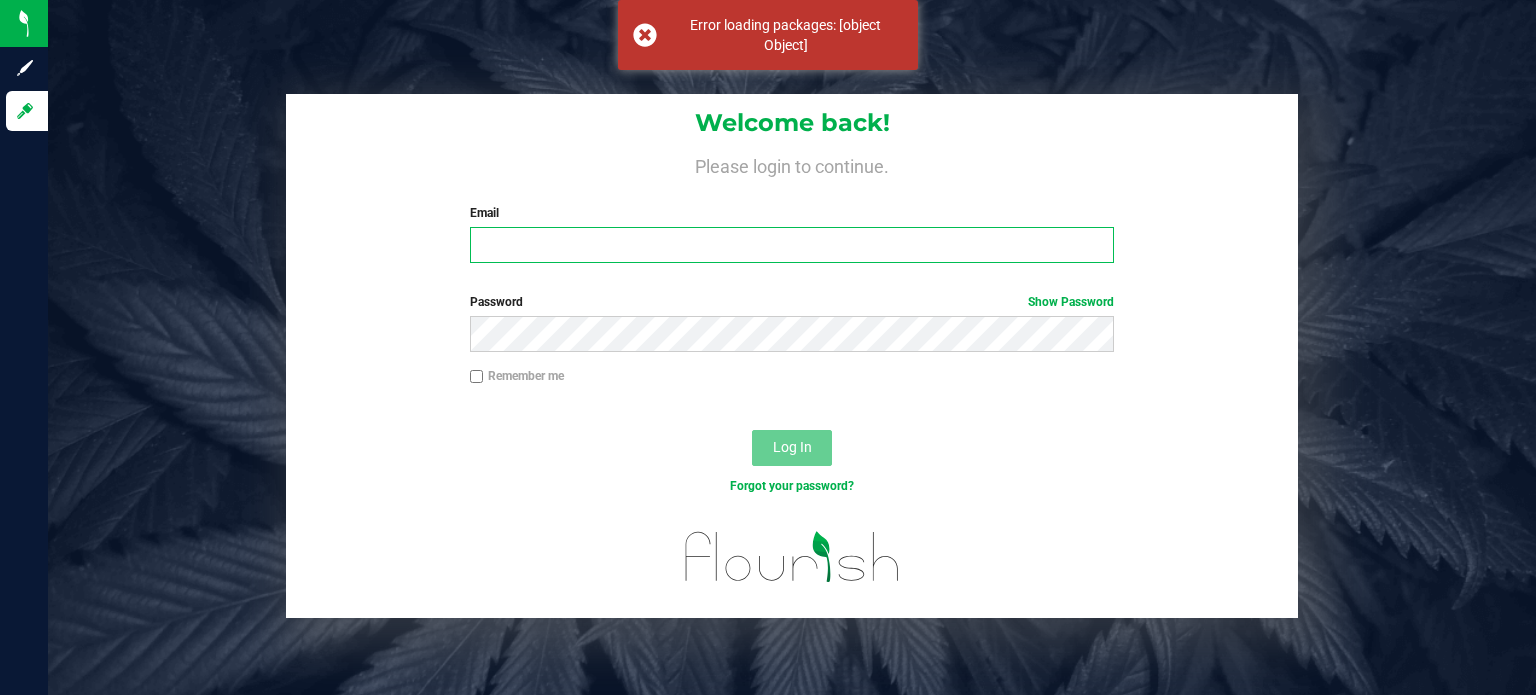 type on "[EMAIL_ADDRESS]" 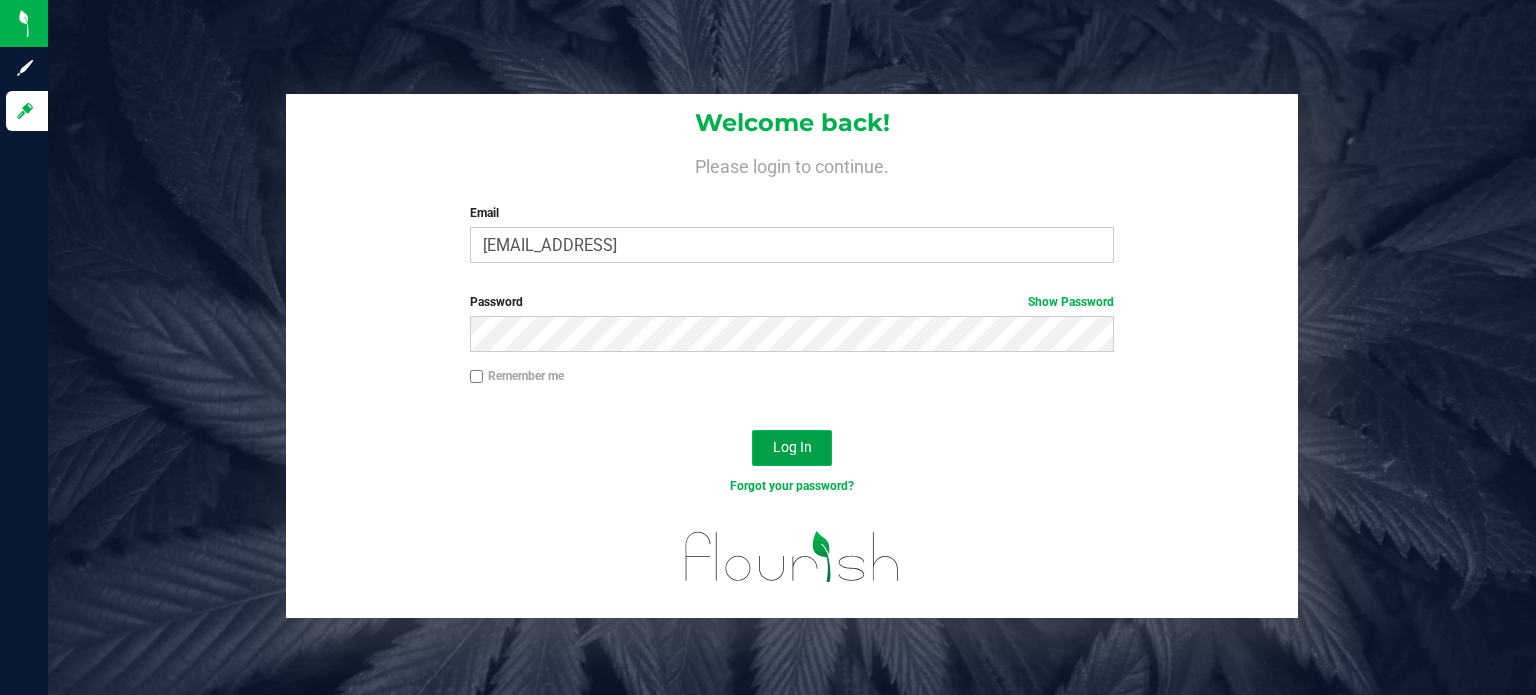 click on "Log In" at bounding box center (792, 447) 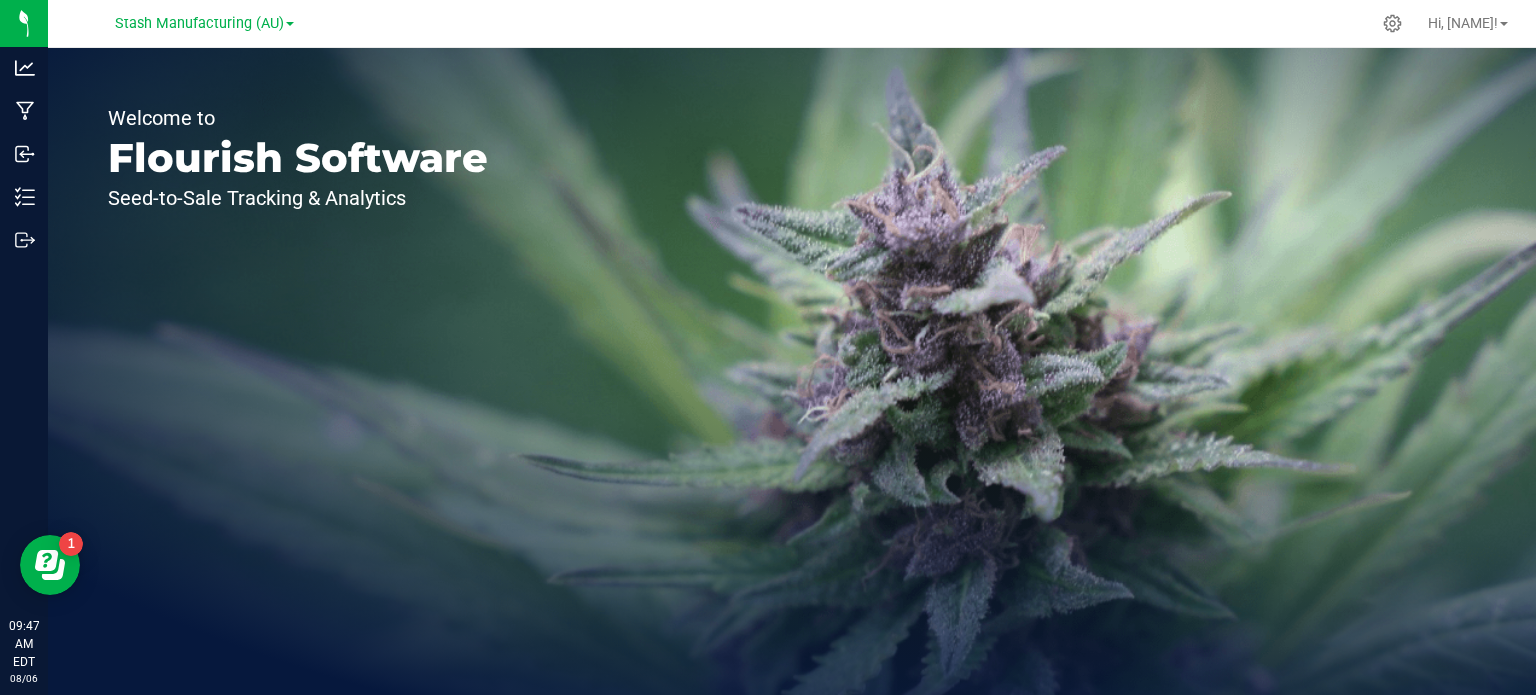 scroll, scrollTop: 0, scrollLeft: 0, axis: both 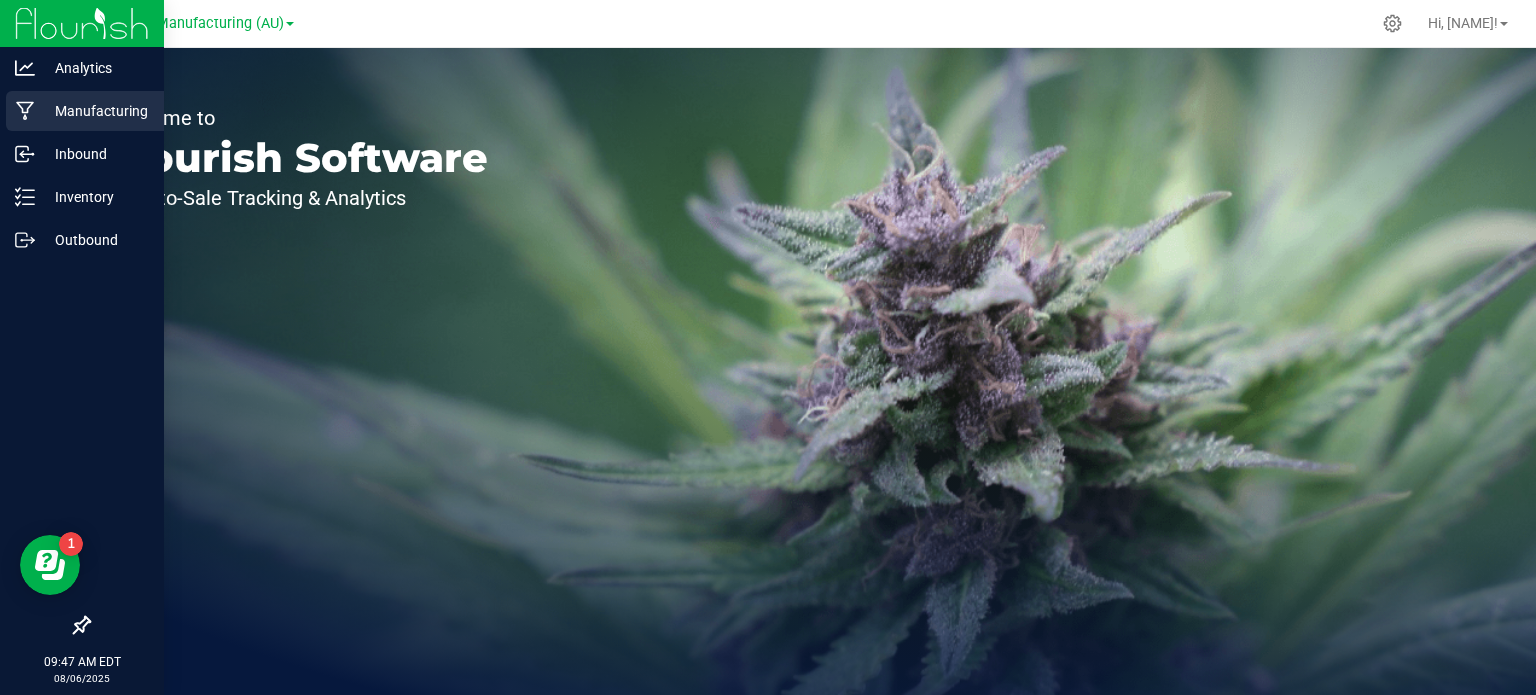 click on "Manufacturing" at bounding box center (95, 111) 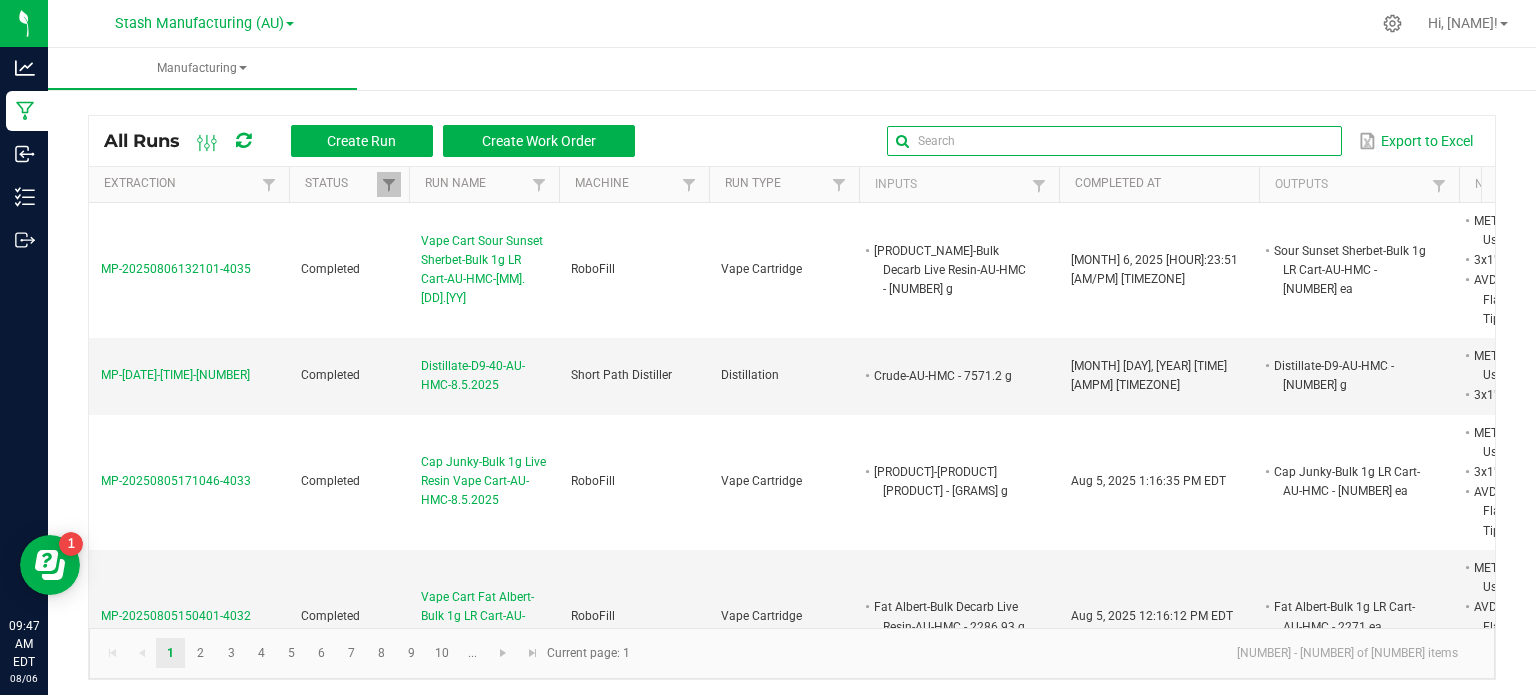 click at bounding box center (1114, 141) 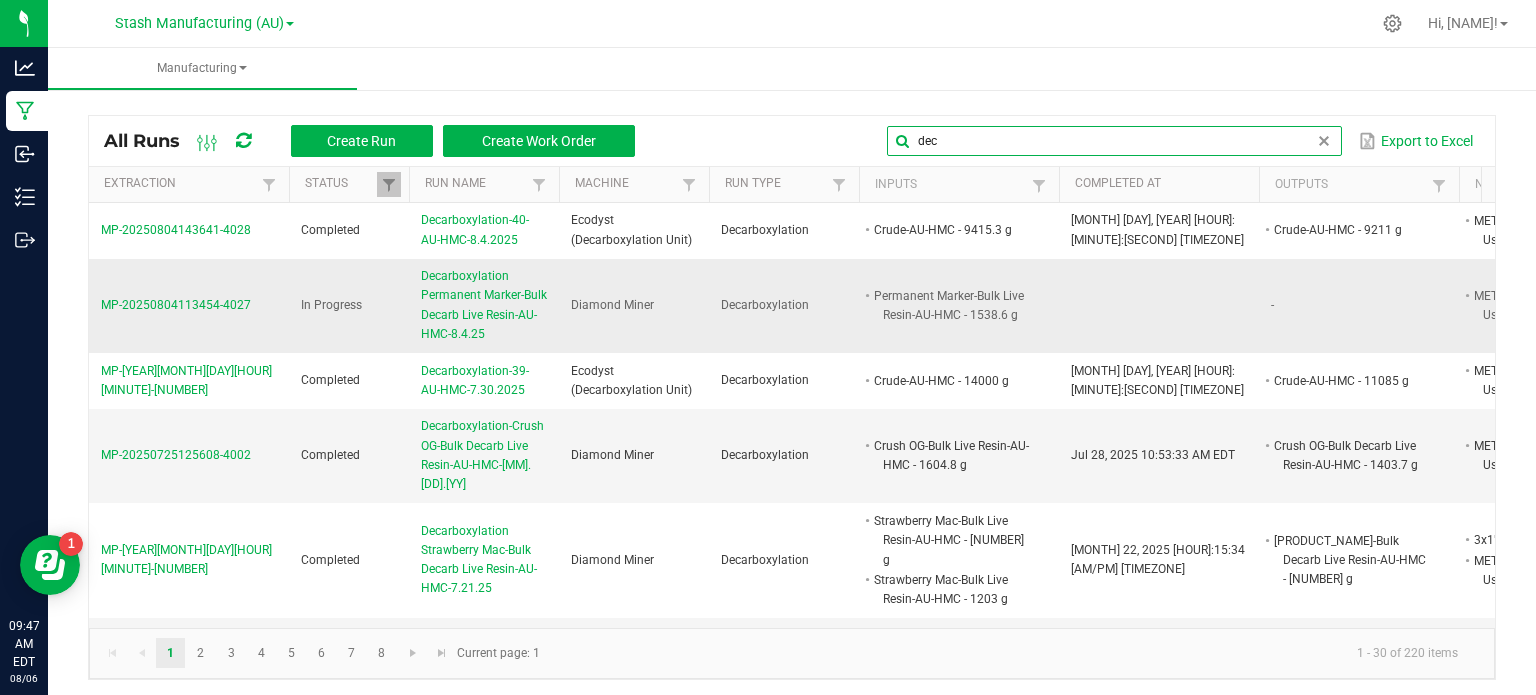 type on "dec" 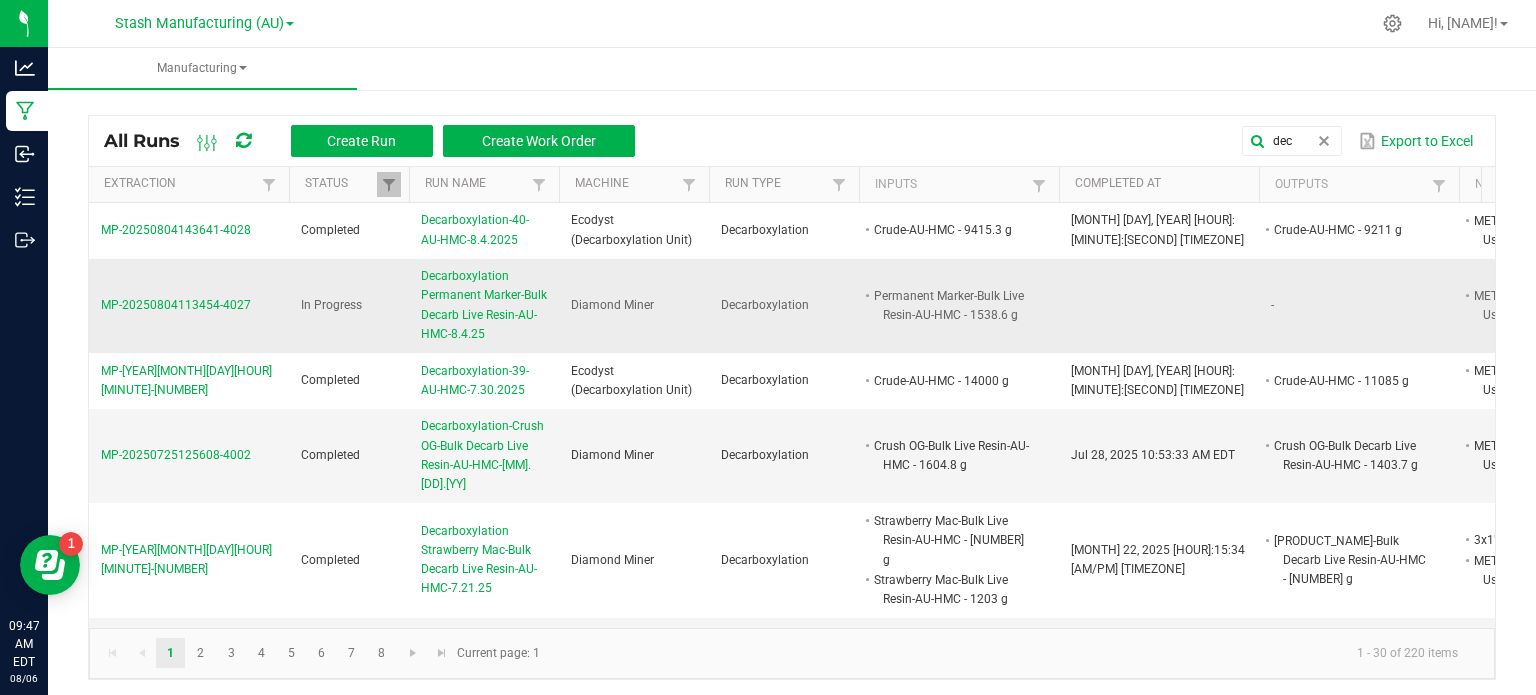 click on "Decarboxylation Permanent Marker-Bulk Decarb Live Resin-AU-HMC-8.4.25" at bounding box center [484, 305] 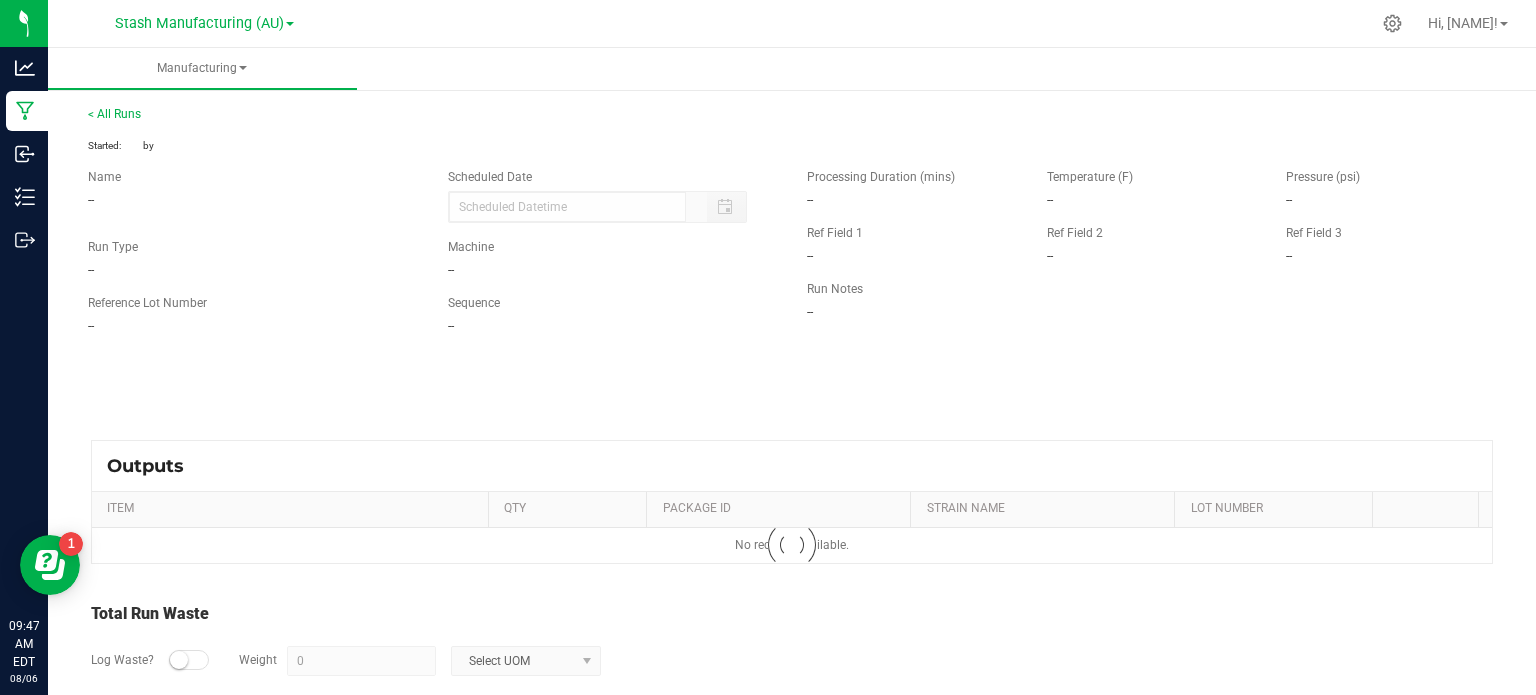type on "[MONTH]/[DAY]/[YEAR] [HOUR]:[MINUTE] [TIME]" 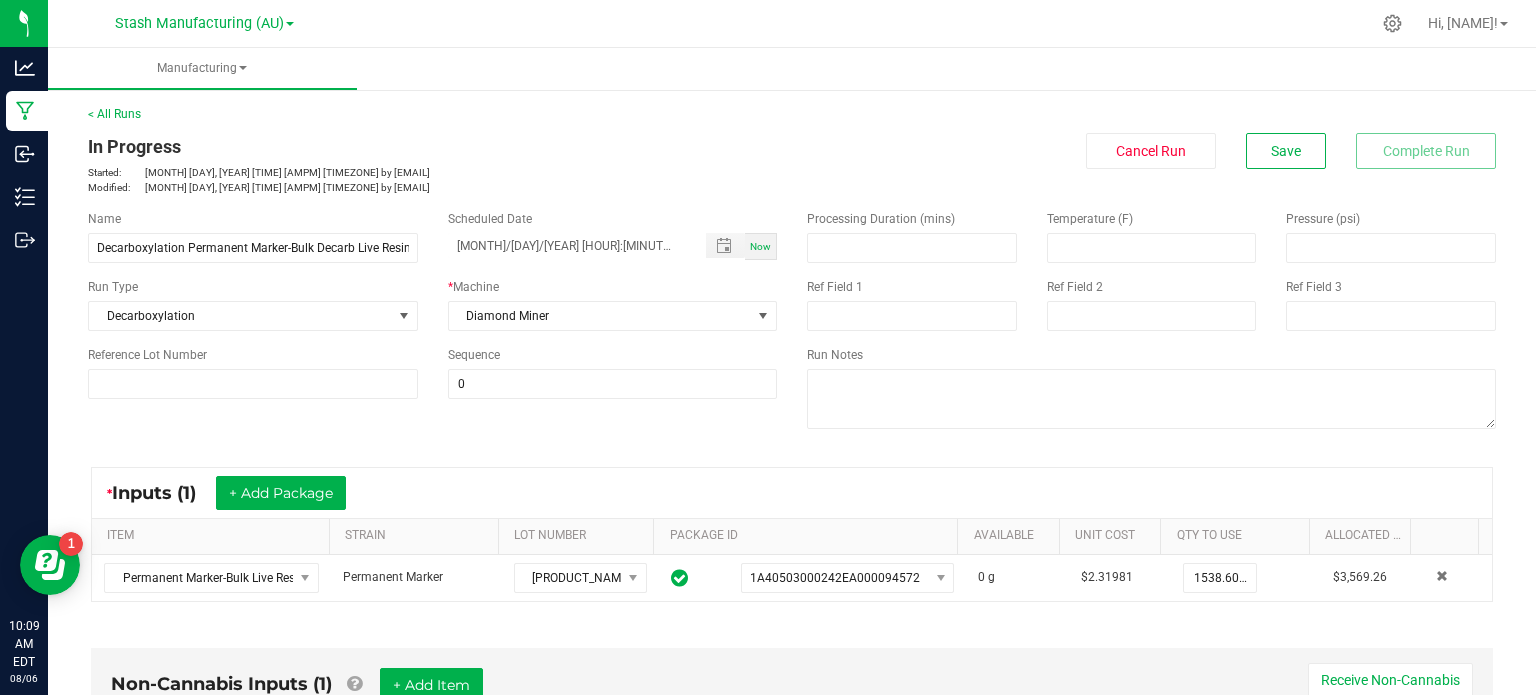 click on "Manufacturing" at bounding box center (816, 69) 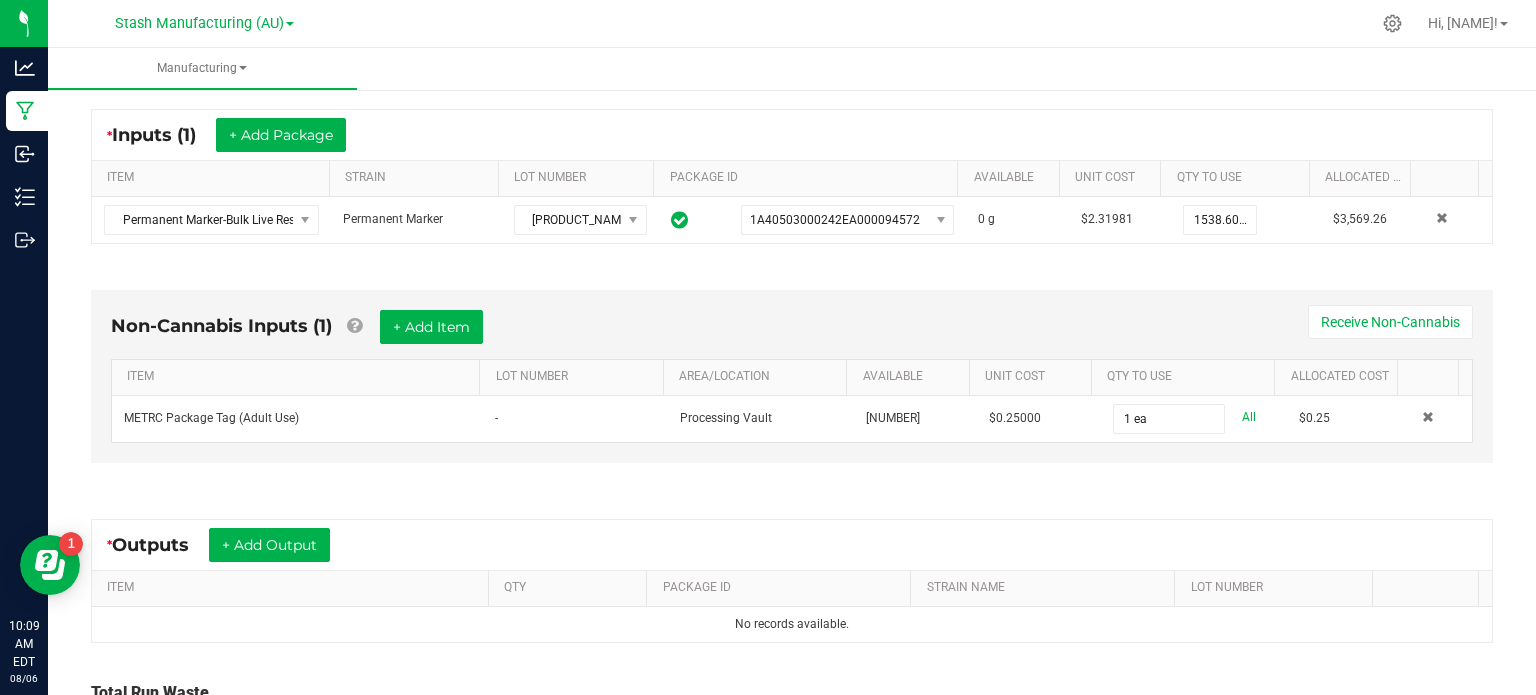 scroll, scrollTop: 362, scrollLeft: 0, axis: vertical 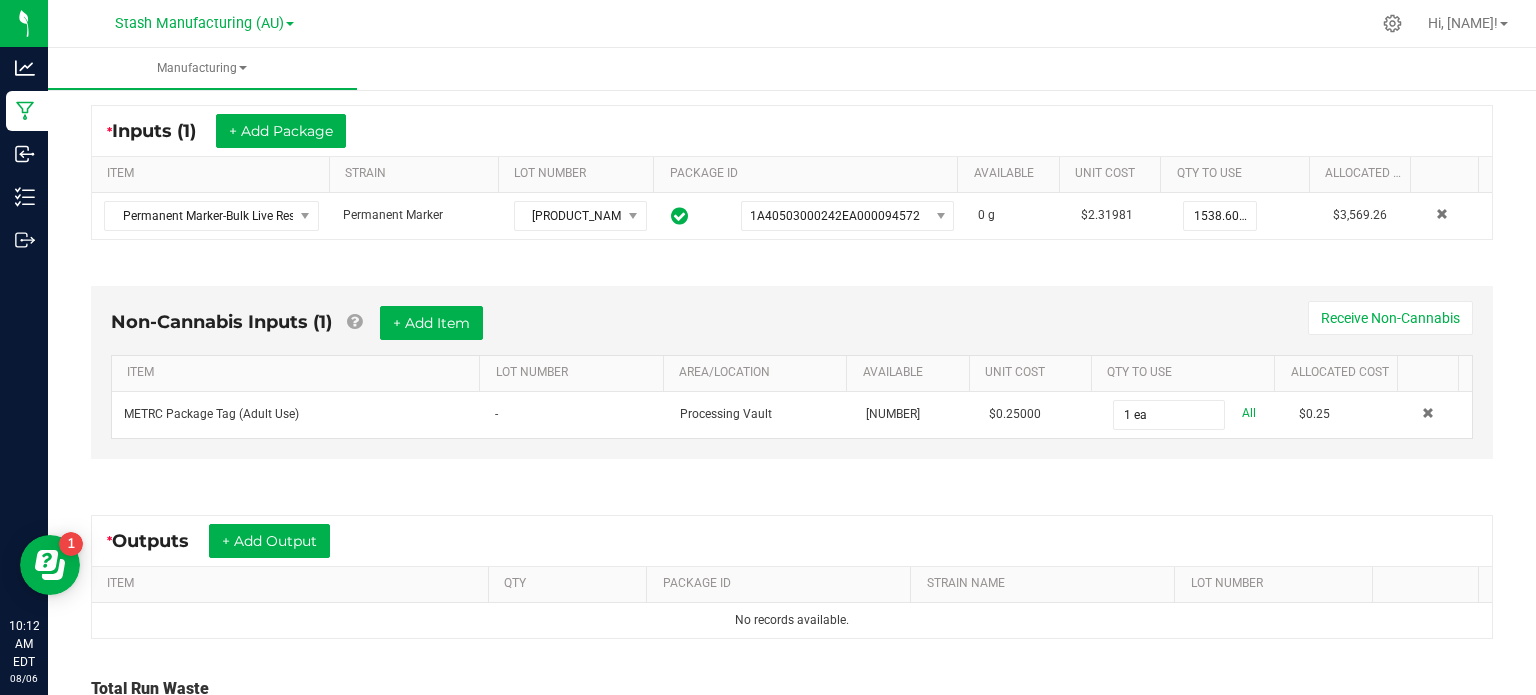 click on "Non-Cannabis Inputs (1)  + Add Item   Receive Non-Cannabis  ITEM LOT NUMBER AREA/LOCATION AVAILABLE Unit Cost QTY TO USE Allocated Cost  METRC Package Tag (Adult Use)   -      Processing Vault   5543.5054    $0.25000  1 ea All  $0.25" at bounding box center [792, 377] 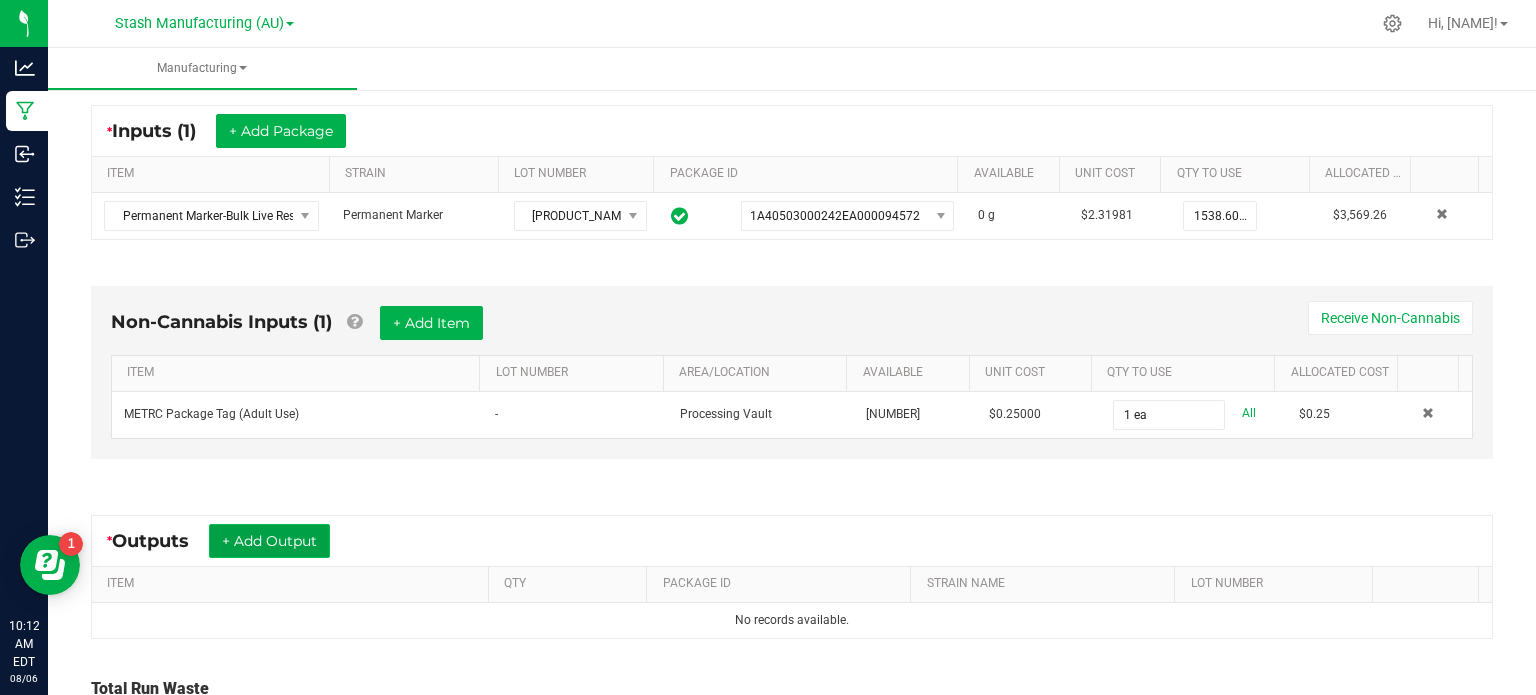 click on "+ Add Output" at bounding box center (269, 541) 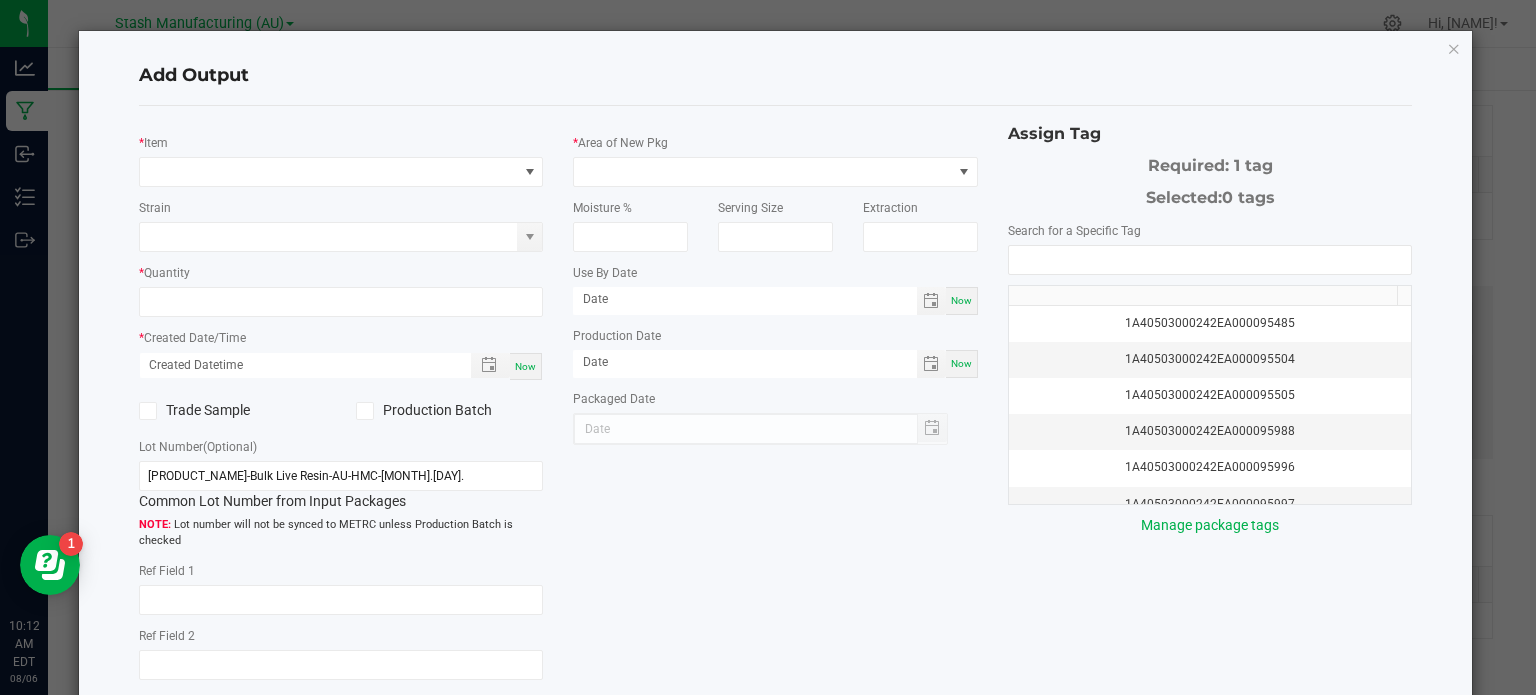 type on "07/25/2027" 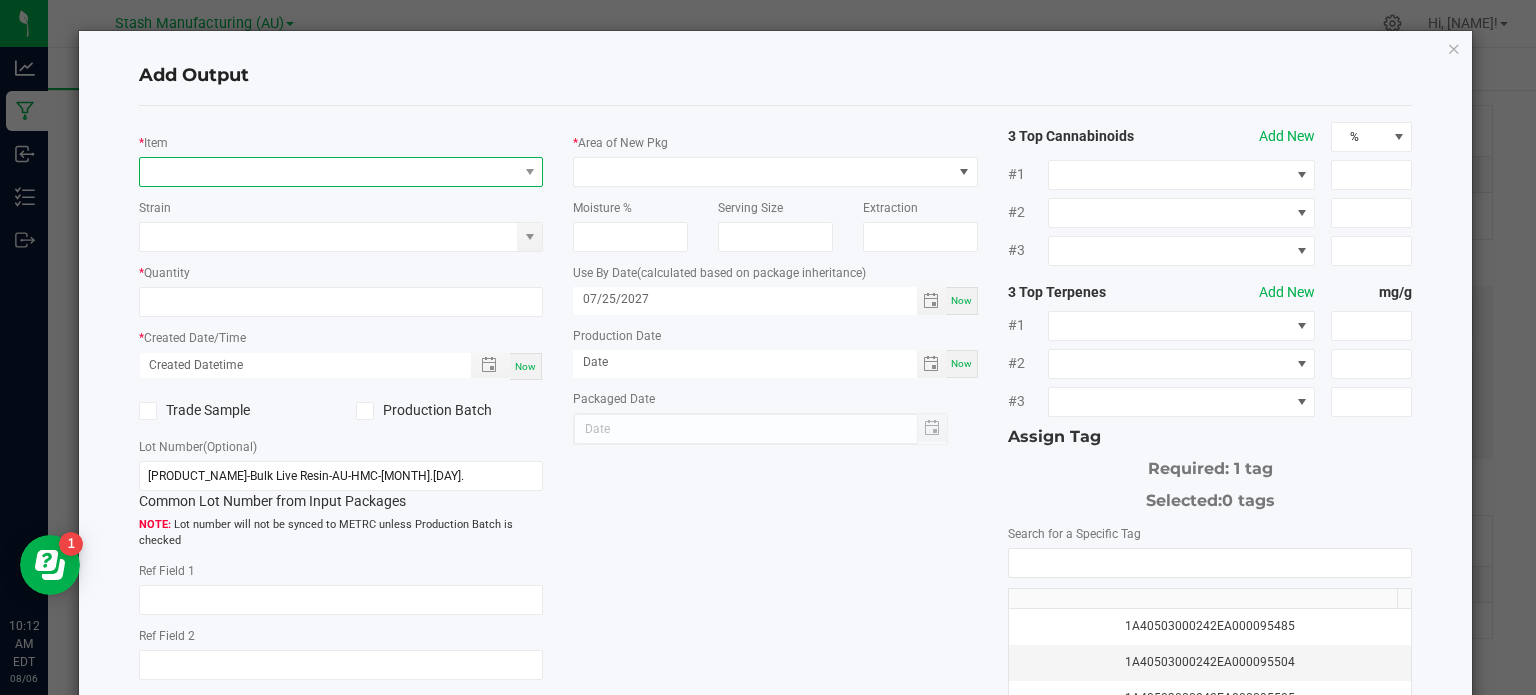 click at bounding box center [329, 172] 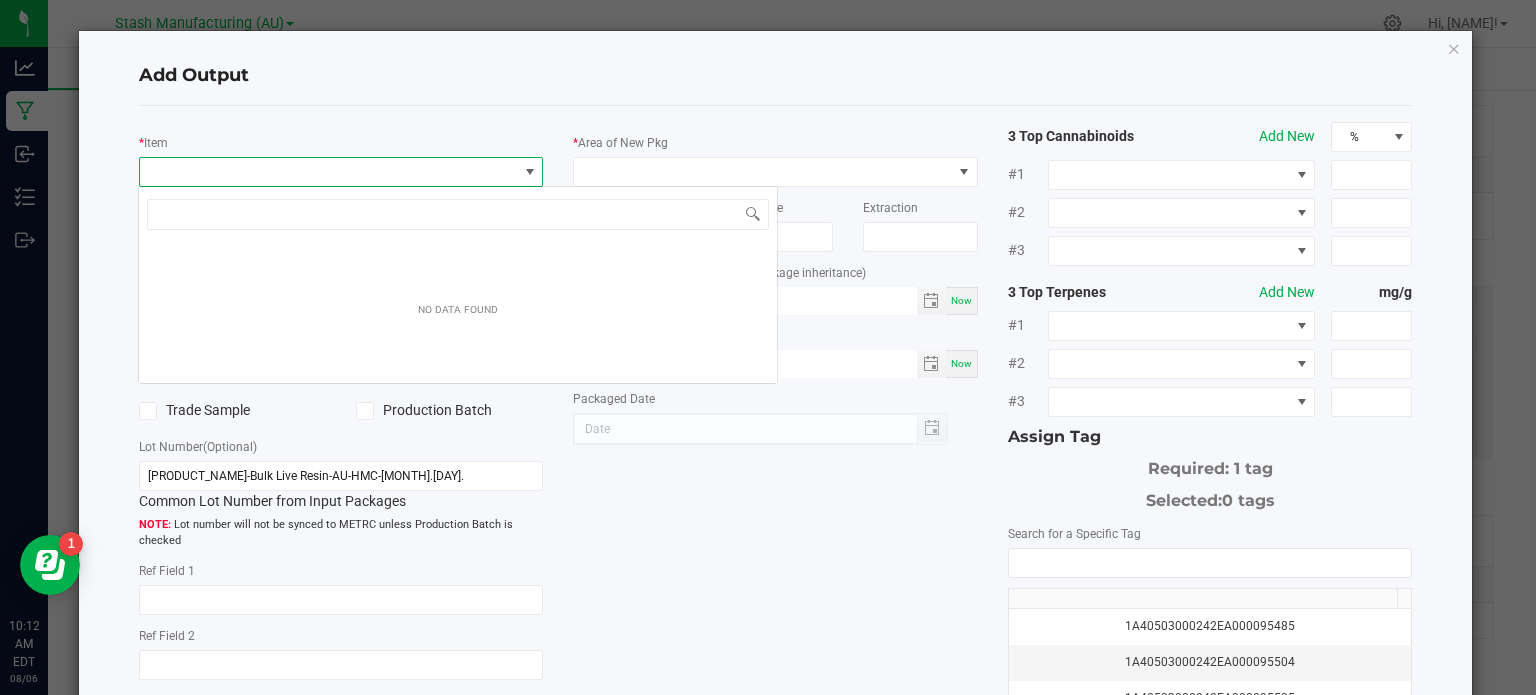 scroll, scrollTop: 99970, scrollLeft: 99600, axis: both 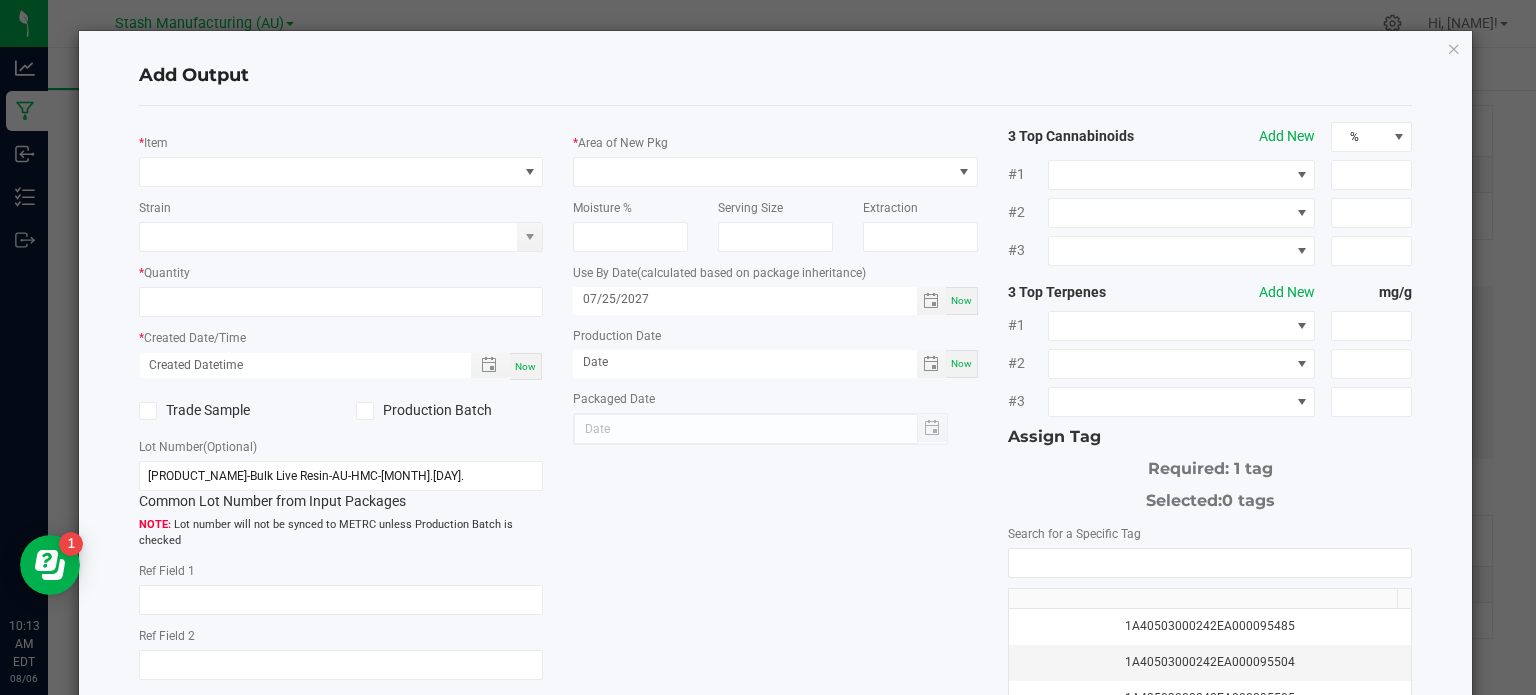 click on "Add Output" at bounding box center [776, 76] 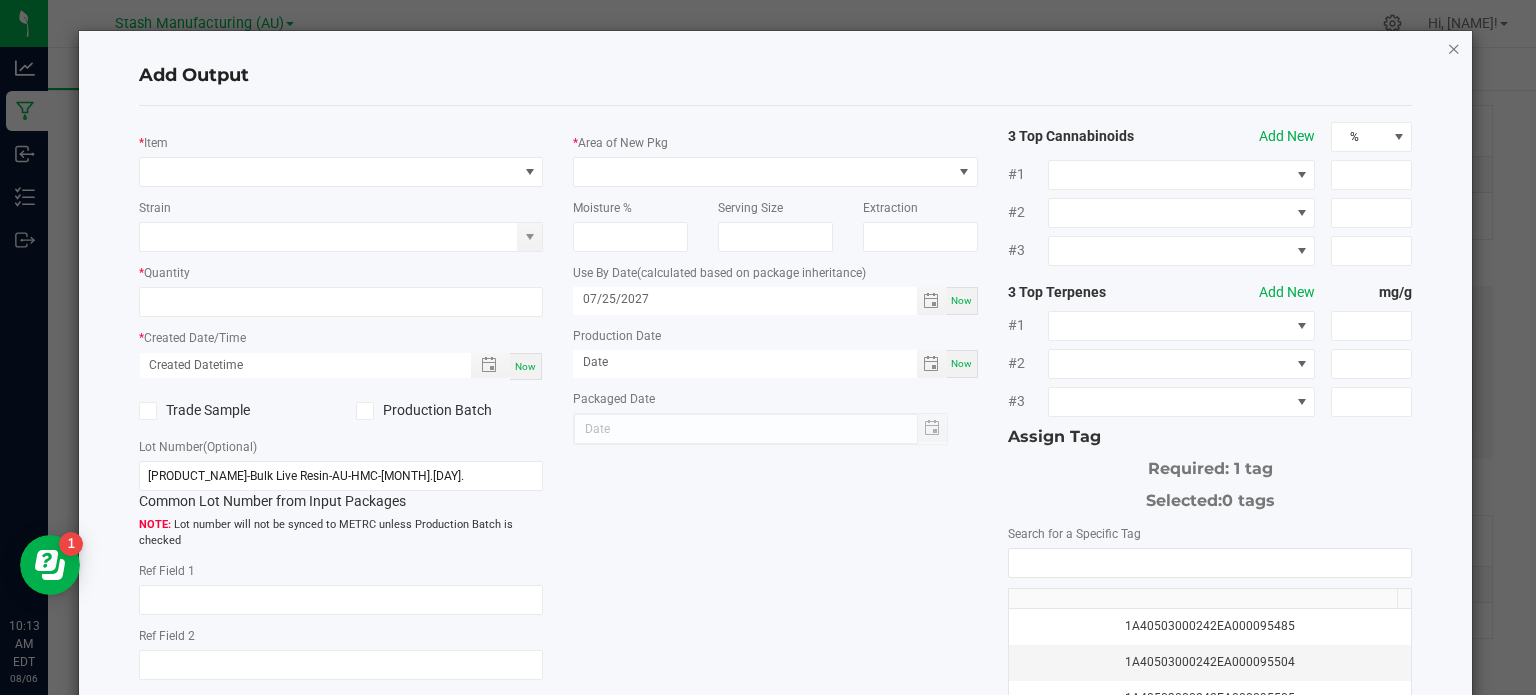 click 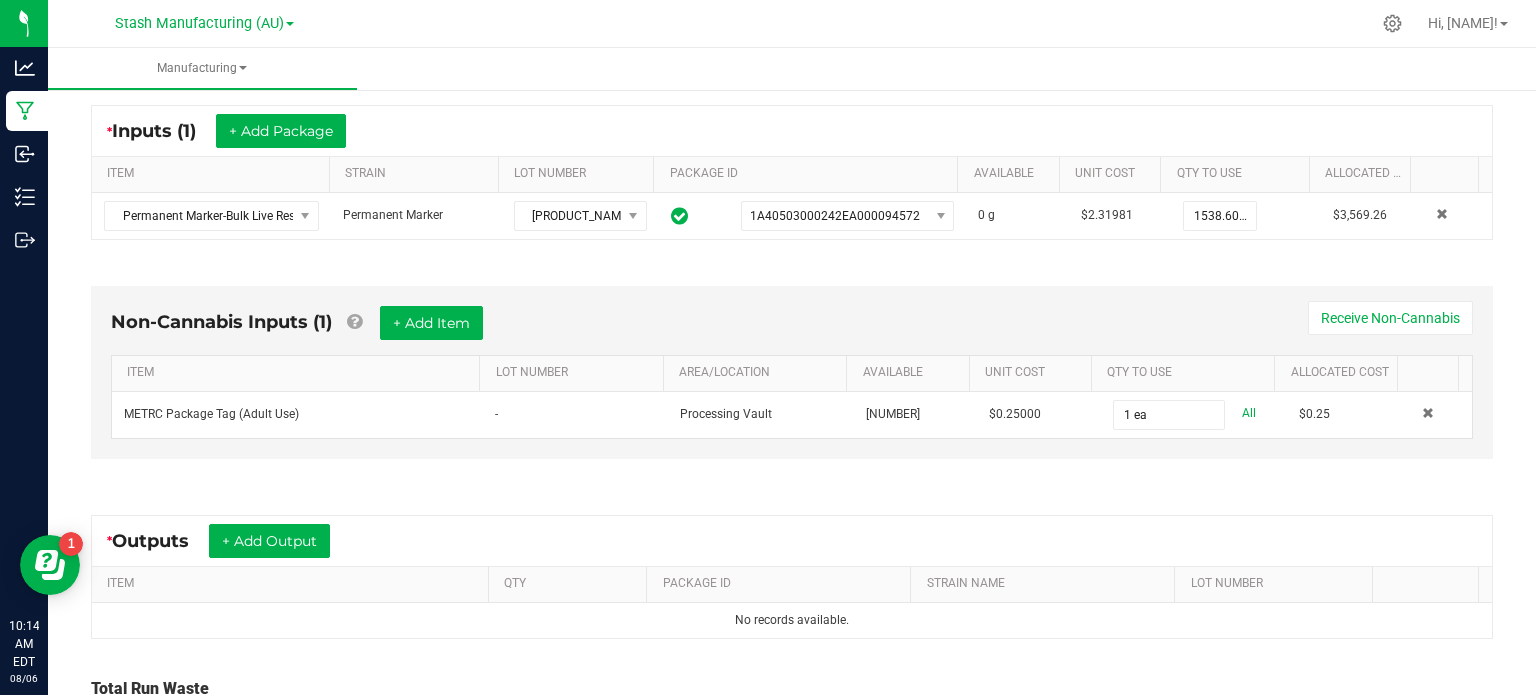 drag, startPoint x: 1535, startPoint y: 78, endPoint x: 1503, endPoint y: 57, distance: 38.27532 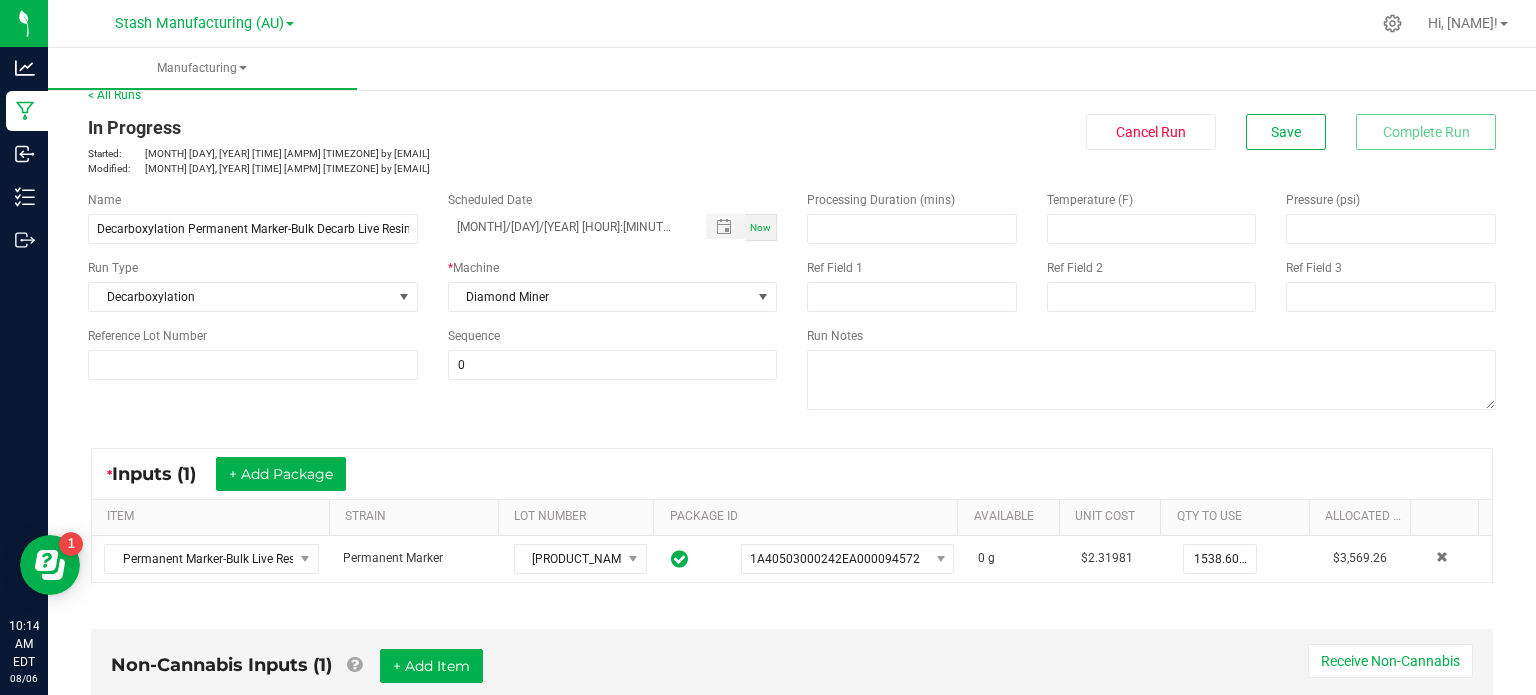 scroll, scrollTop: 0, scrollLeft: 0, axis: both 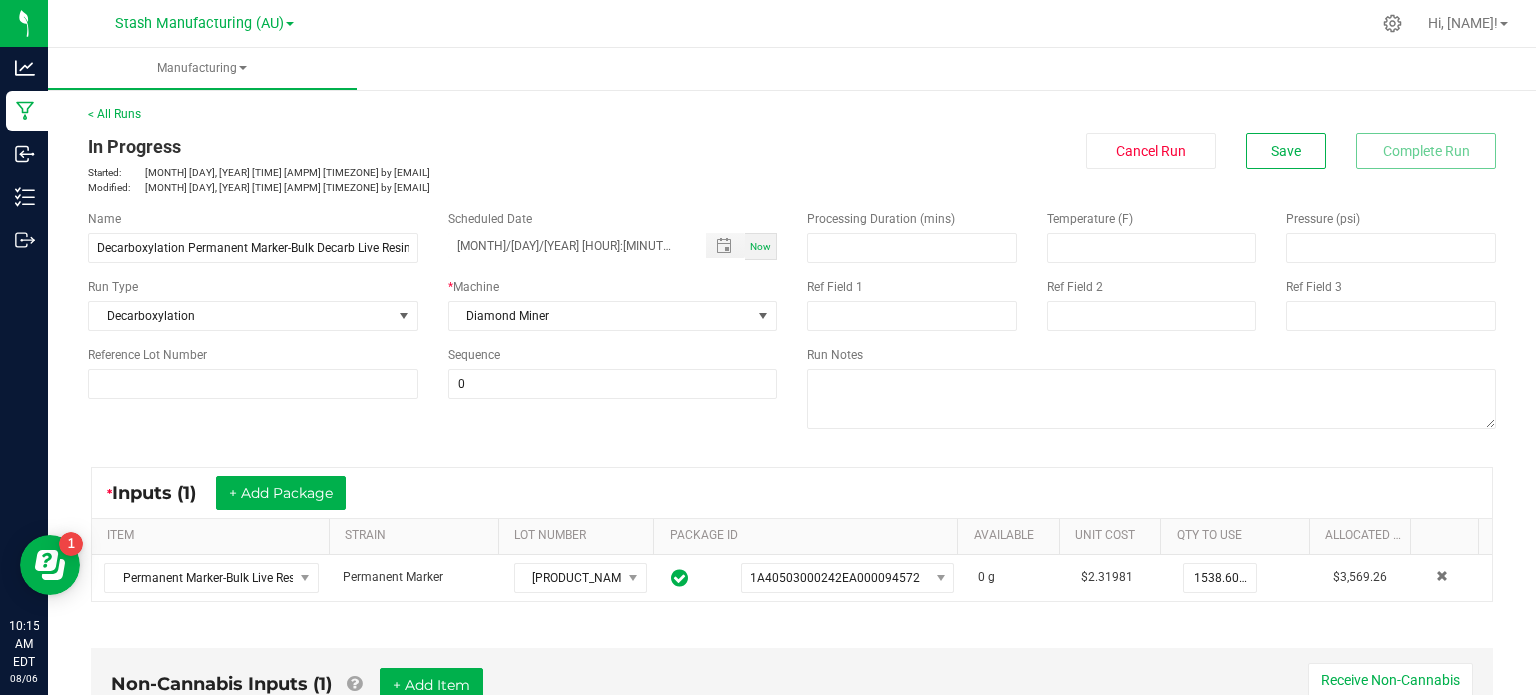 click on "In Progress" at bounding box center [432, 146] 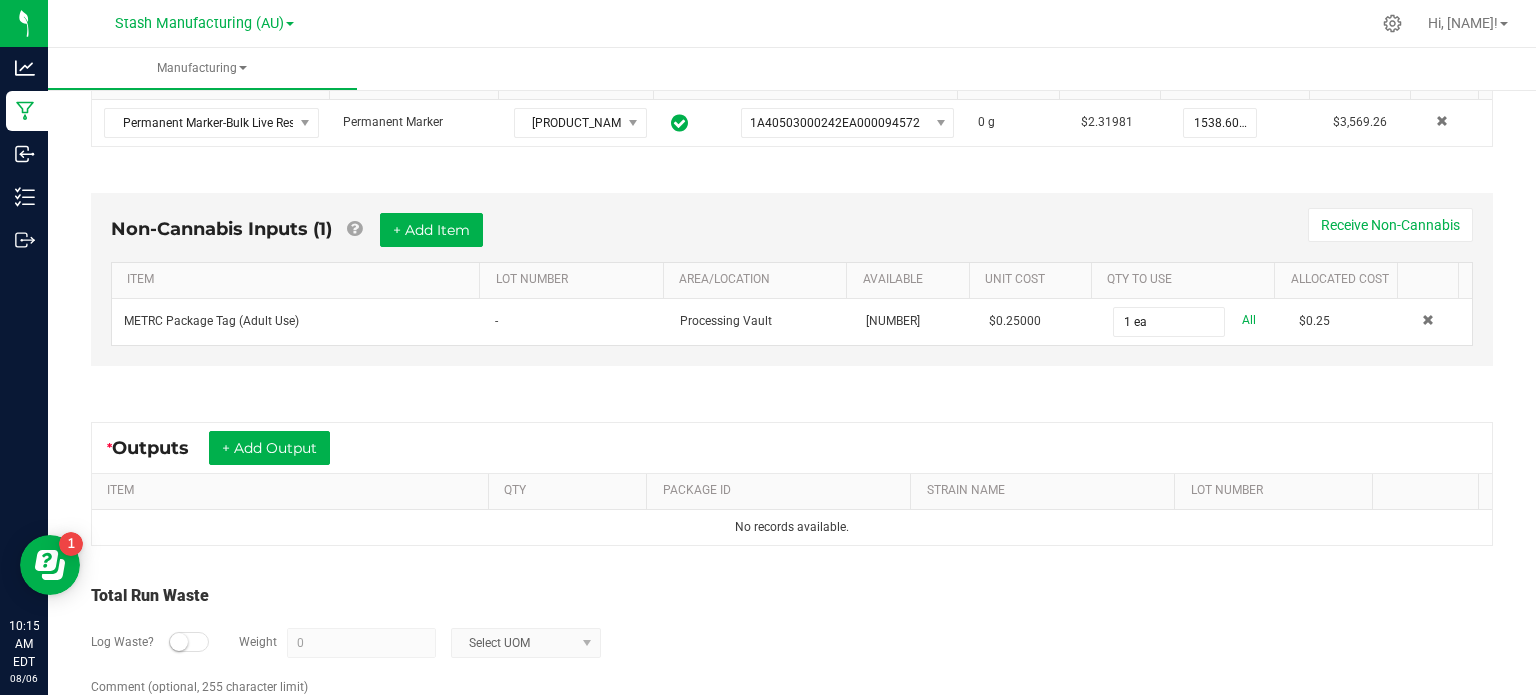 scroll, scrollTop: 528, scrollLeft: 0, axis: vertical 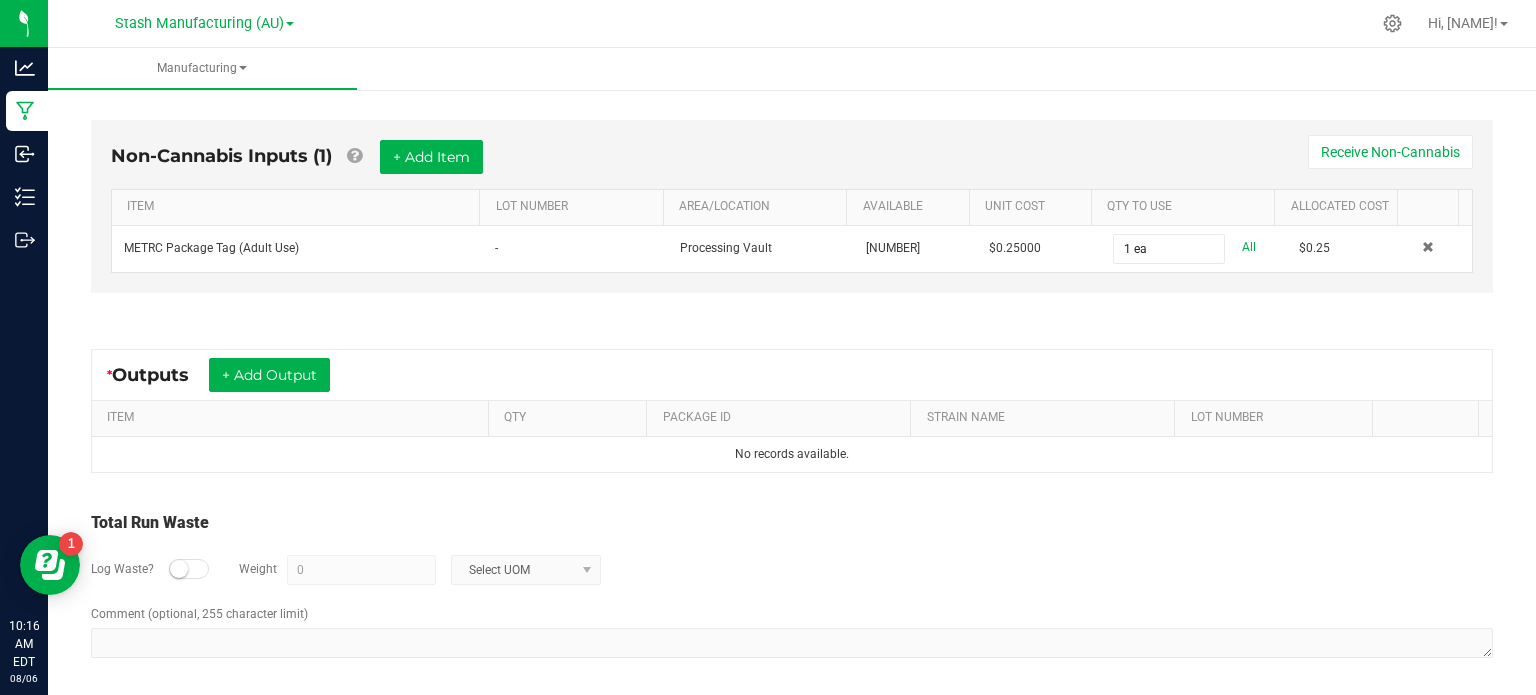click on "Non-Cannabis Inputs (1)  + Add Item   Receive Non-Cannabis" at bounding box center (792, 164) 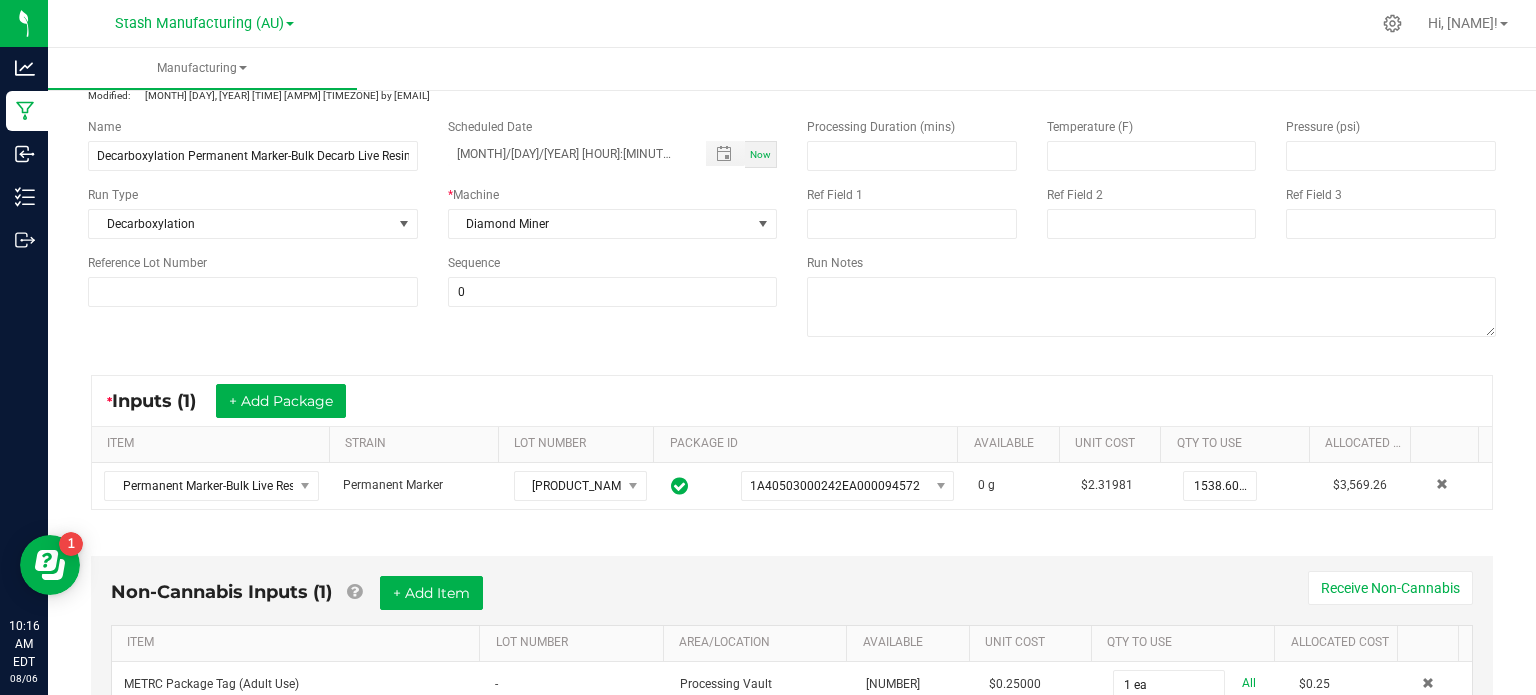 scroll, scrollTop: 528, scrollLeft: 0, axis: vertical 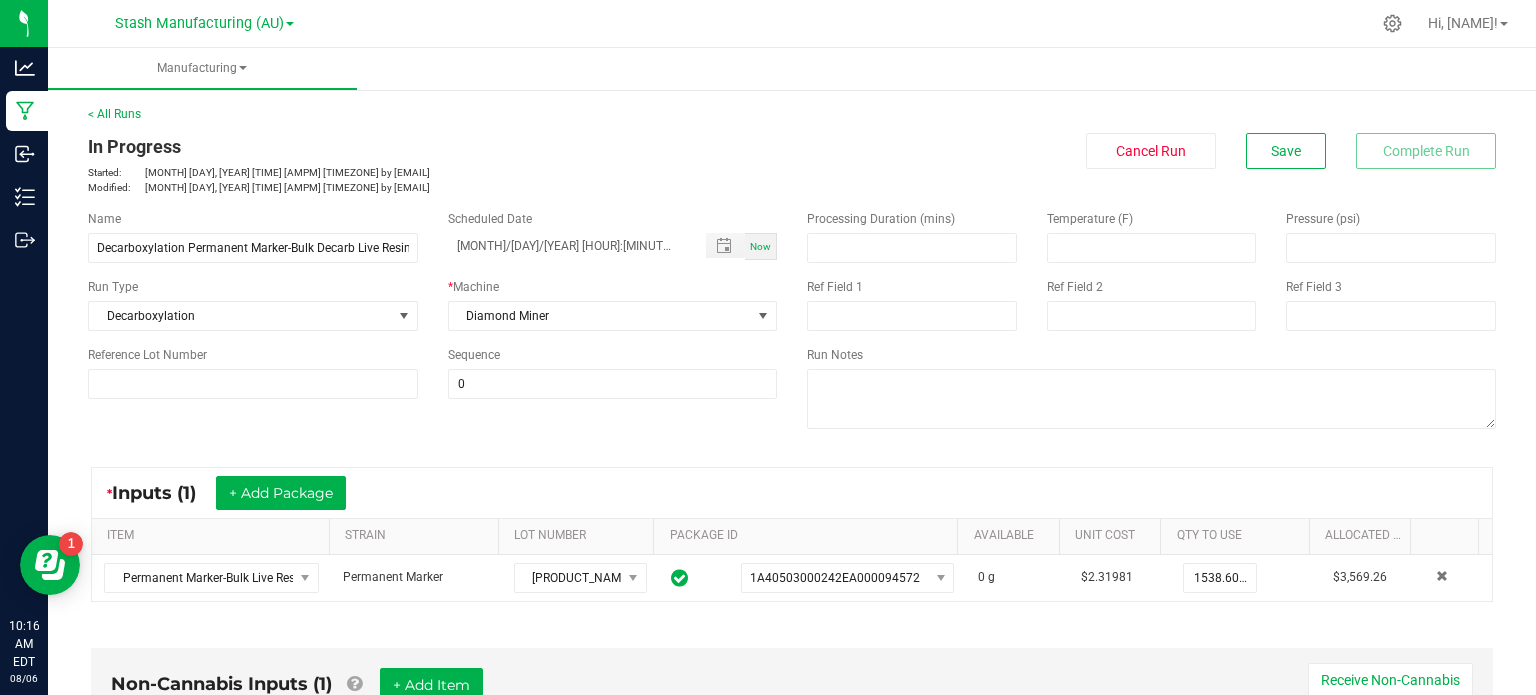 click on "Started:  [MONTH] [DAY], [YEAR] [HOUR]:[MINUTE] [TIMEZONE] by [EMAIL]   Modified:   [MONTH] [DAY], [YEAR] [HOUR]:[MINUTE] [TIMEZONE] by [EMAIL]" at bounding box center (792, 150) 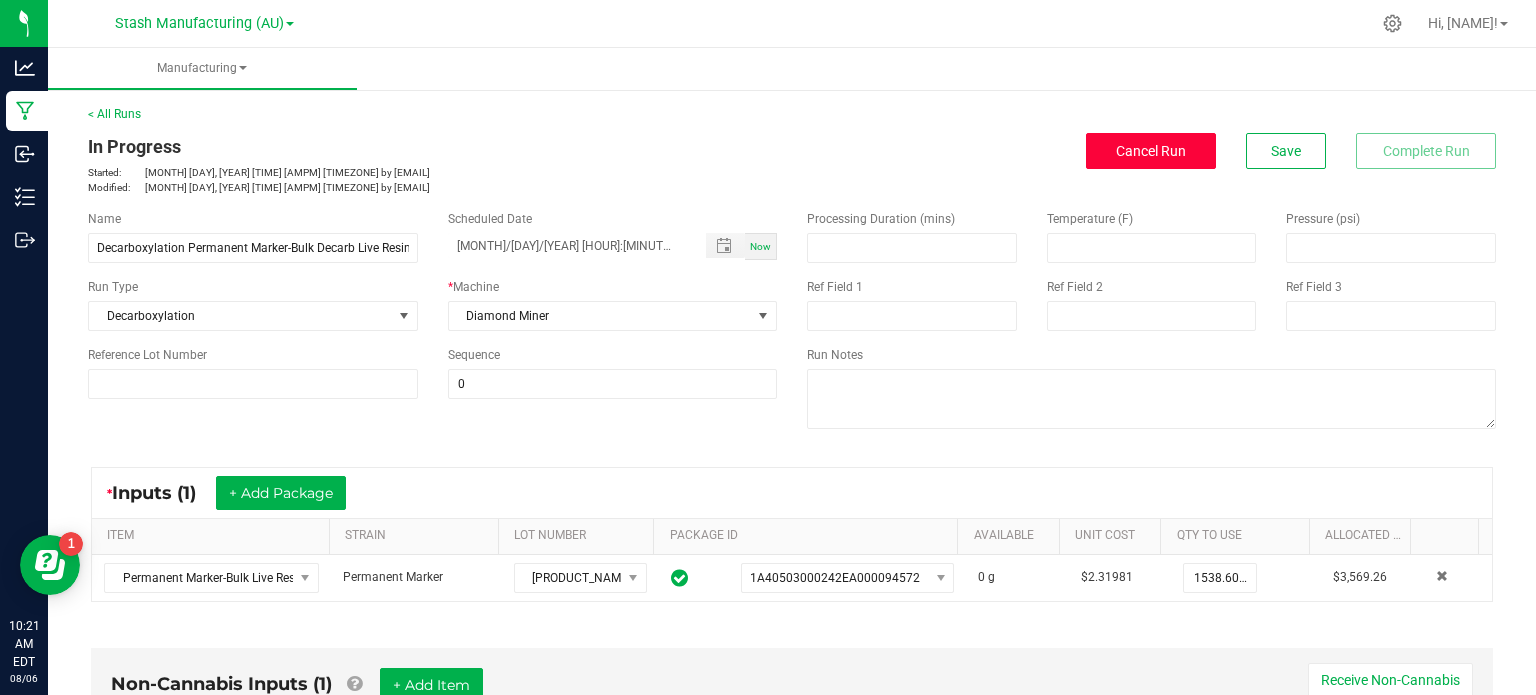 click on "Cancel Run" at bounding box center (1151, 151) 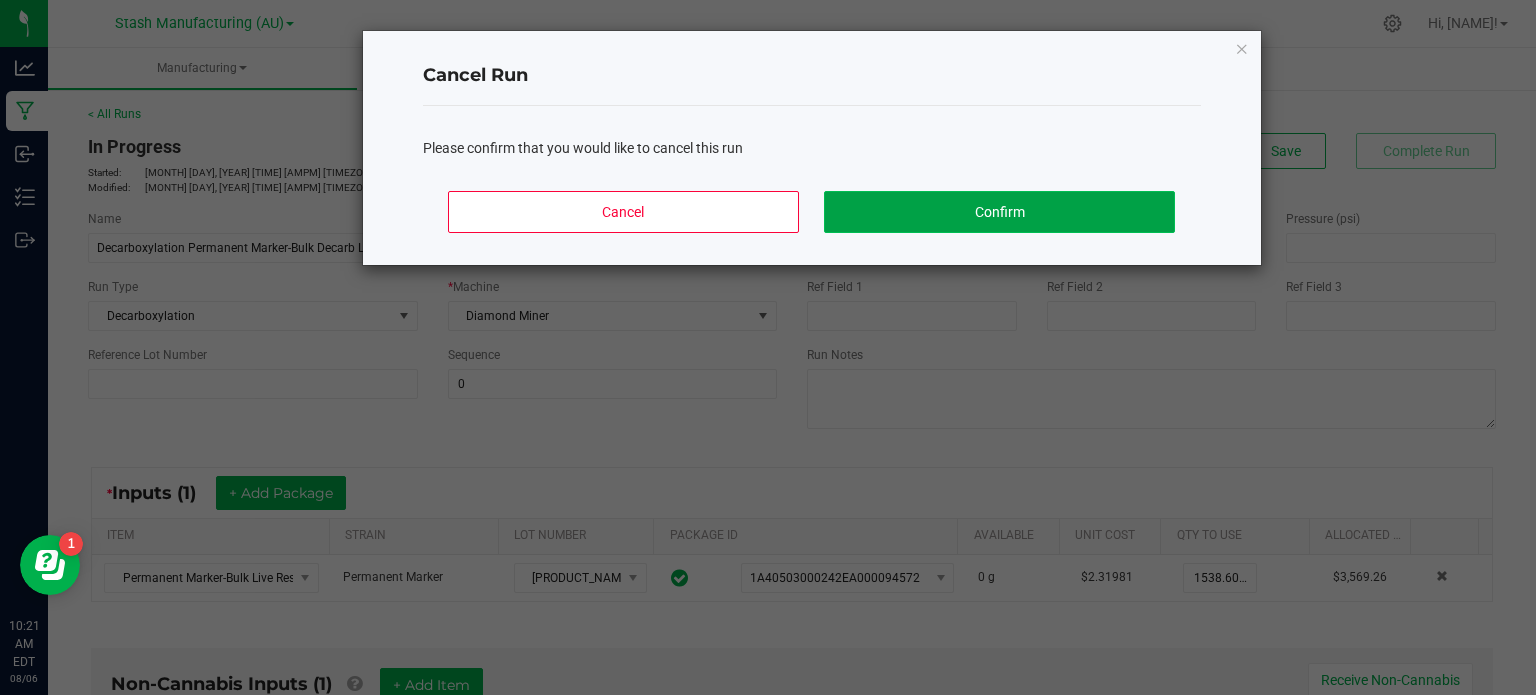 click on "Confirm" 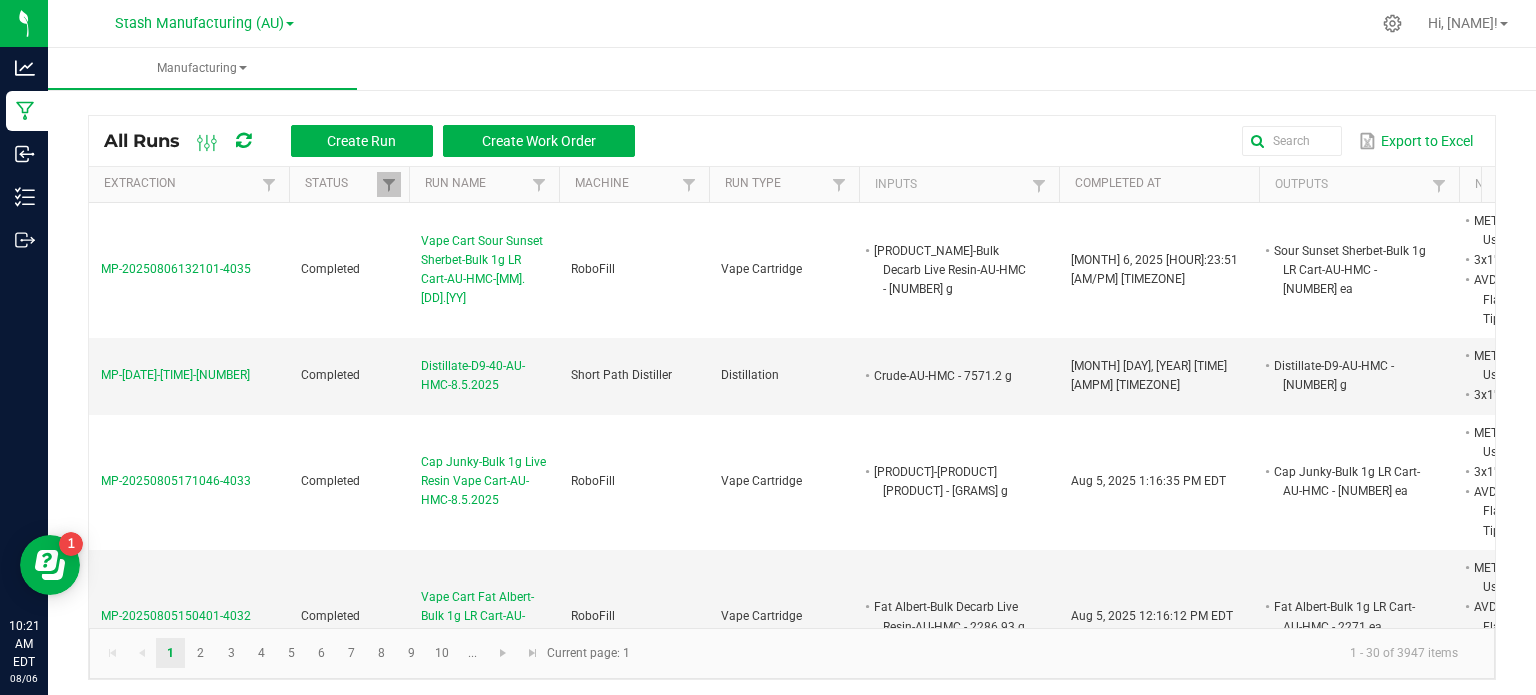 click on "All Runs   Create Run   Create Work Order   Export to Excel" at bounding box center [792, 141] 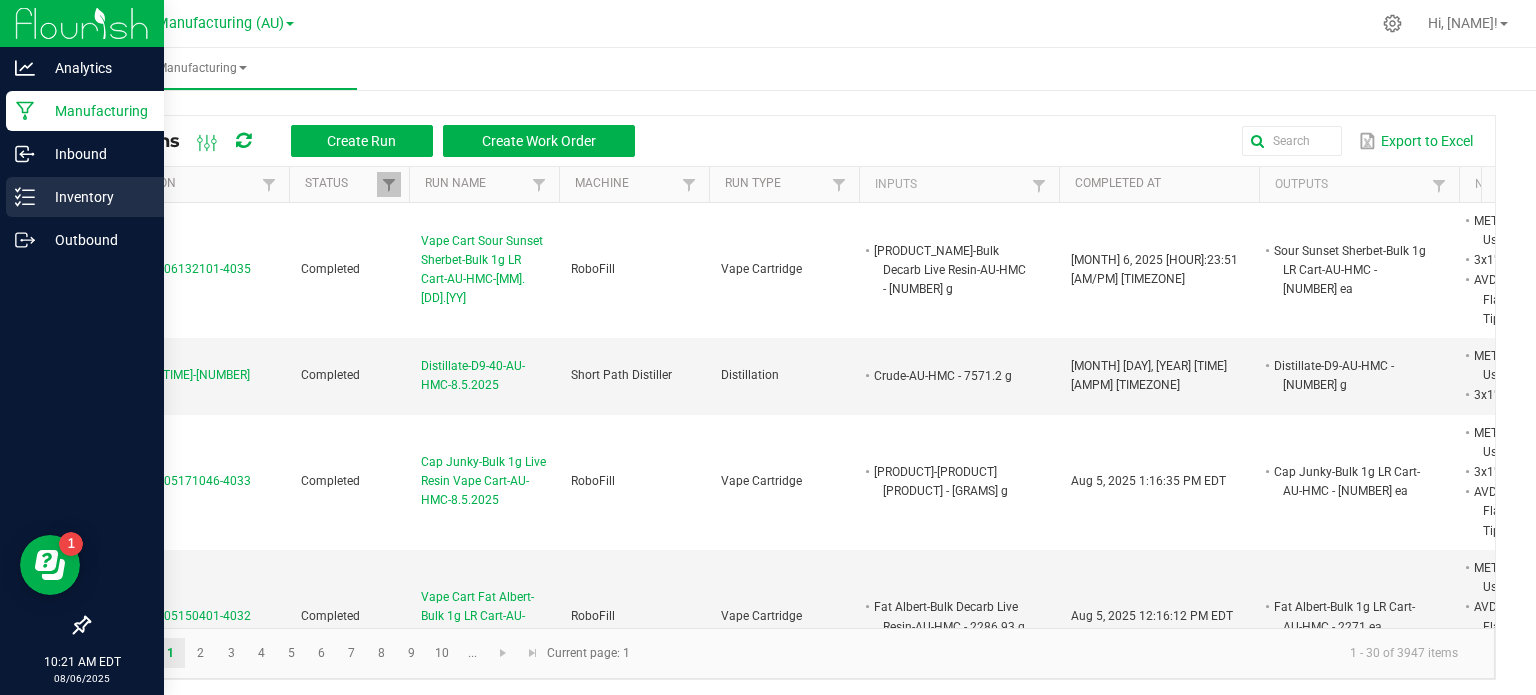 click on "Inventory" at bounding box center (85, 197) 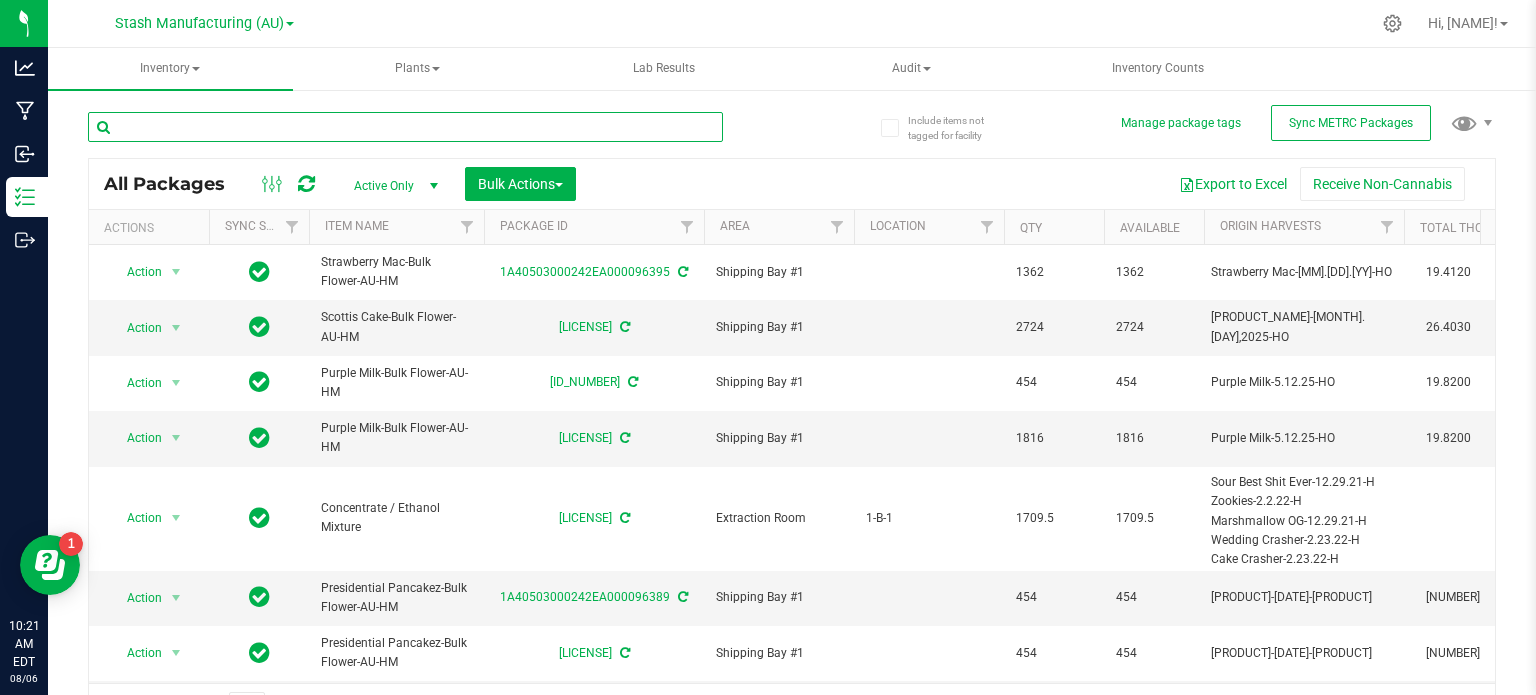 click at bounding box center (405, 127) 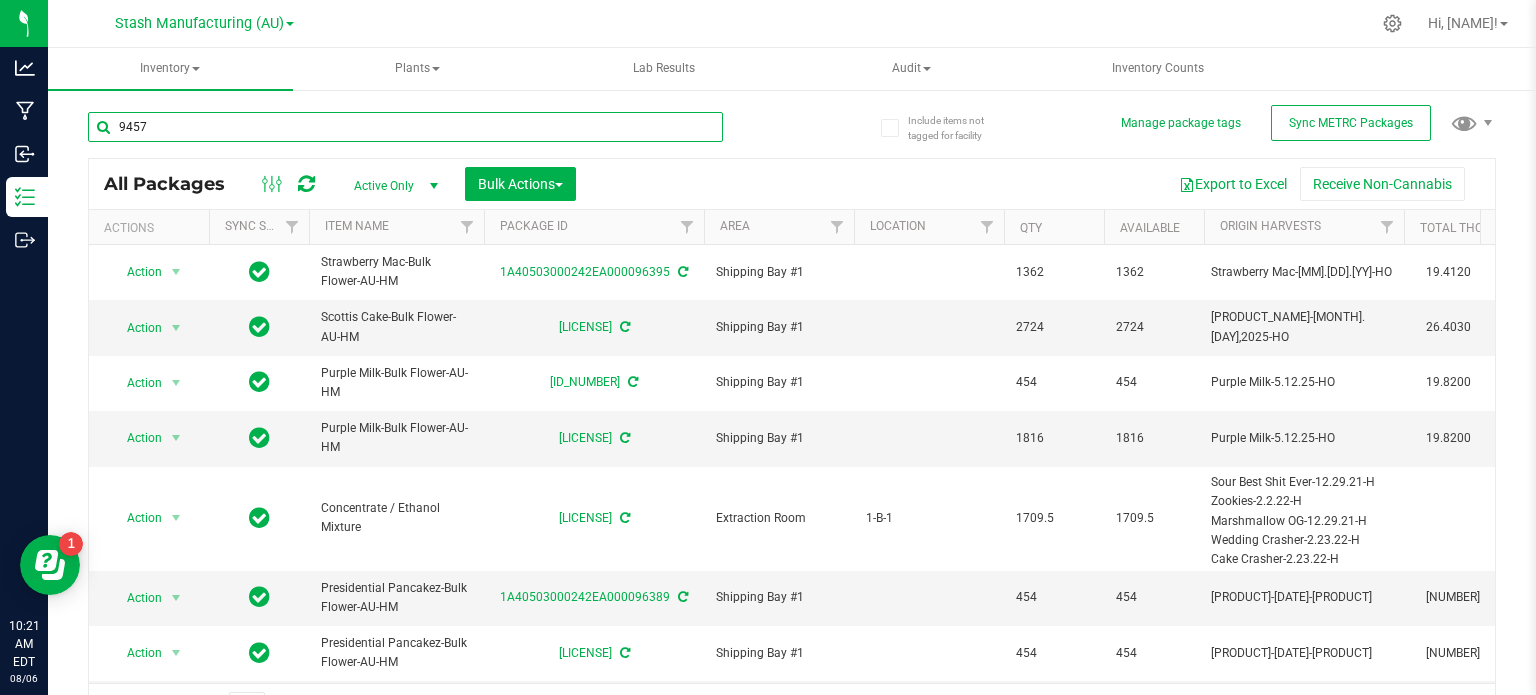 type on "94572" 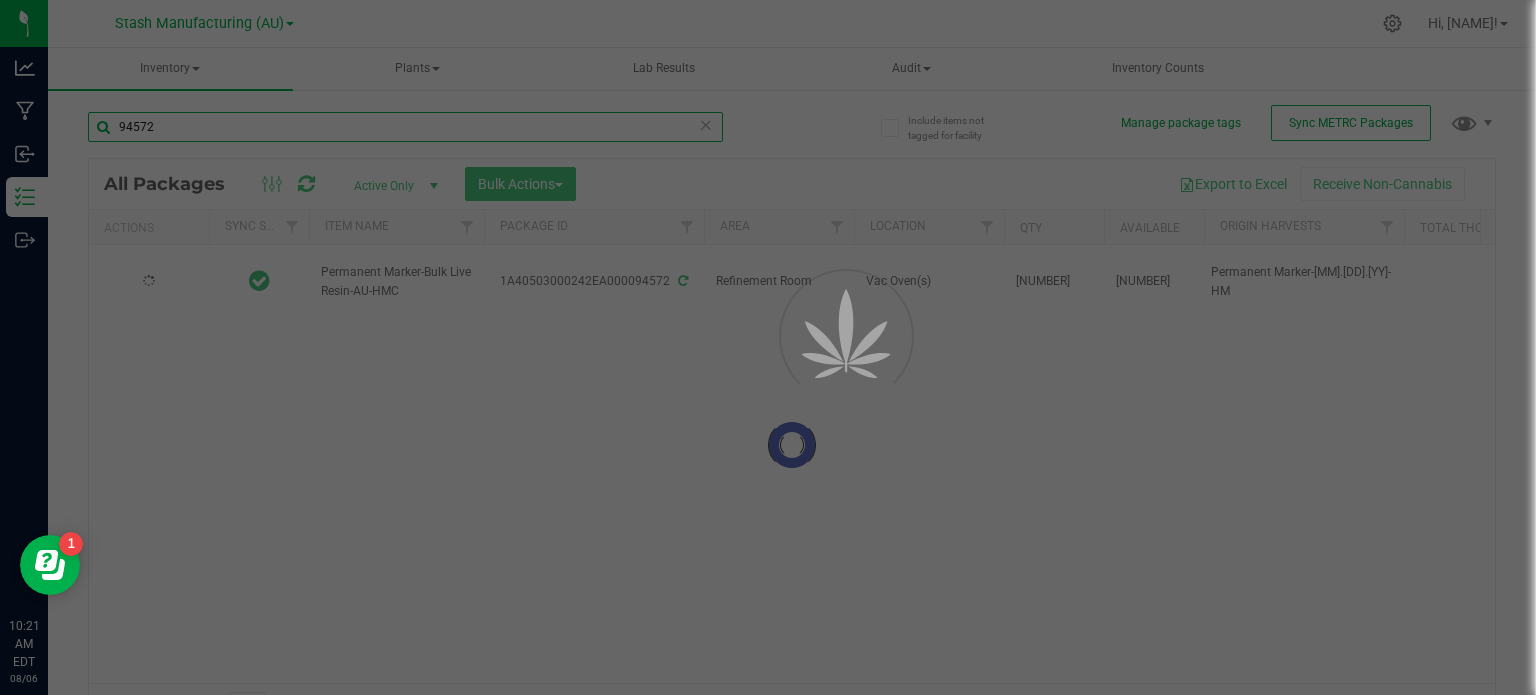 type on "2025-07-25" 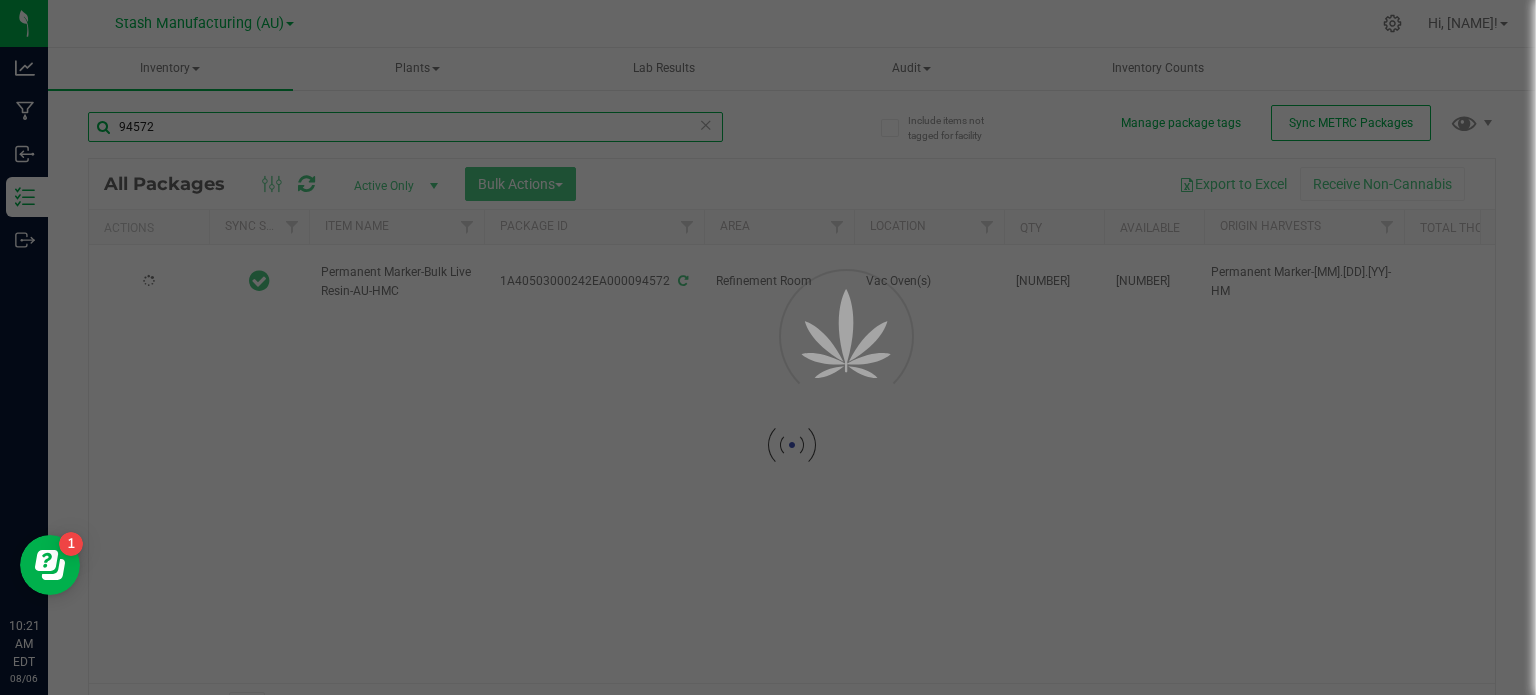 type on "[YYYY]-[MM]-[DD]" 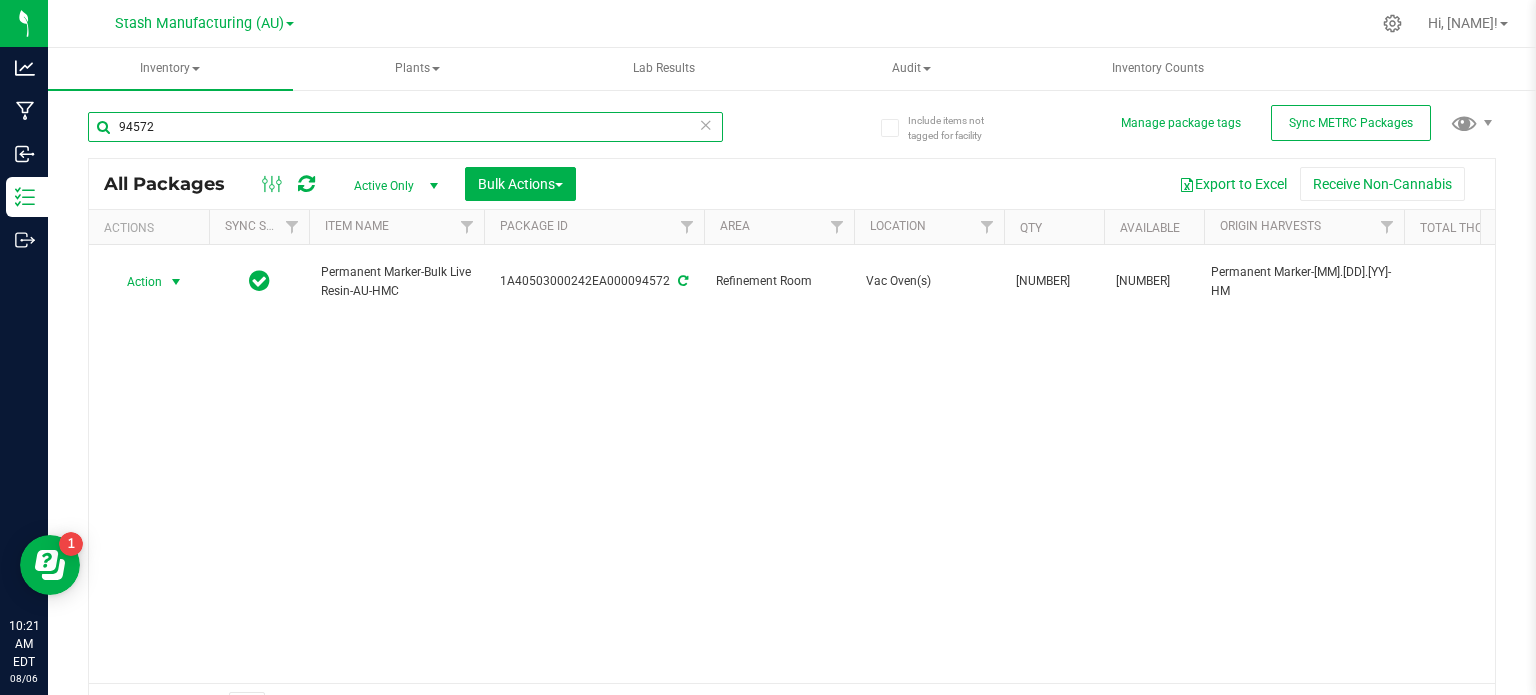 type on "94572" 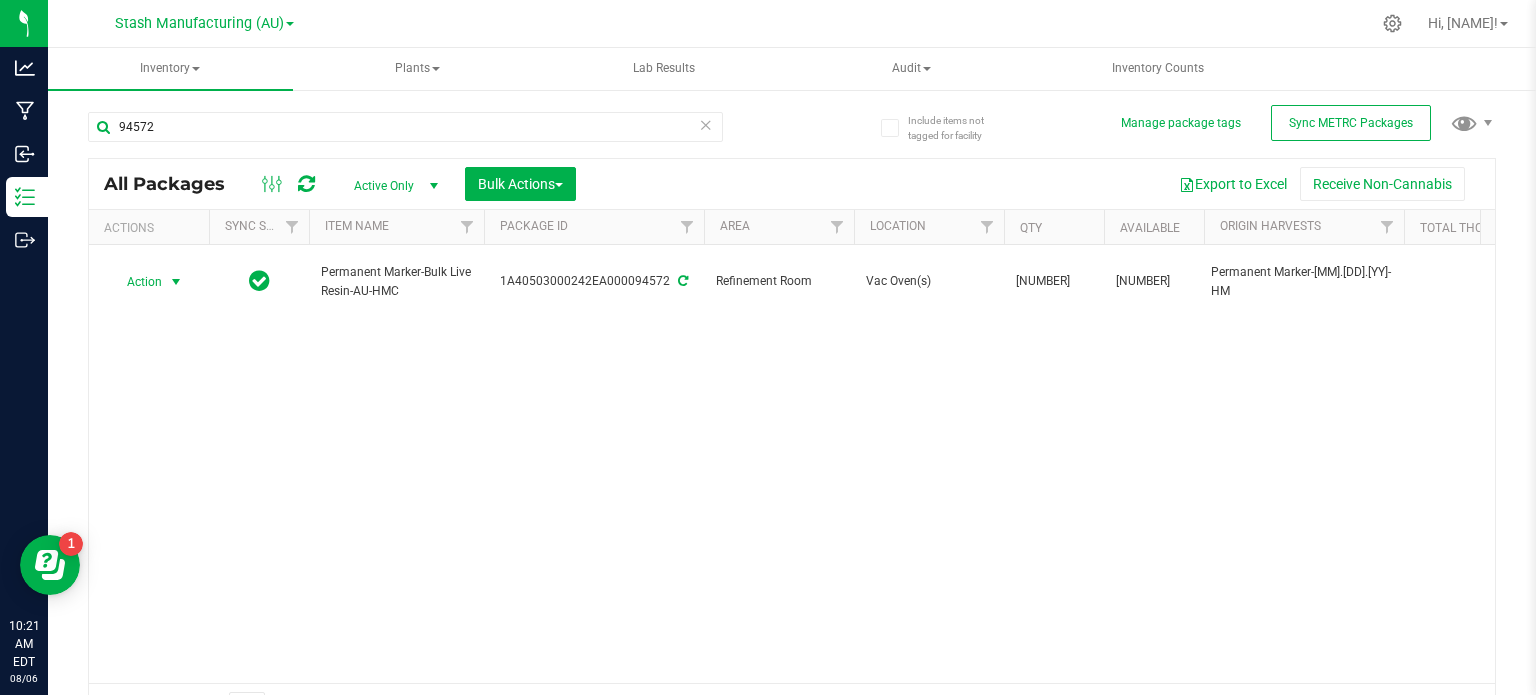 click at bounding box center (176, 282) 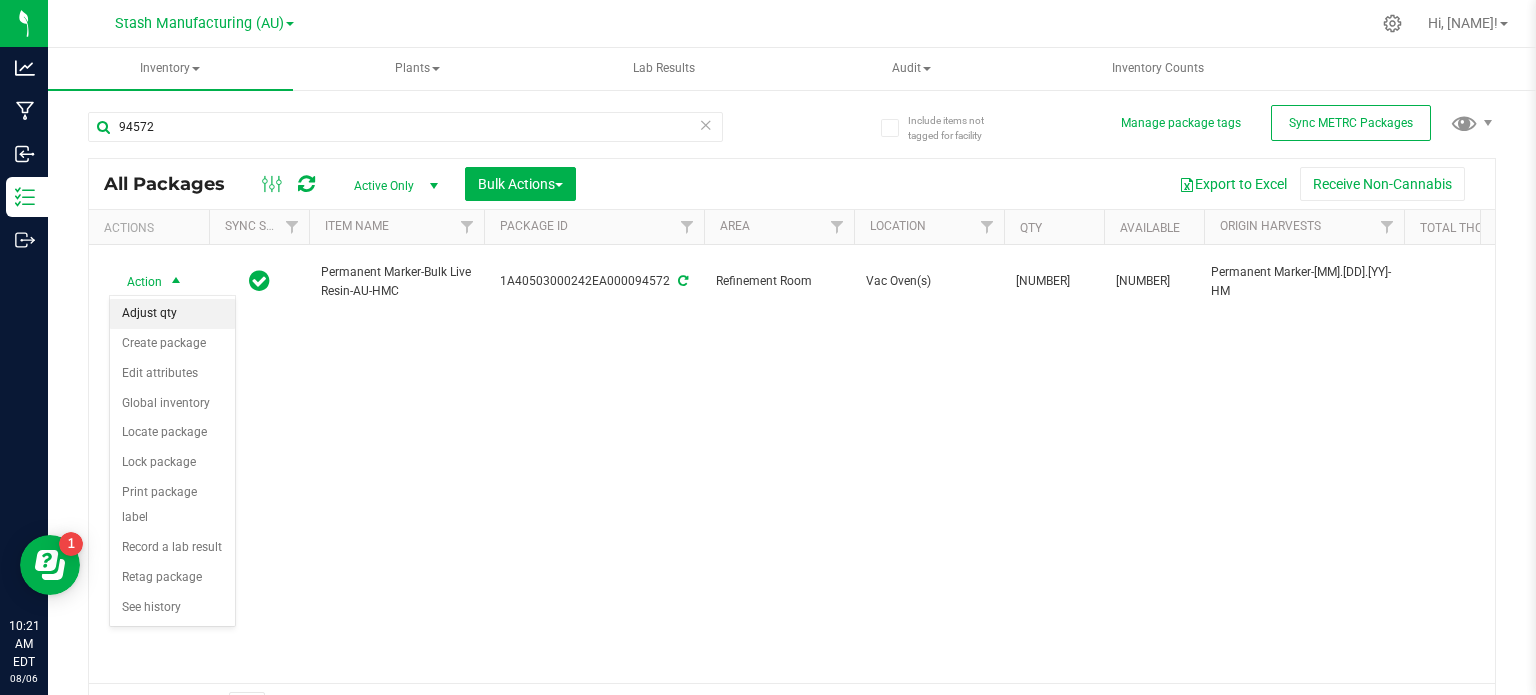 click on "Adjust qty" at bounding box center (172, 314) 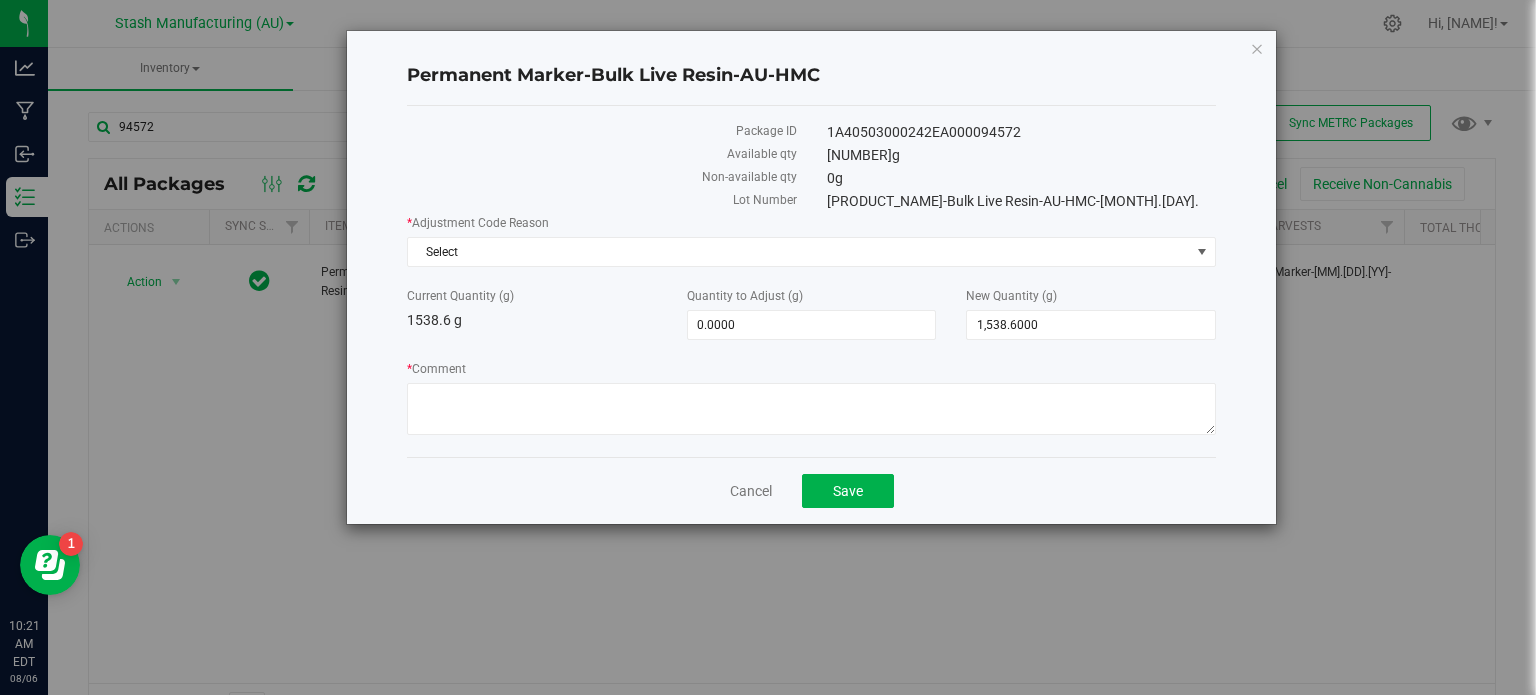 click on "*
Adjustment Code Reason" at bounding box center (811, 223) 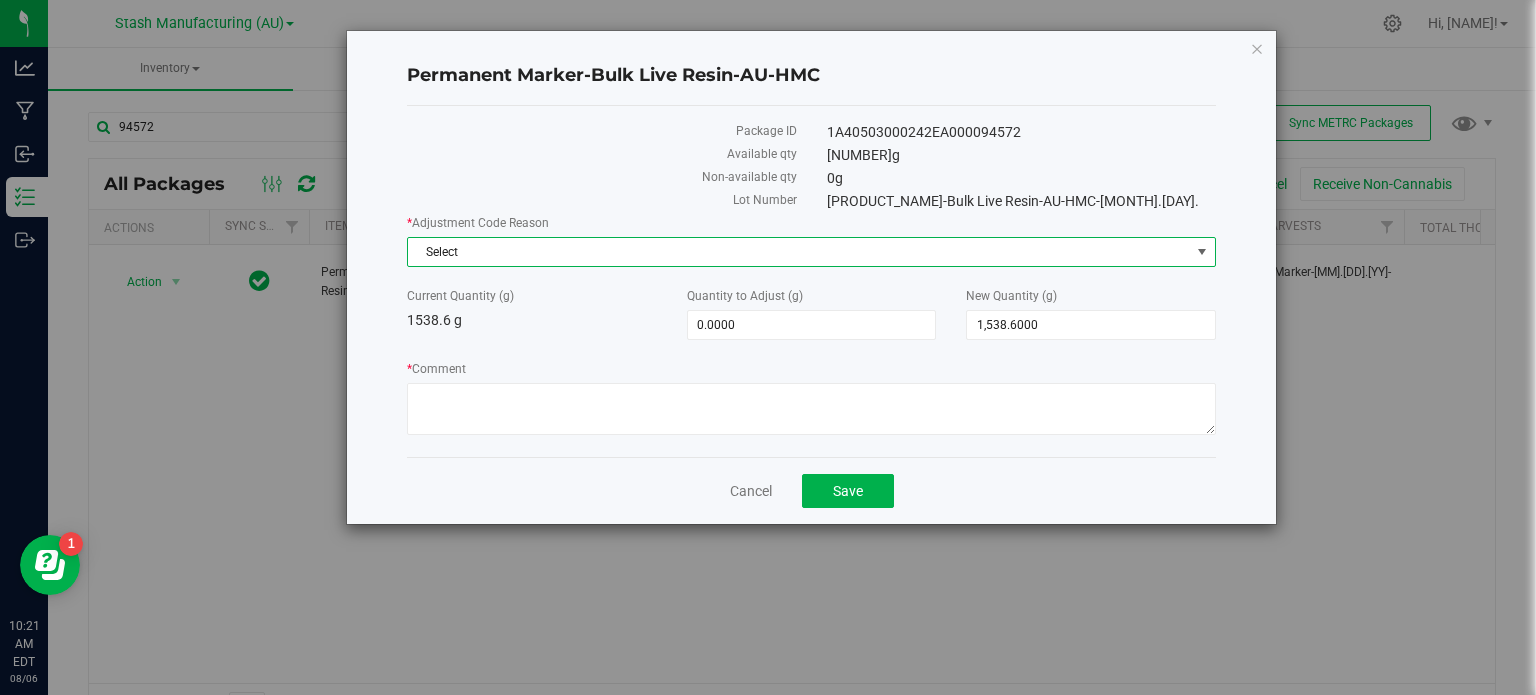 click on "Select" at bounding box center (799, 252) 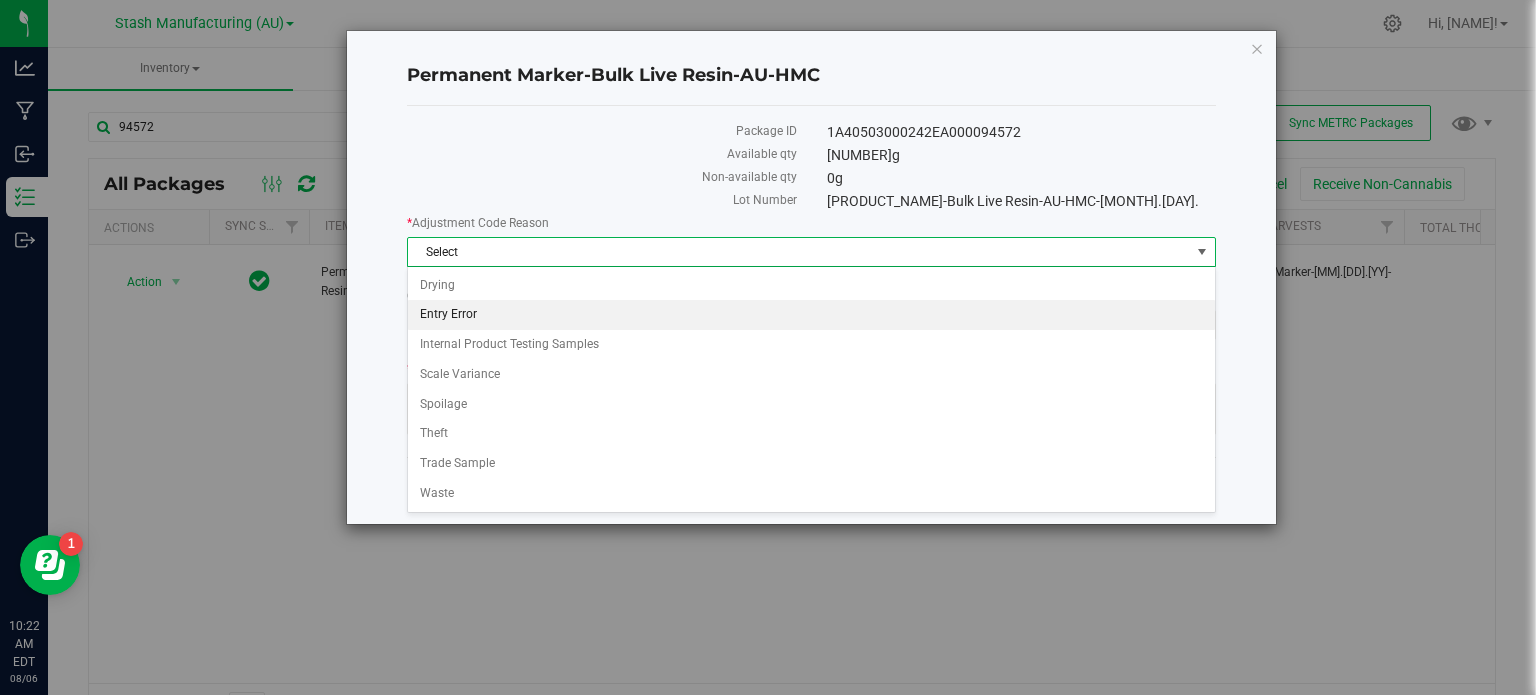 click on "Entry Error" at bounding box center (811, 315) 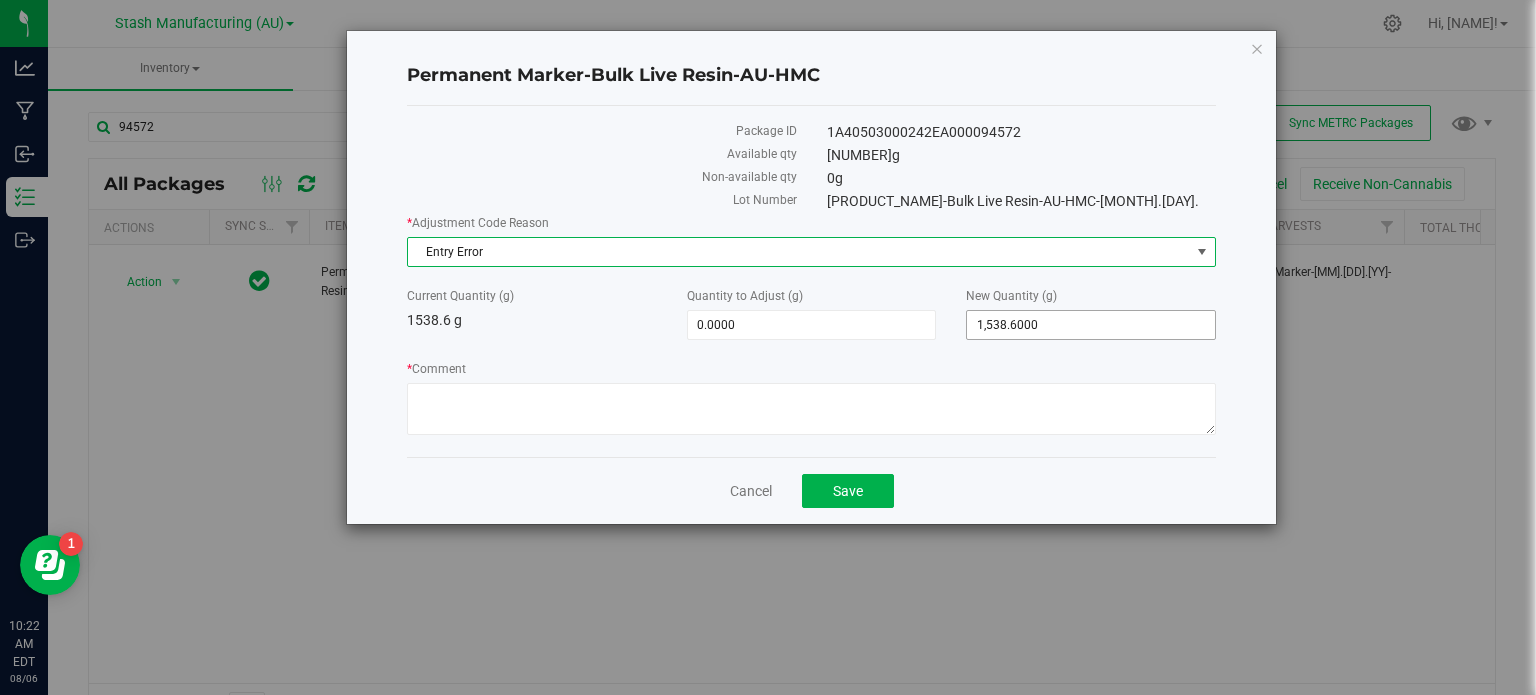 click on "[NUMBER] [NUMBER]" at bounding box center (1091, 325) 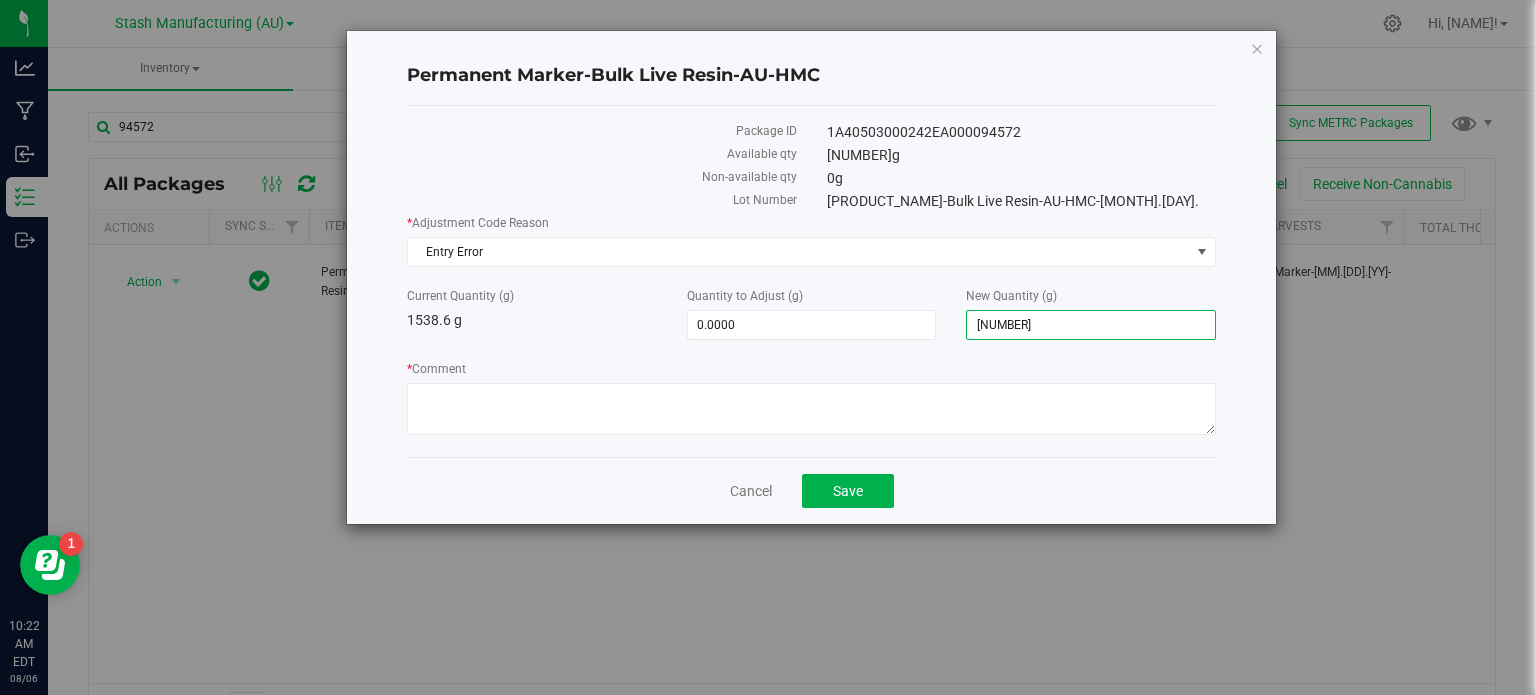 click on "[NUMBER]" at bounding box center (1091, 325) 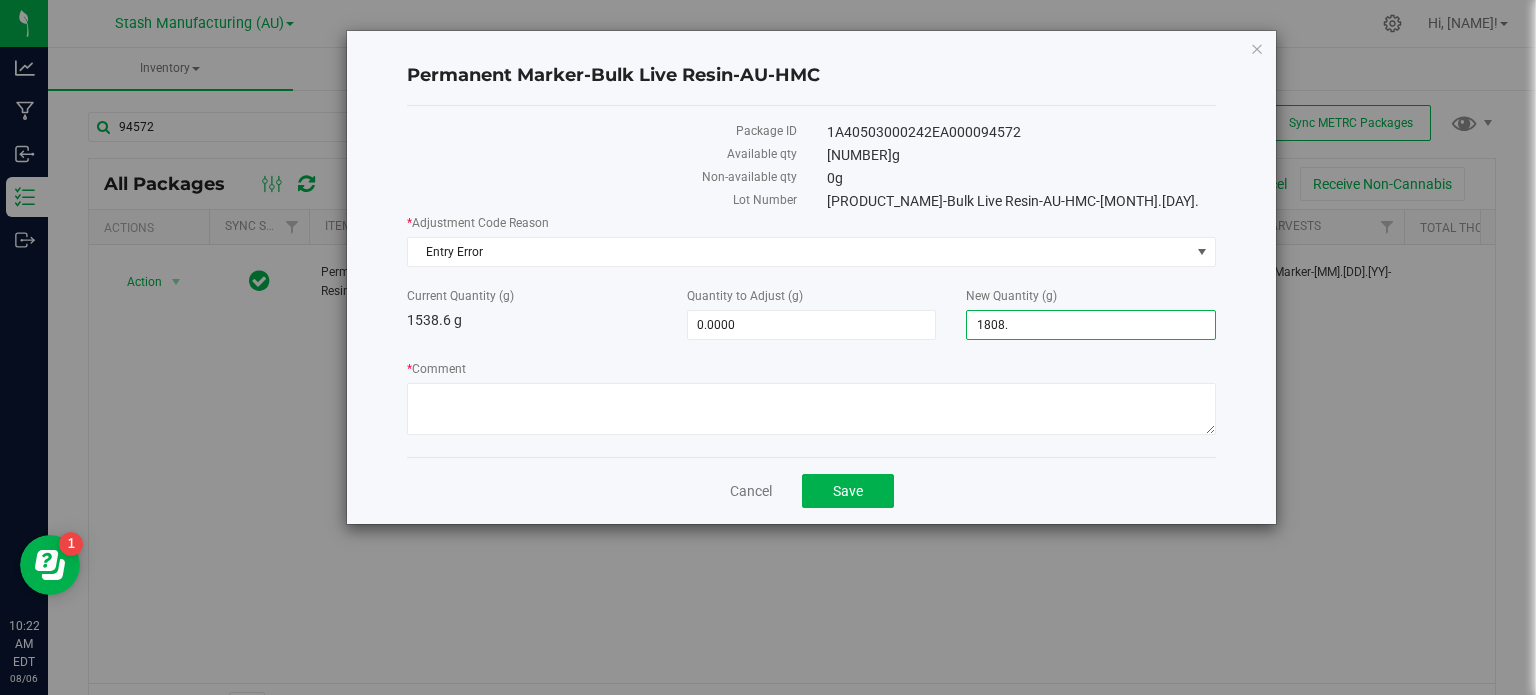 type on "[NUMBER]" 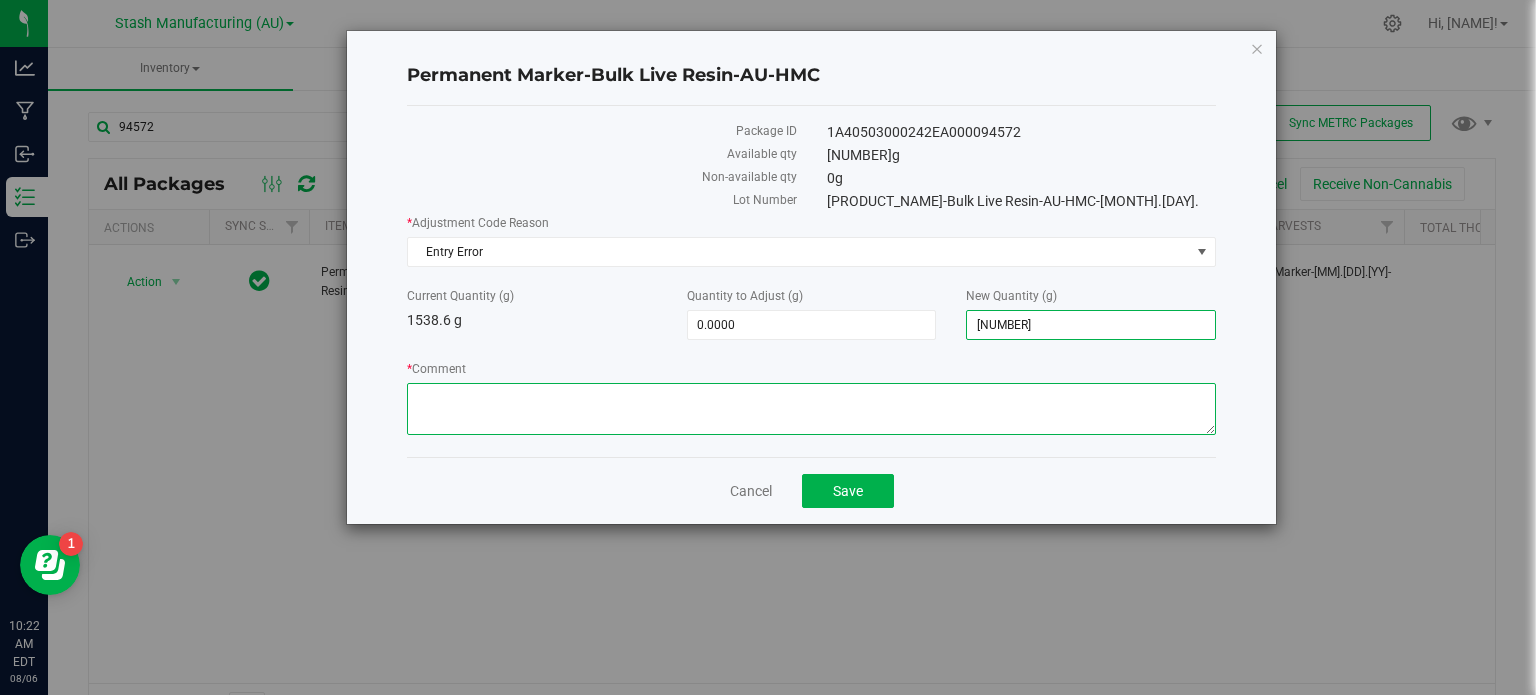 type on "270.0000" 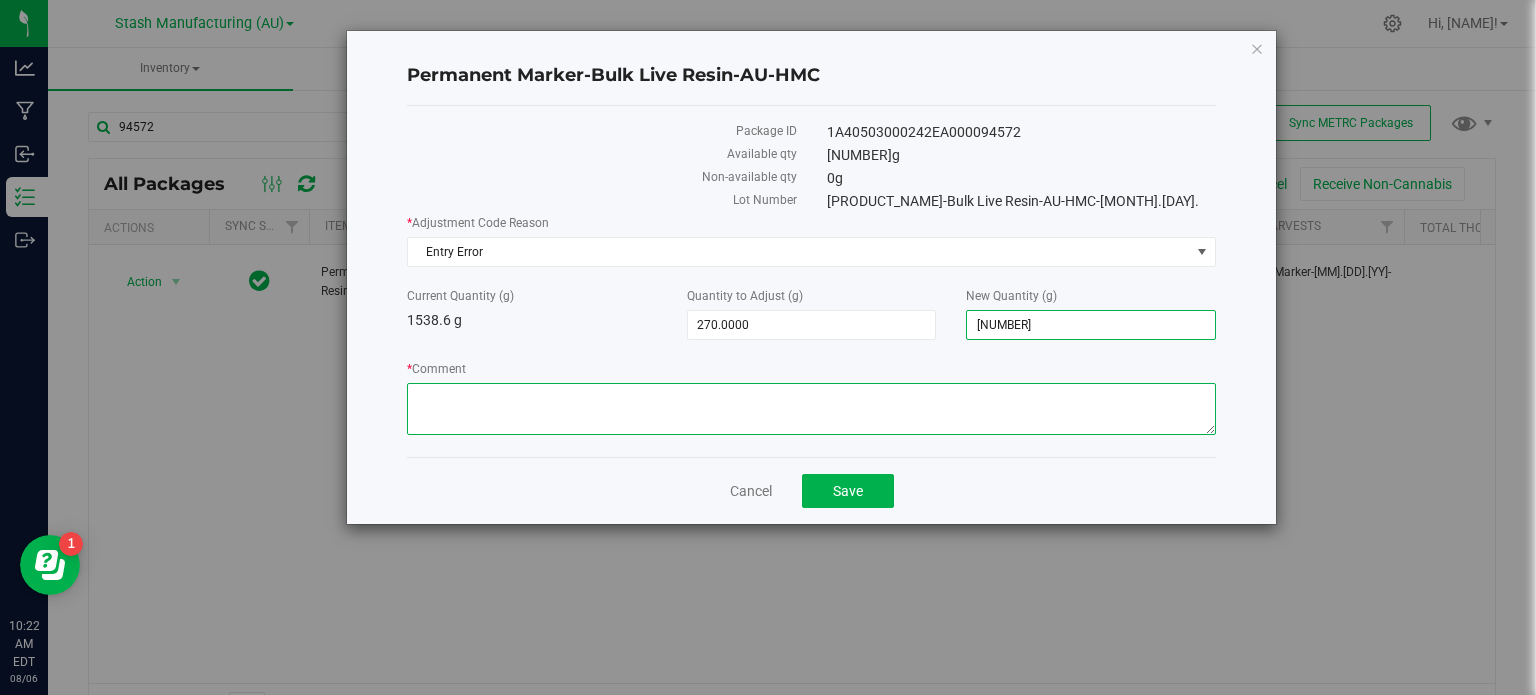 click on "*
Comment" at bounding box center [811, 409] 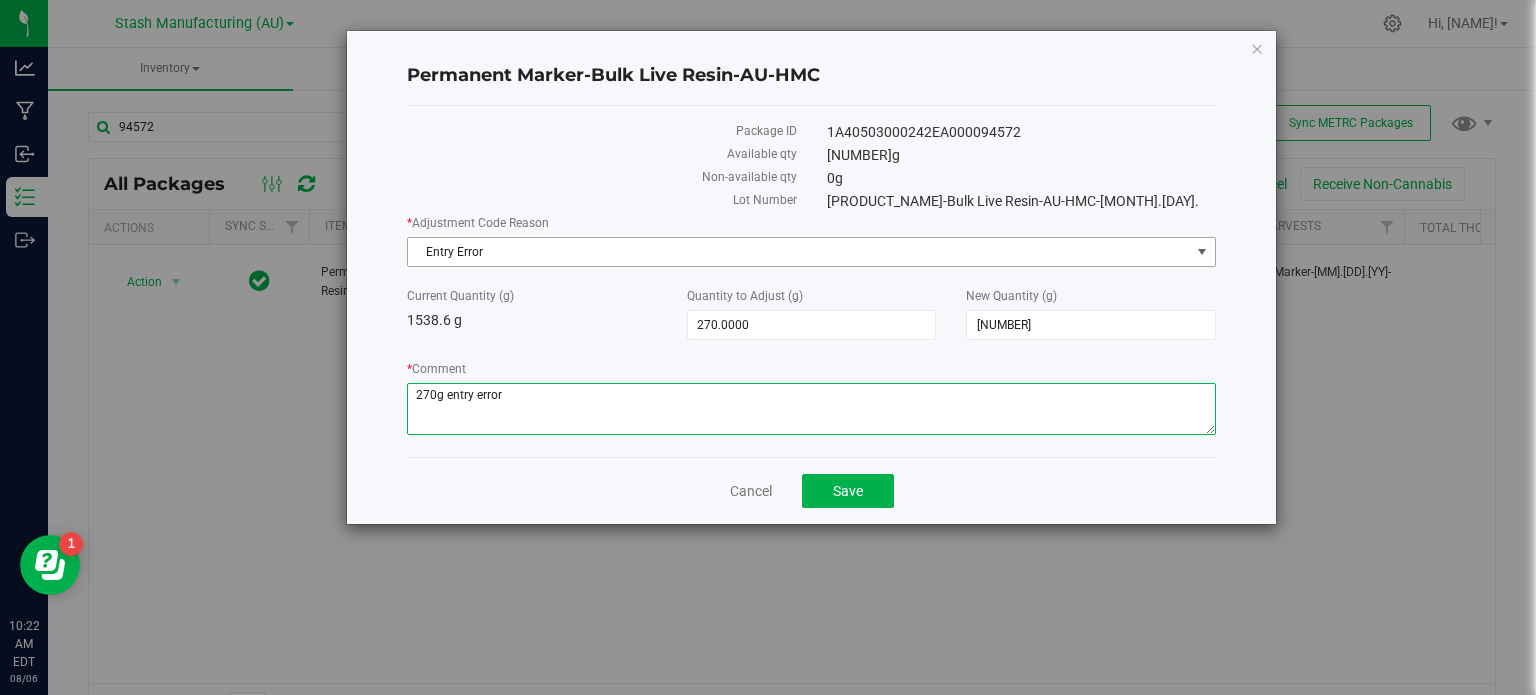 type on "270g entry error" 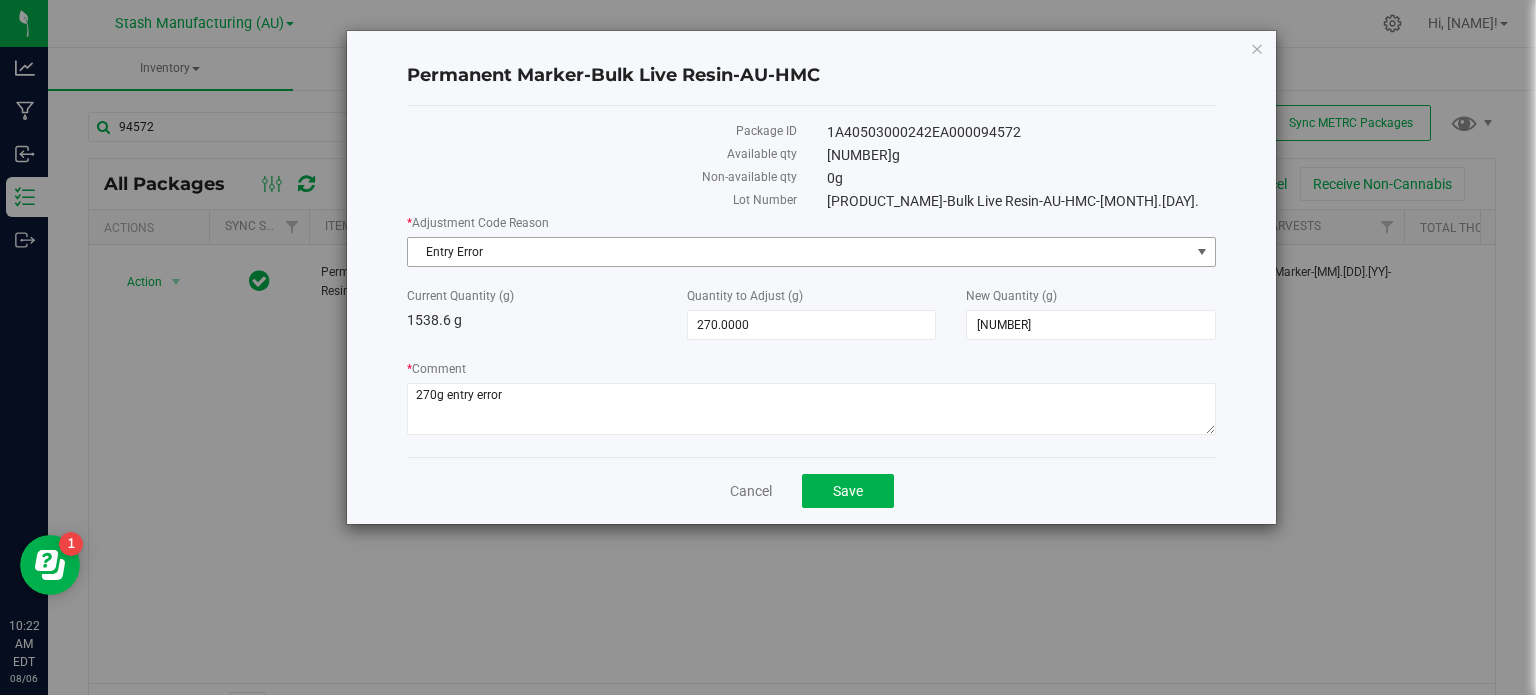 click on "Entry Error" at bounding box center [799, 252] 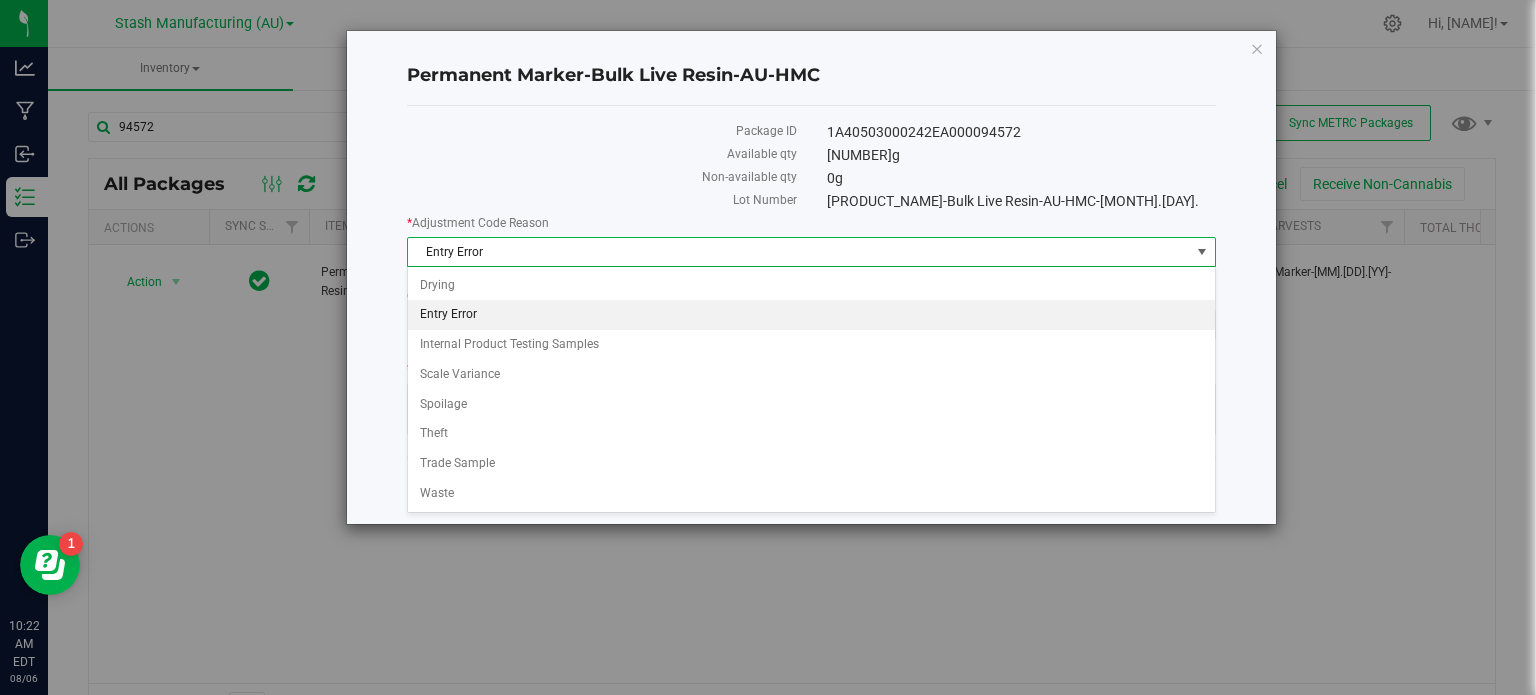 click on "Entry Error" at bounding box center (811, 315) 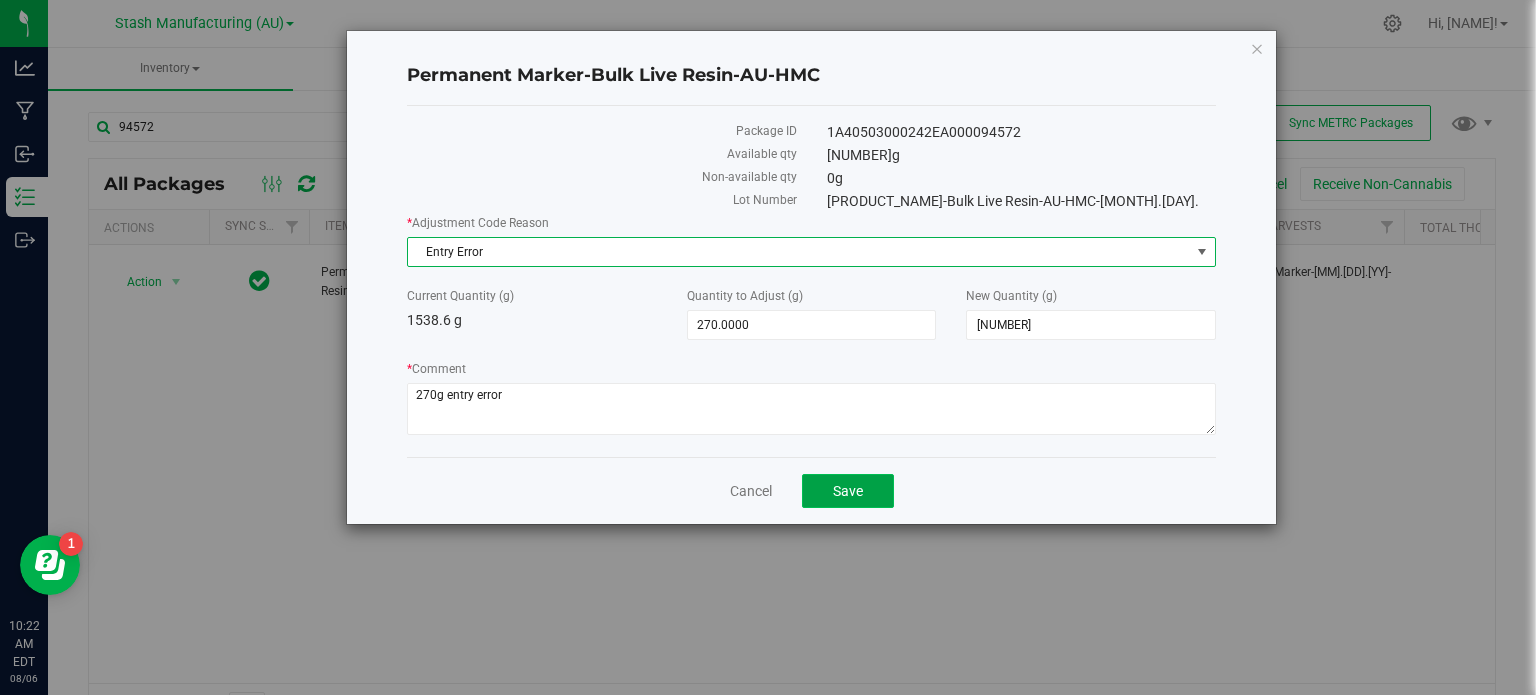 click on "Save" 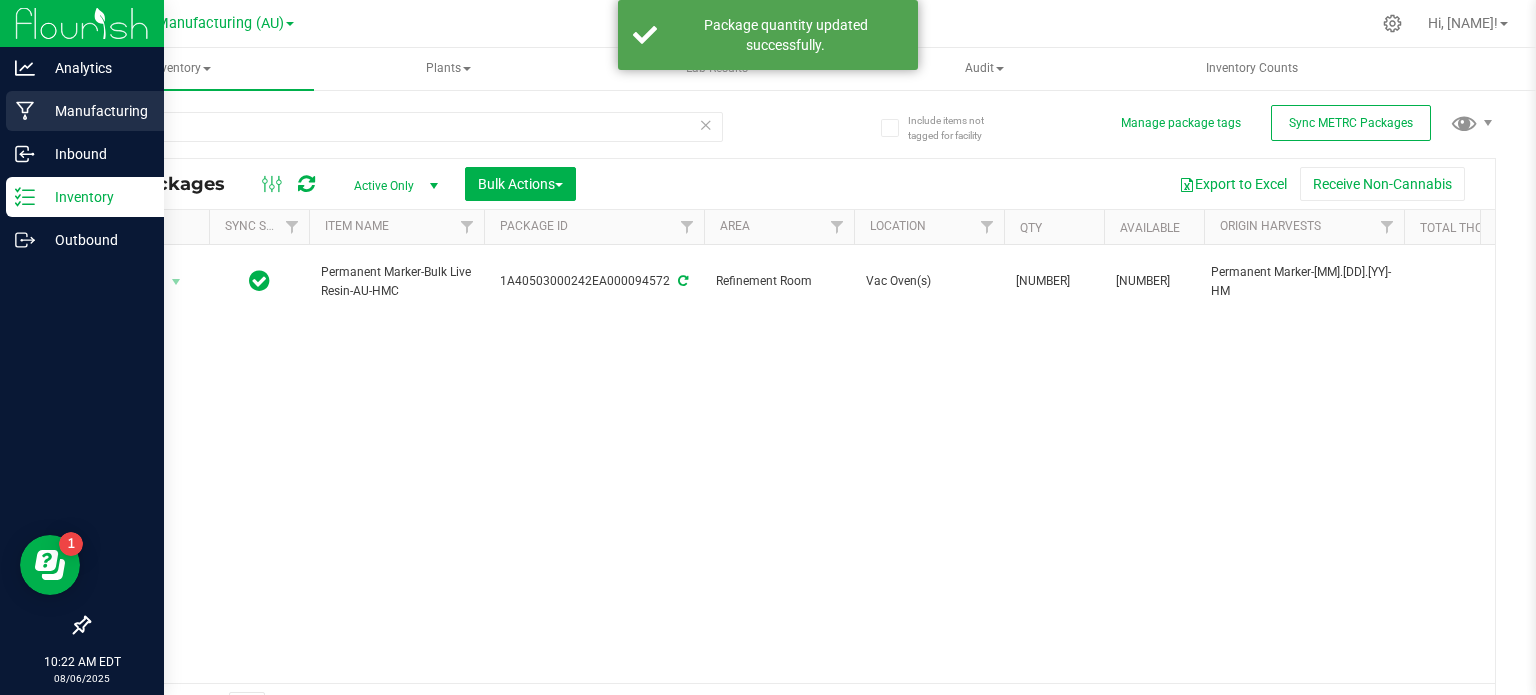 click on "Manufacturing" at bounding box center (95, 111) 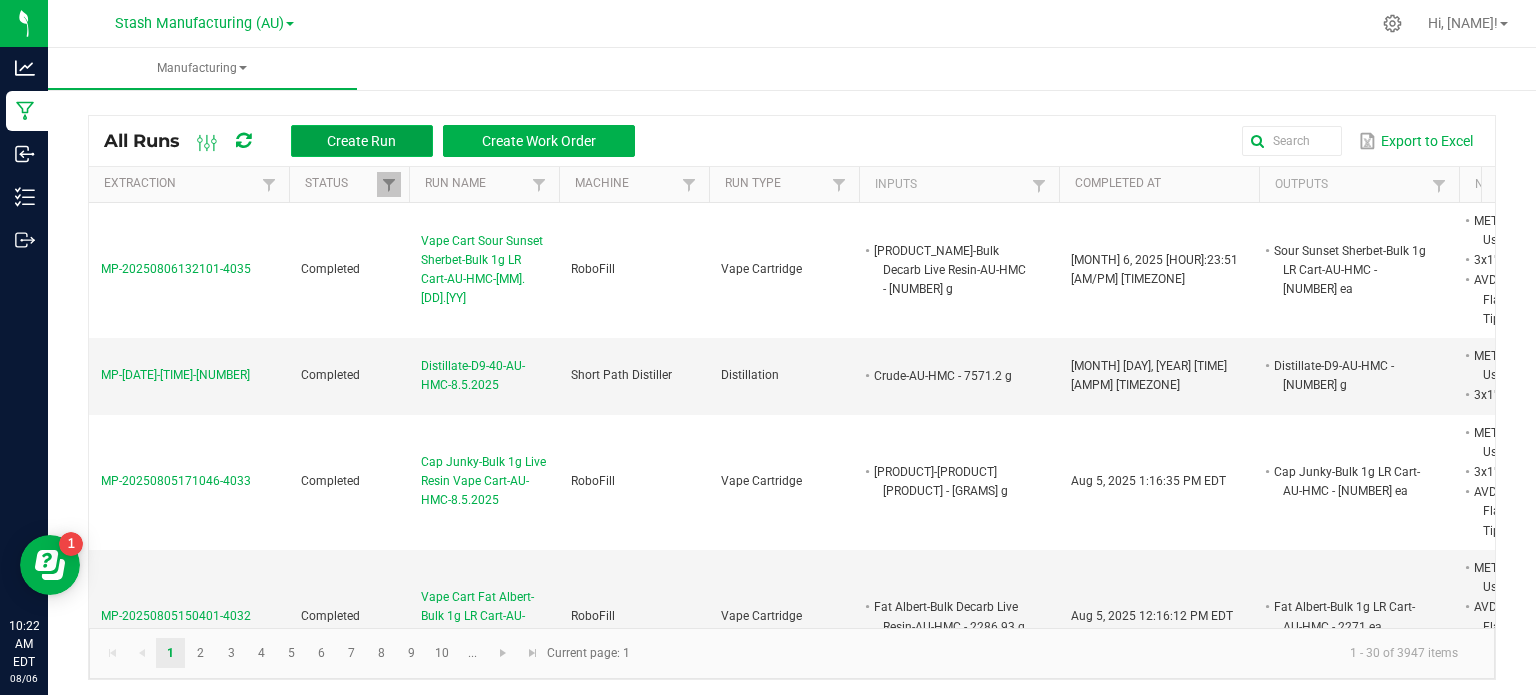 click on "Create Run" at bounding box center [362, 141] 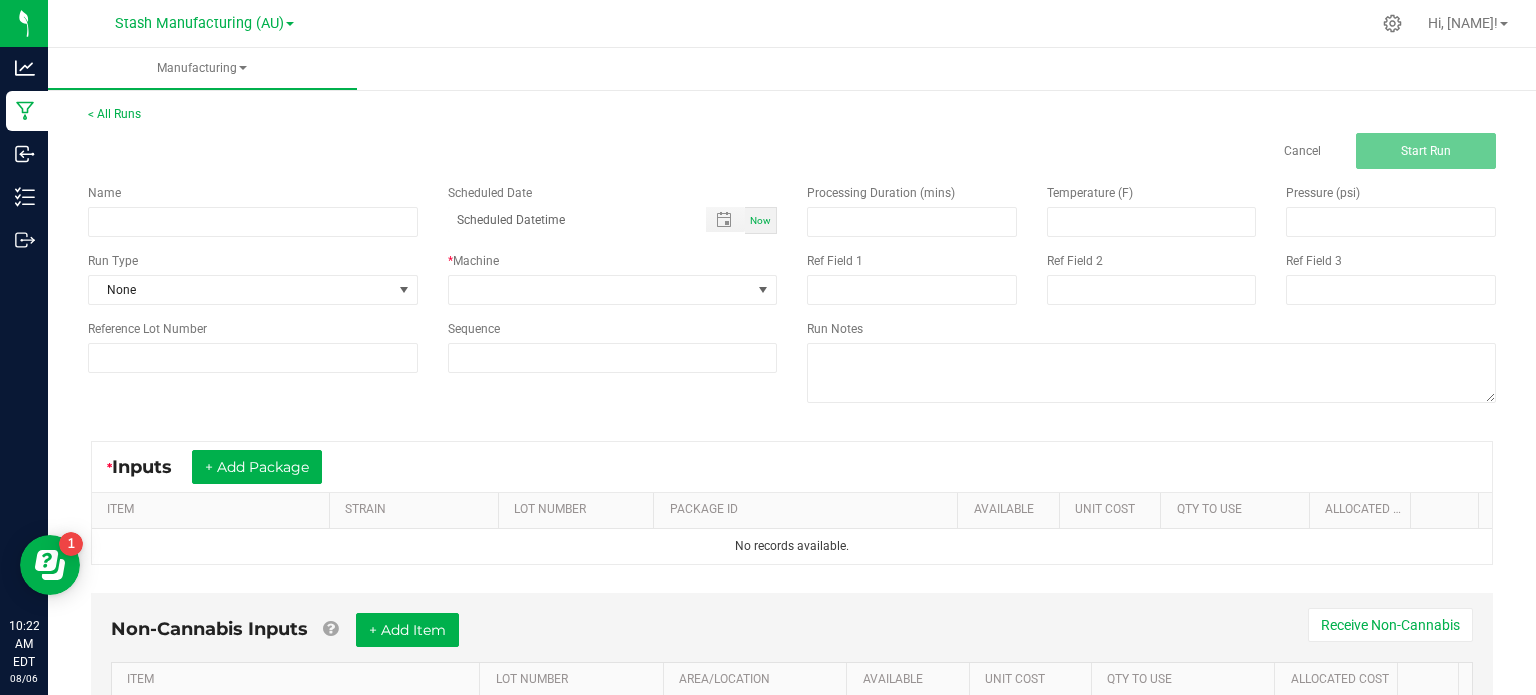 click on "Name" at bounding box center (253, 193) 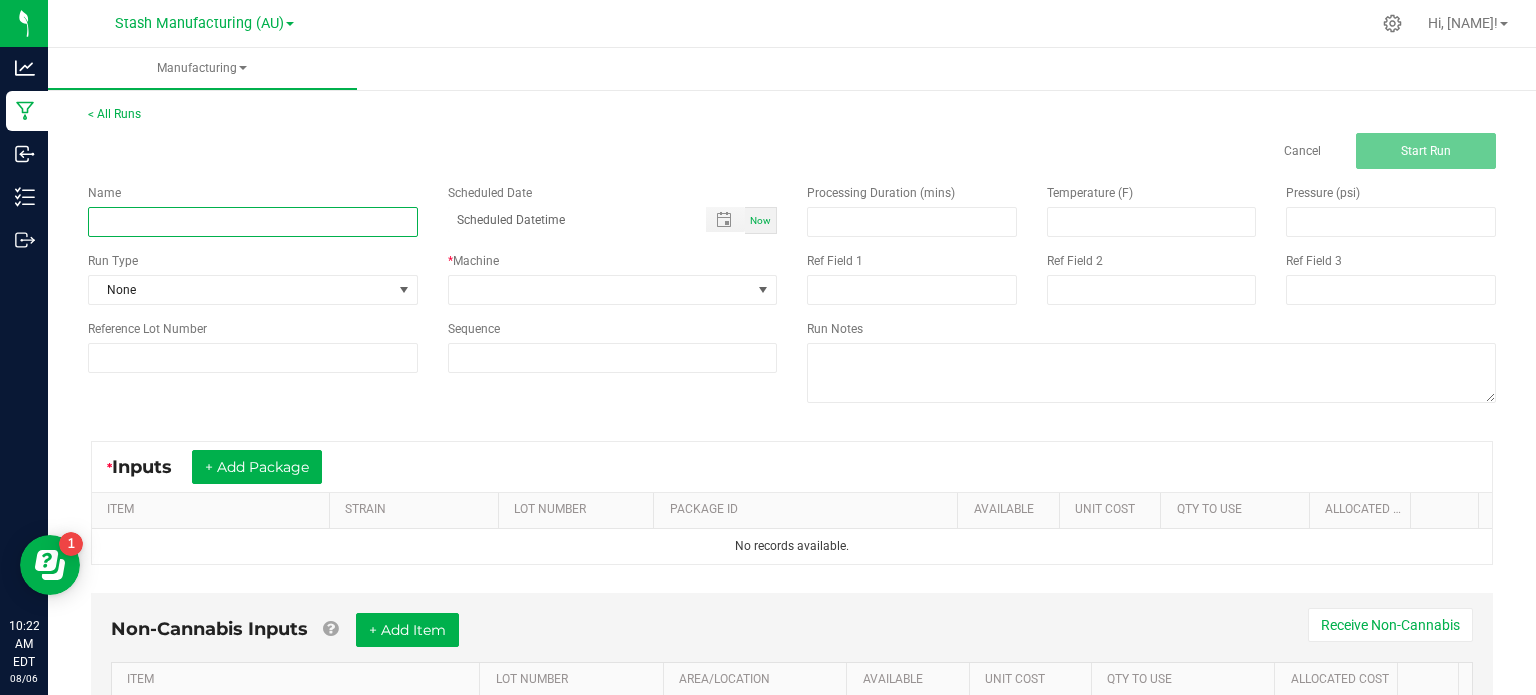 click at bounding box center (253, 222) 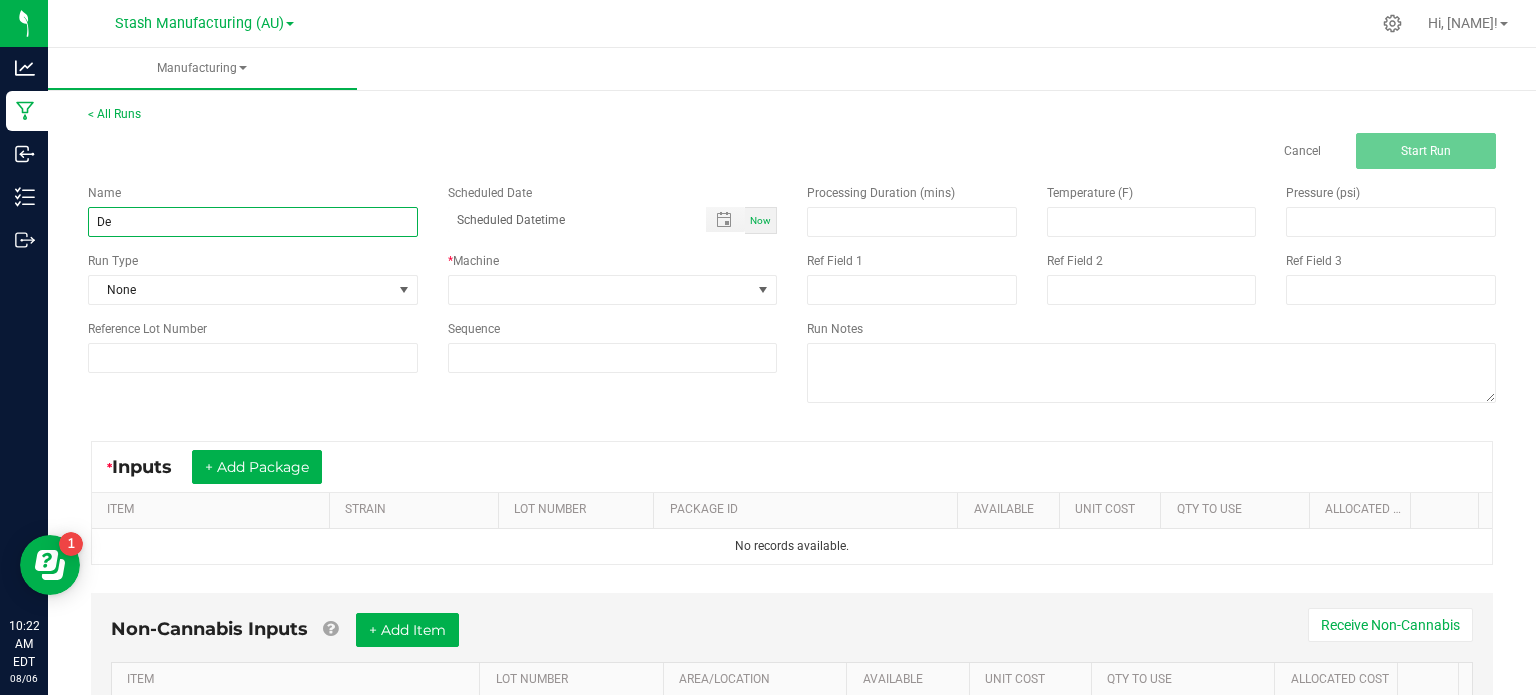 type on "D" 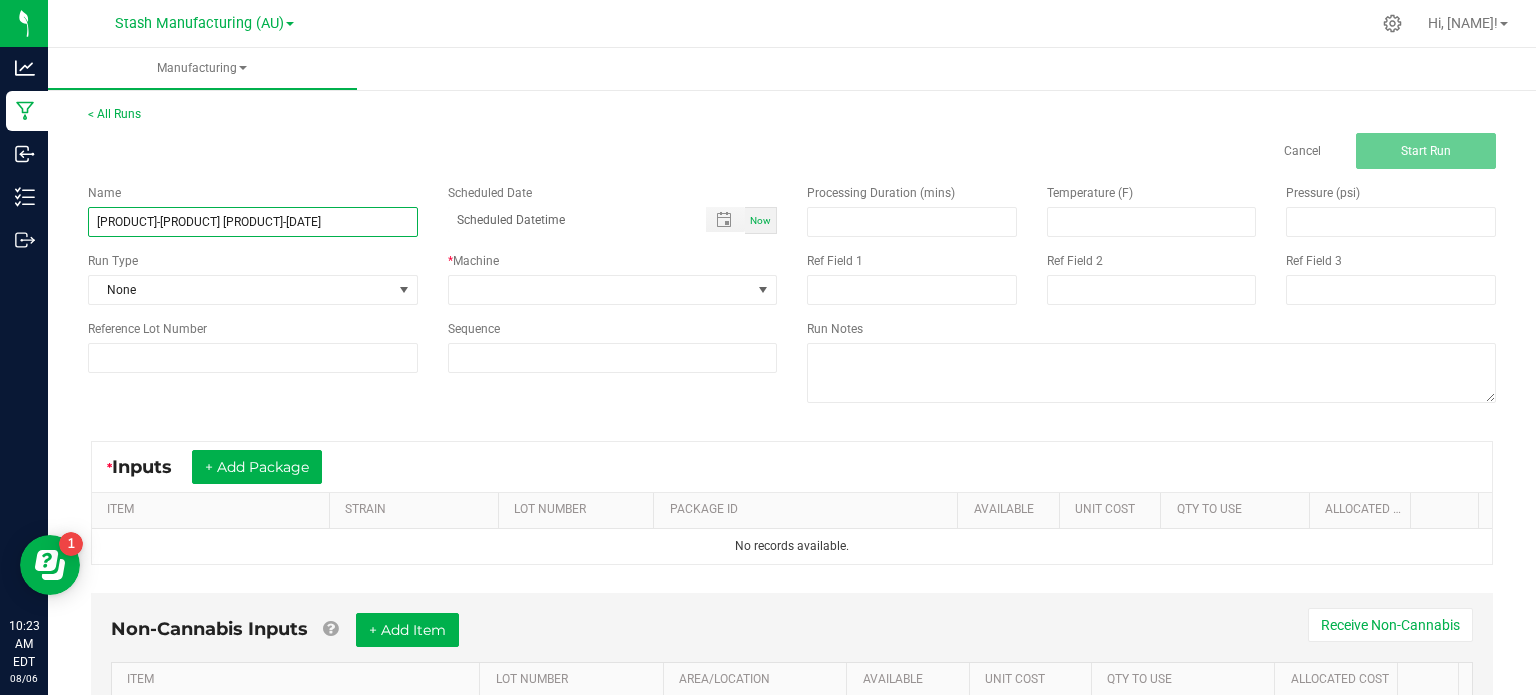 scroll, scrollTop: 0, scrollLeft: 5, axis: horizontal 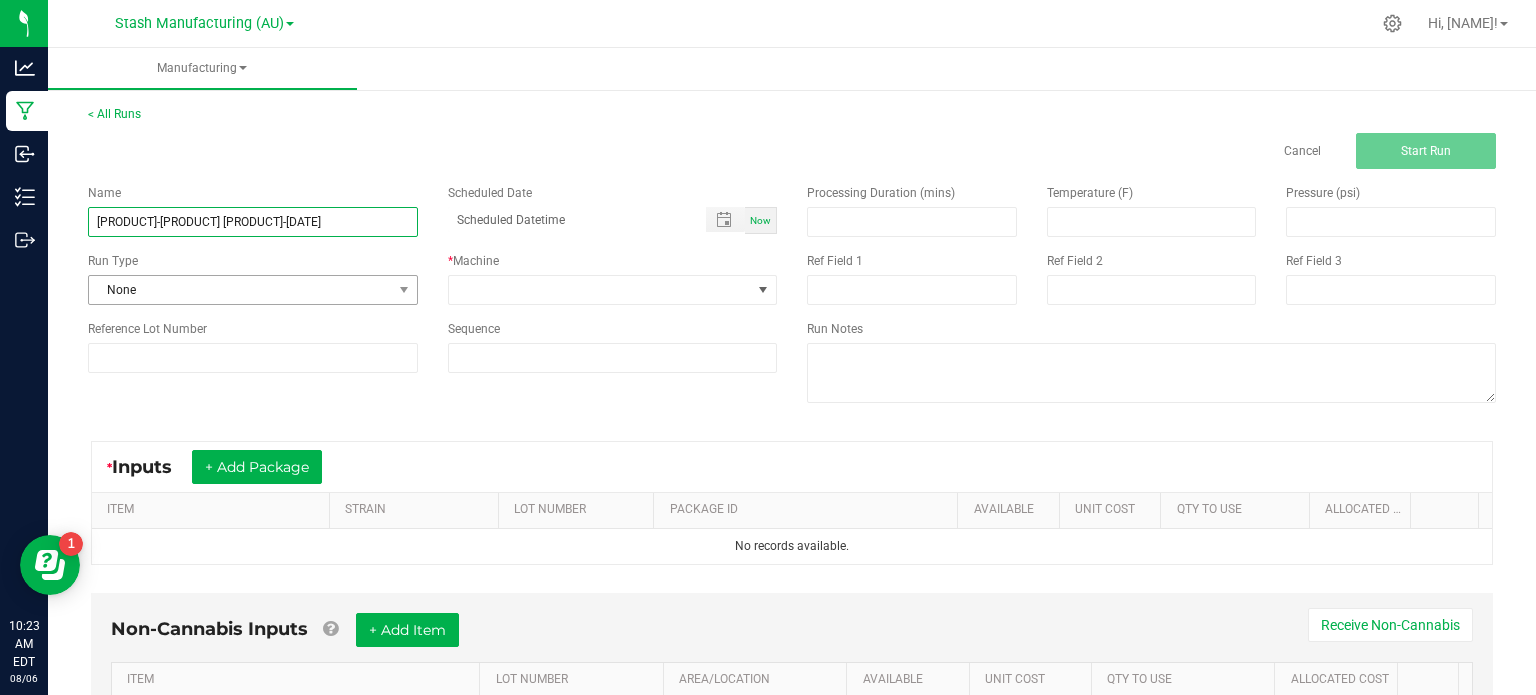 type on "[PRODUCT]-[PRODUCT] [PRODUCT]-[DATE]" 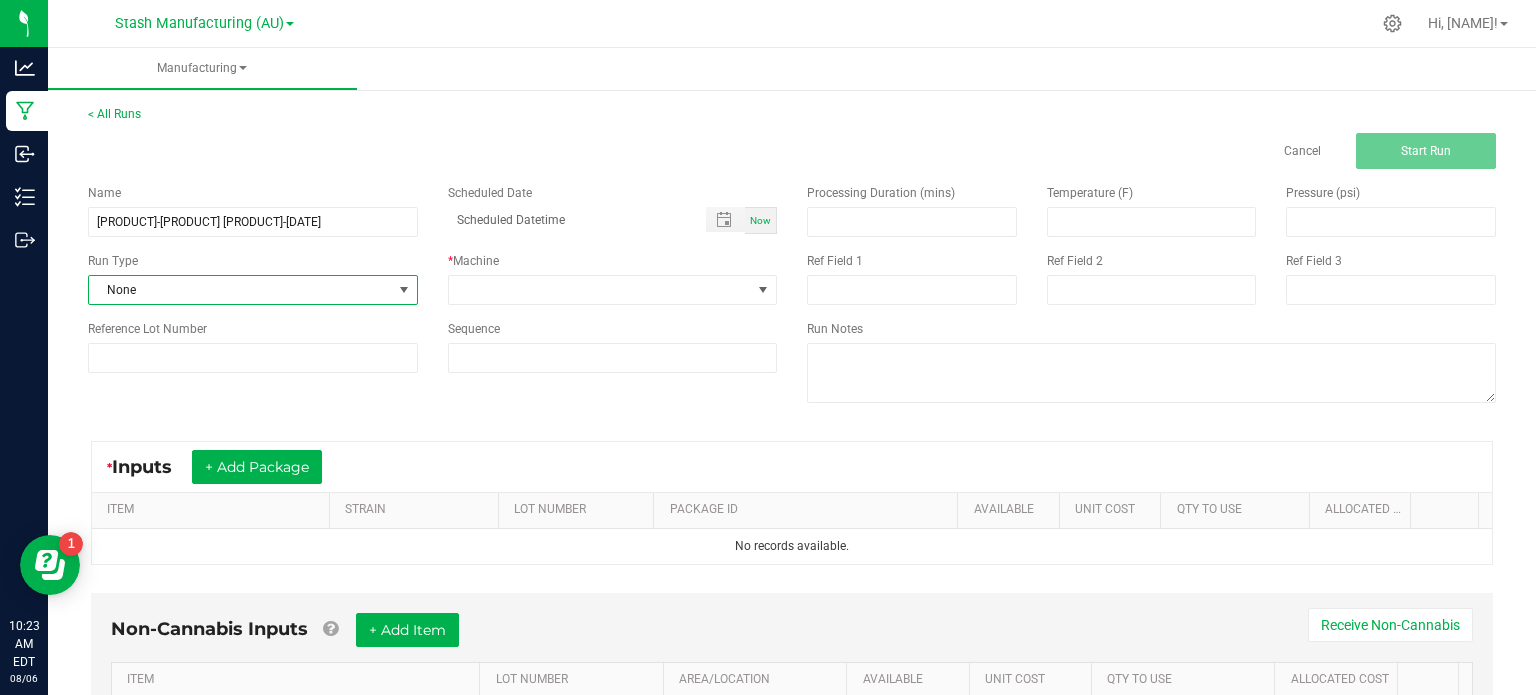click on "None" at bounding box center [240, 290] 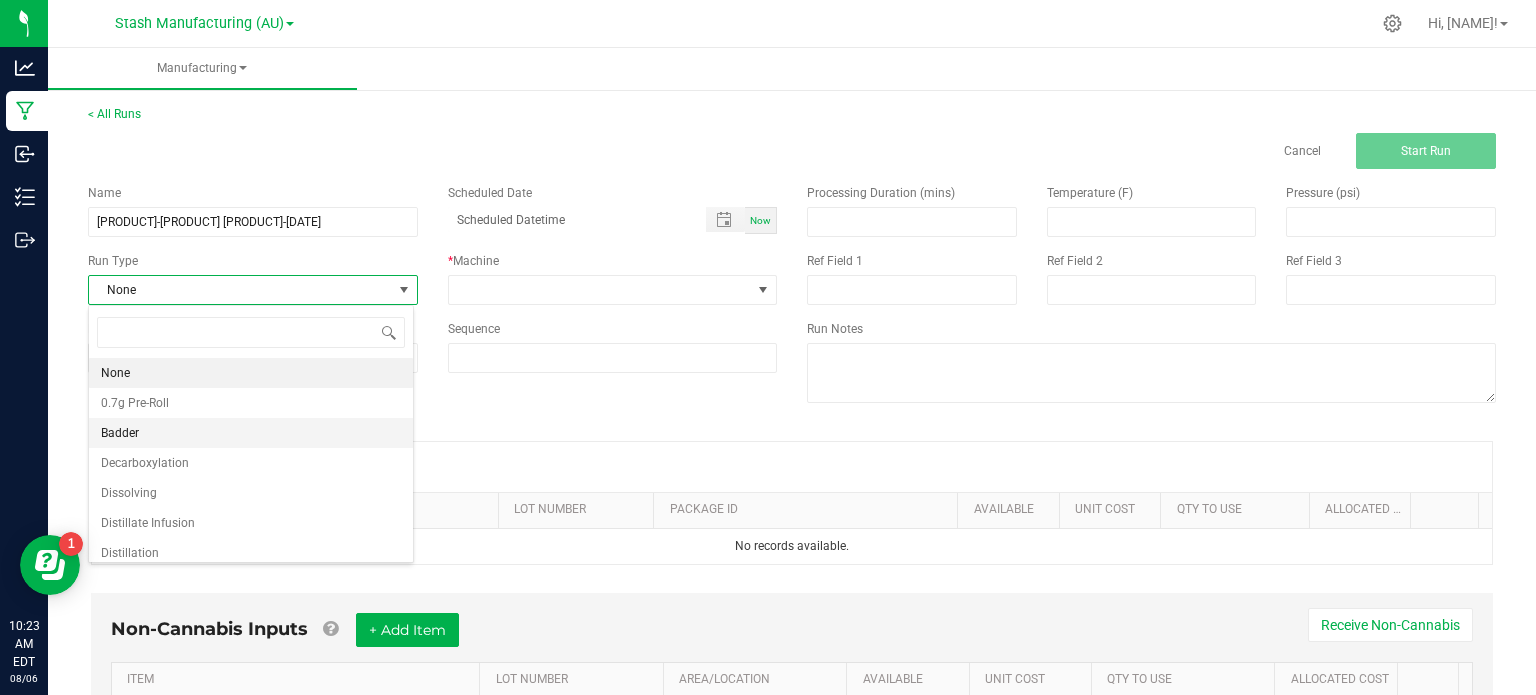 scroll, scrollTop: 99970, scrollLeft: 99674, axis: both 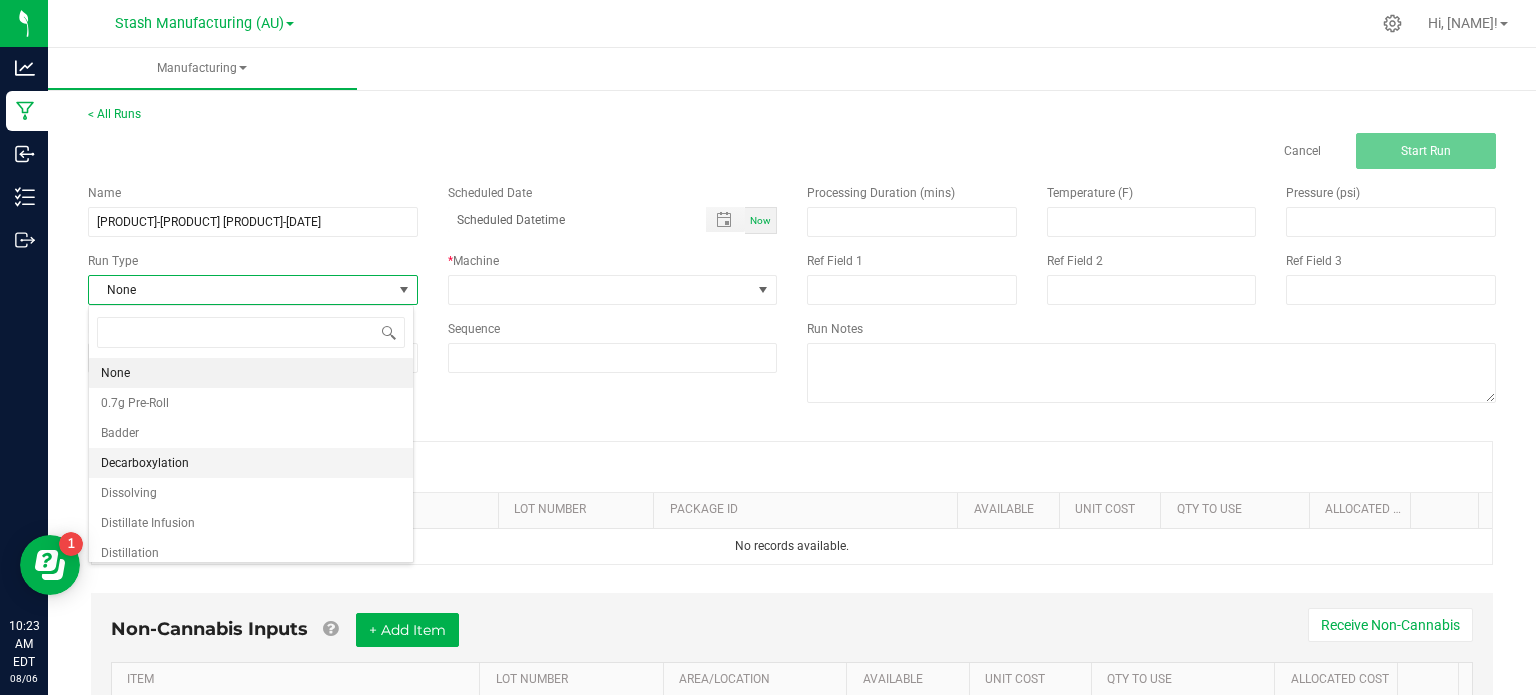 click on "Decarboxylation" at bounding box center (251, 463) 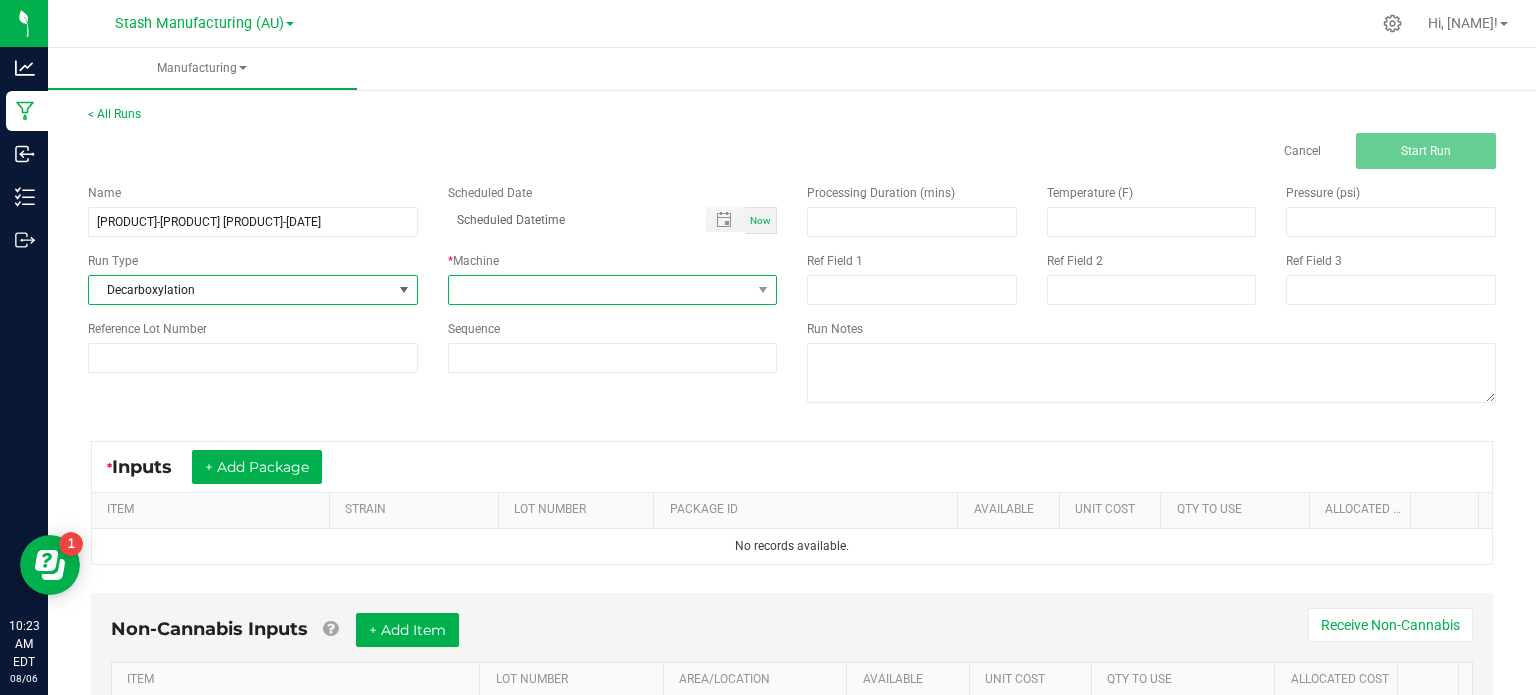 click at bounding box center [600, 290] 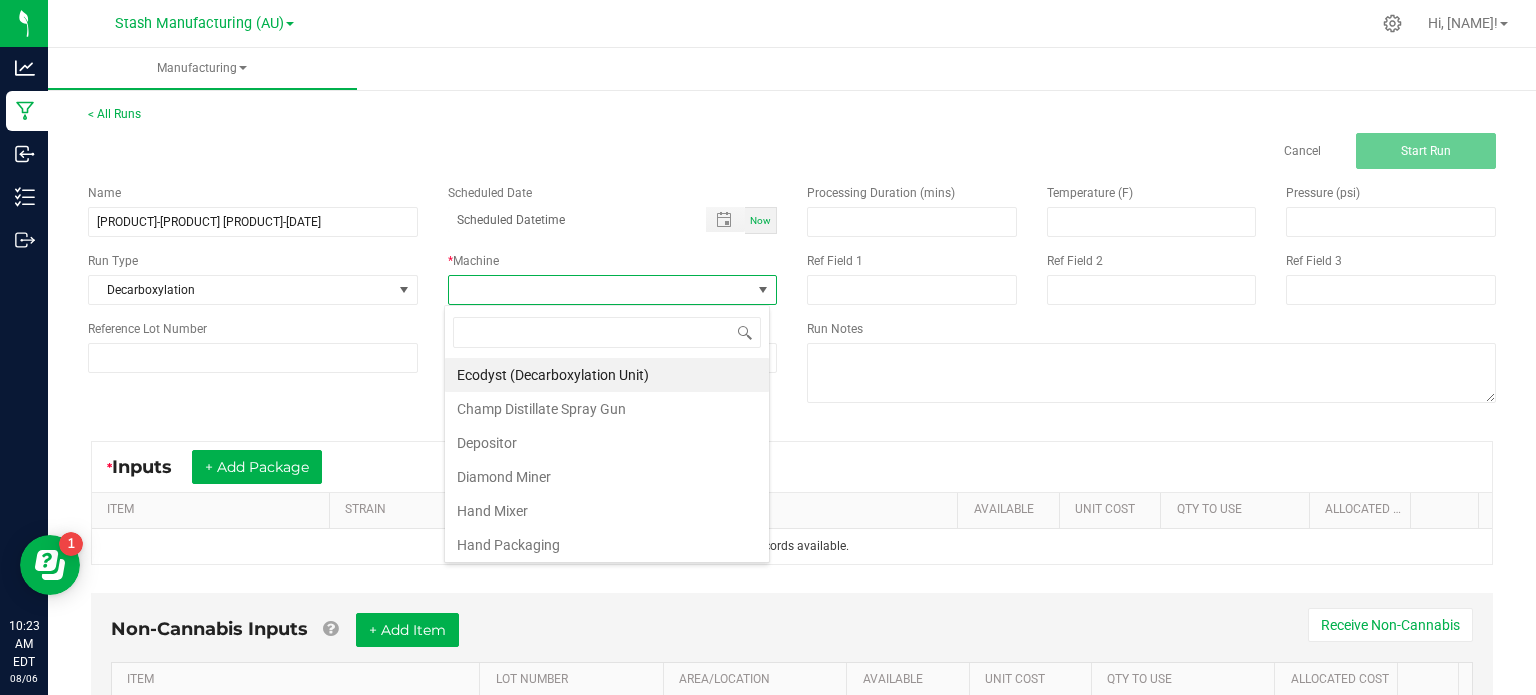 scroll, scrollTop: 99970, scrollLeft: 99674, axis: both 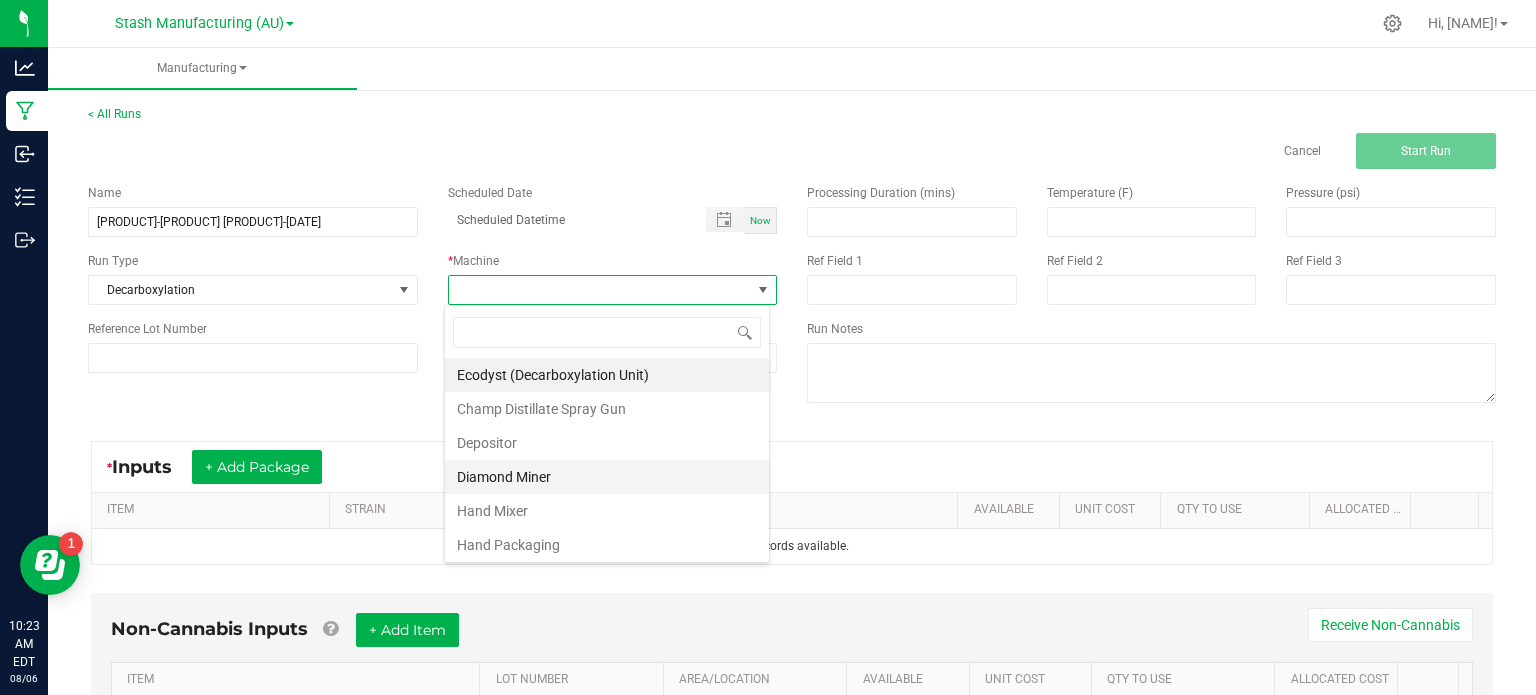 click on "Diamond Miner" at bounding box center [607, 477] 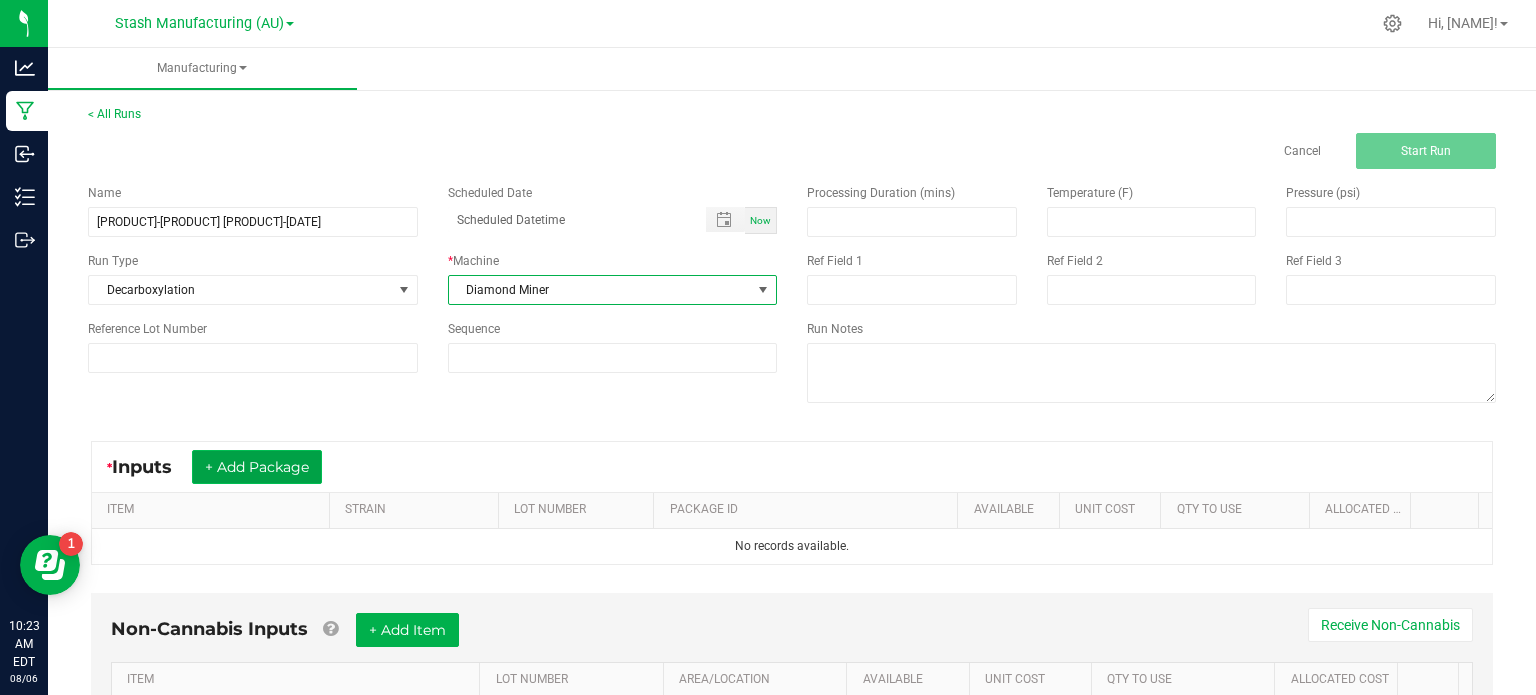 click on "+ Add Package" at bounding box center (257, 467) 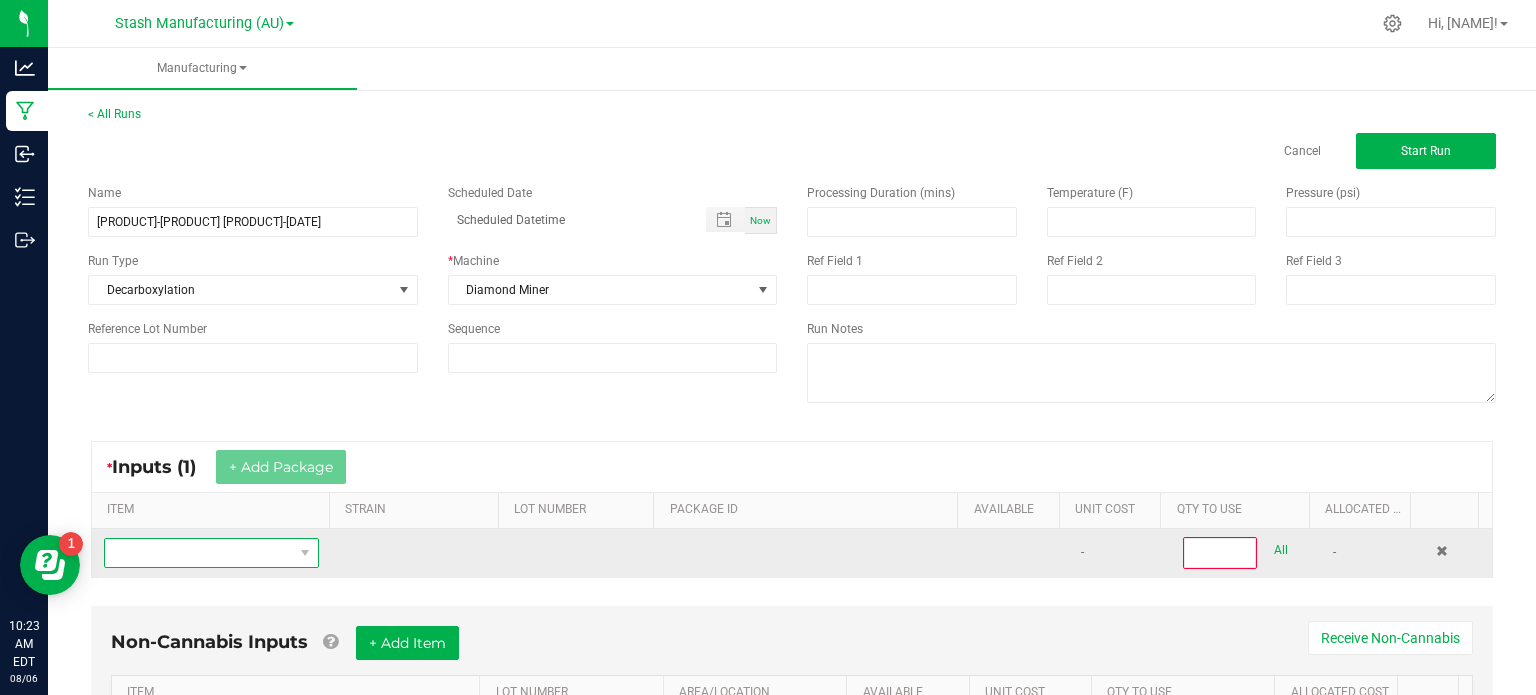 click at bounding box center [199, 553] 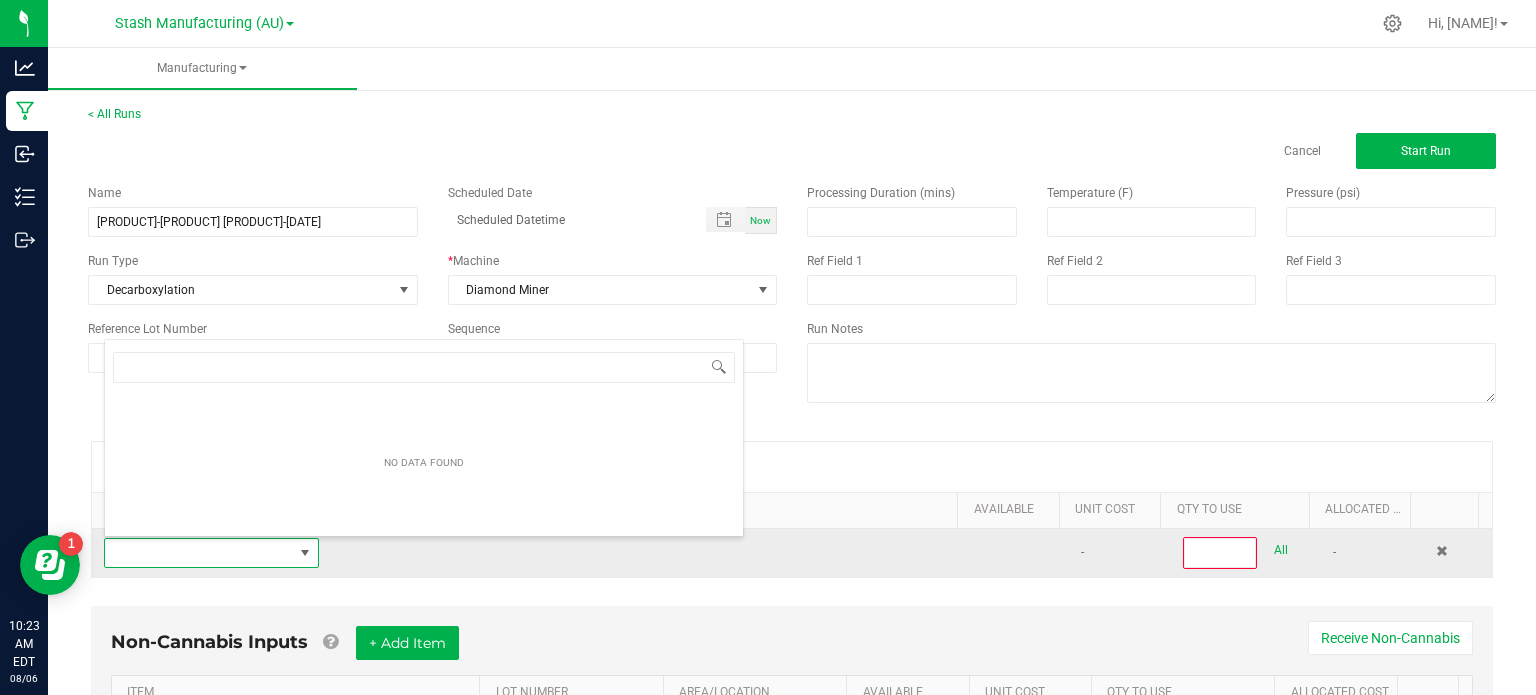 scroll, scrollTop: 99970, scrollLeft: 99790, axis: both 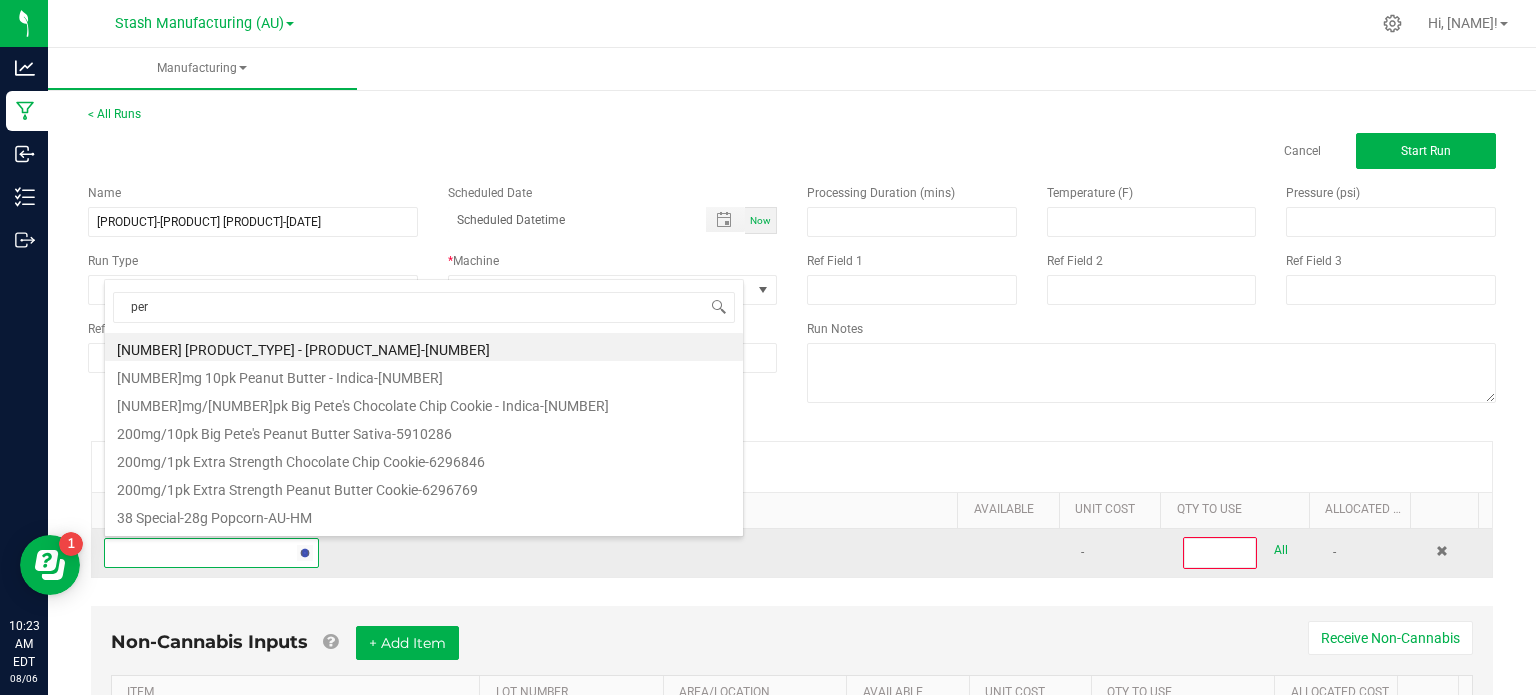 type on "perm" 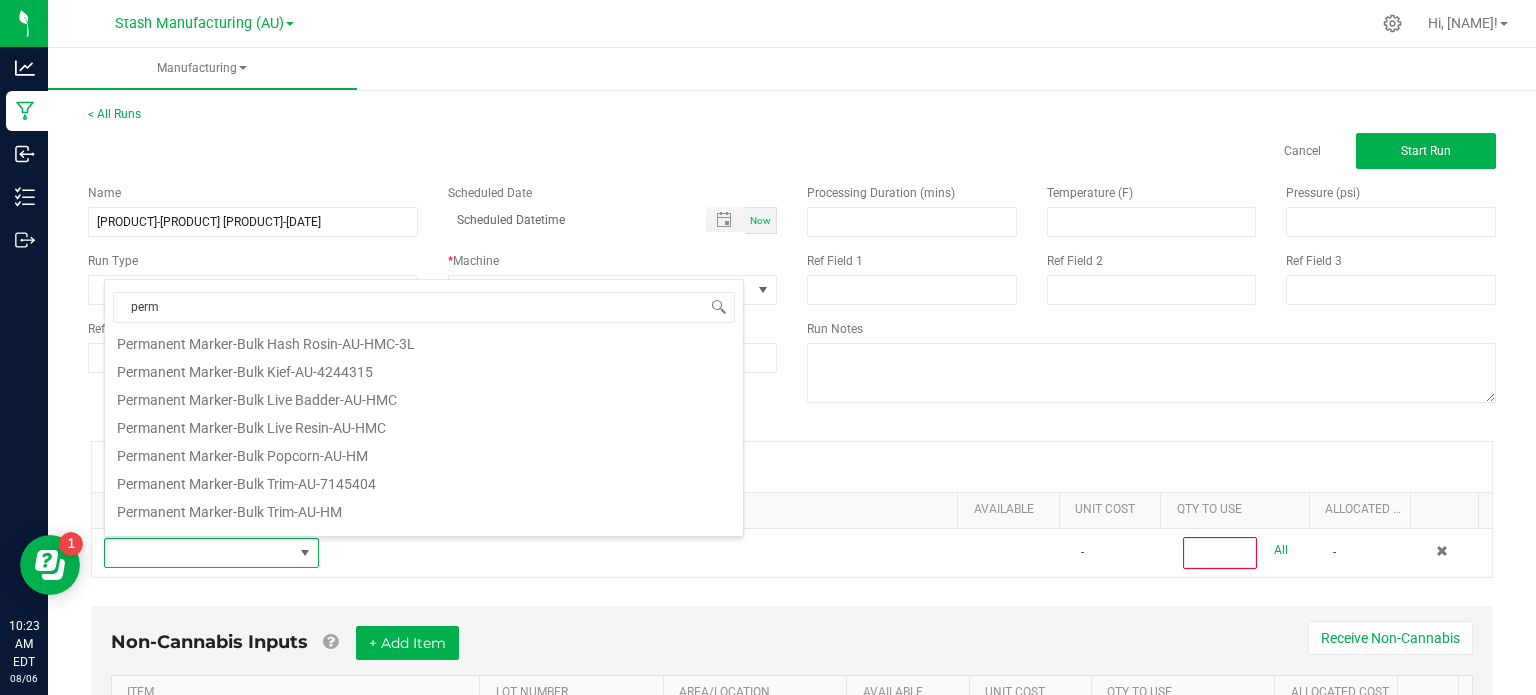 scroll, scrollTop: 564, scrollLeft: 0, axis: vertical 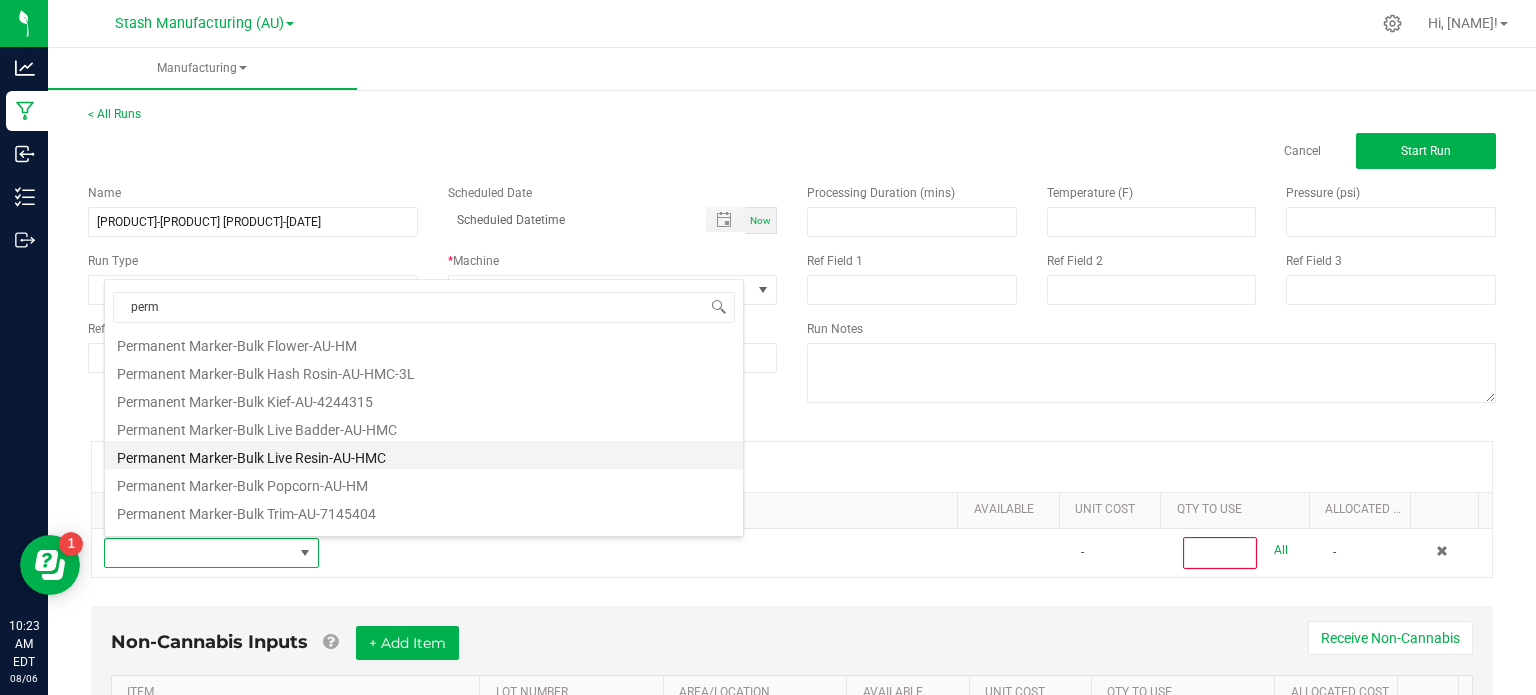 click on "Permanent Marker-Bulk Live Resin-AU-HMC" at bounding box center [424, 455] 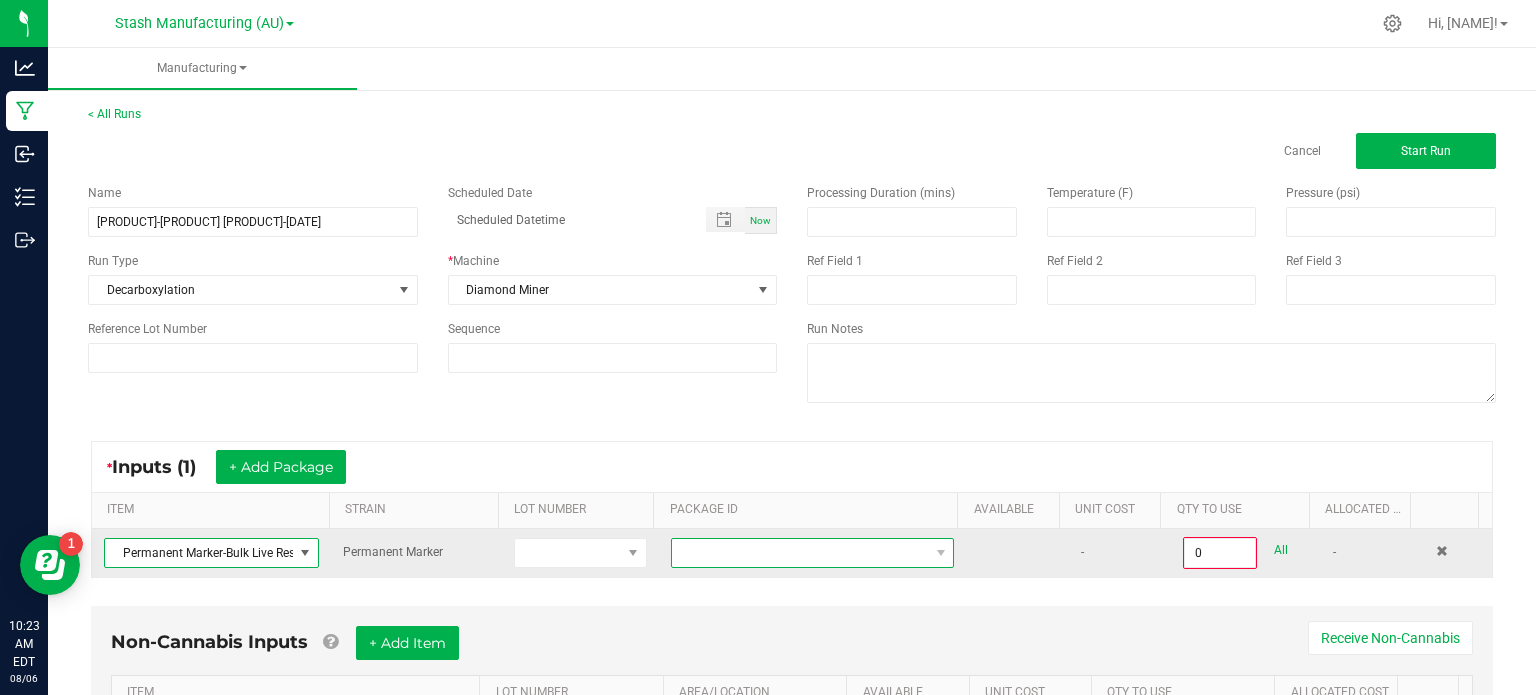 click at bounding box center [800, 553] 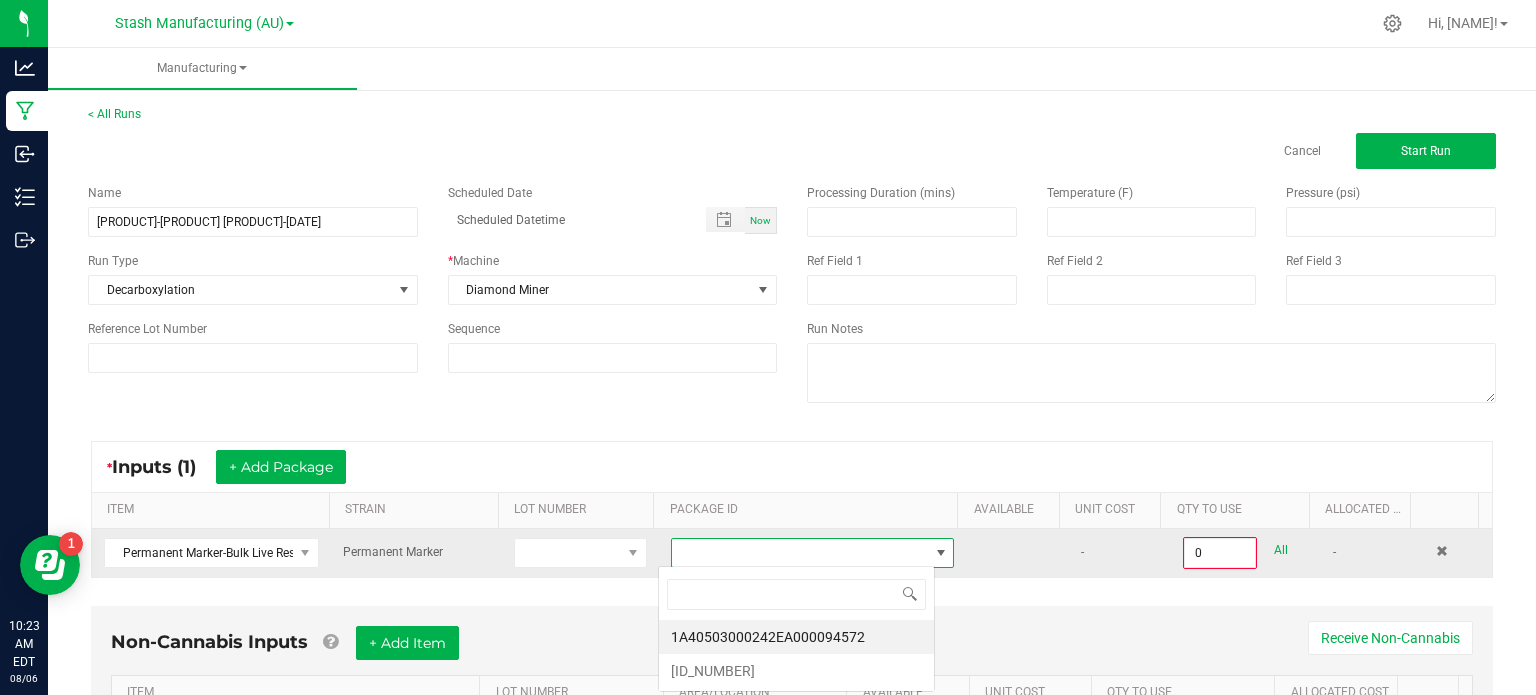 scroll, scrollTop: 99970, scrollLeft: 99723, axis: both 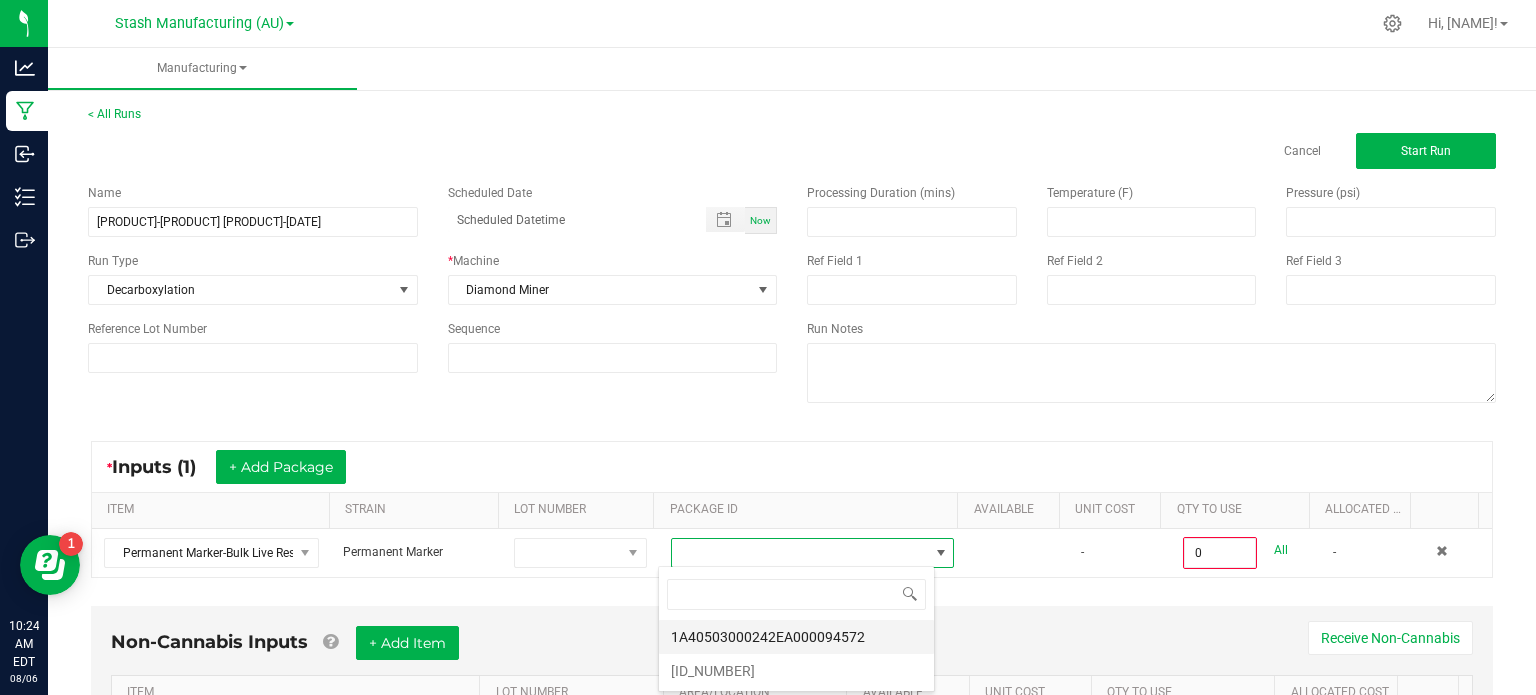 click on "1A40503000242EA000094572" at bounding box center [796, 637] 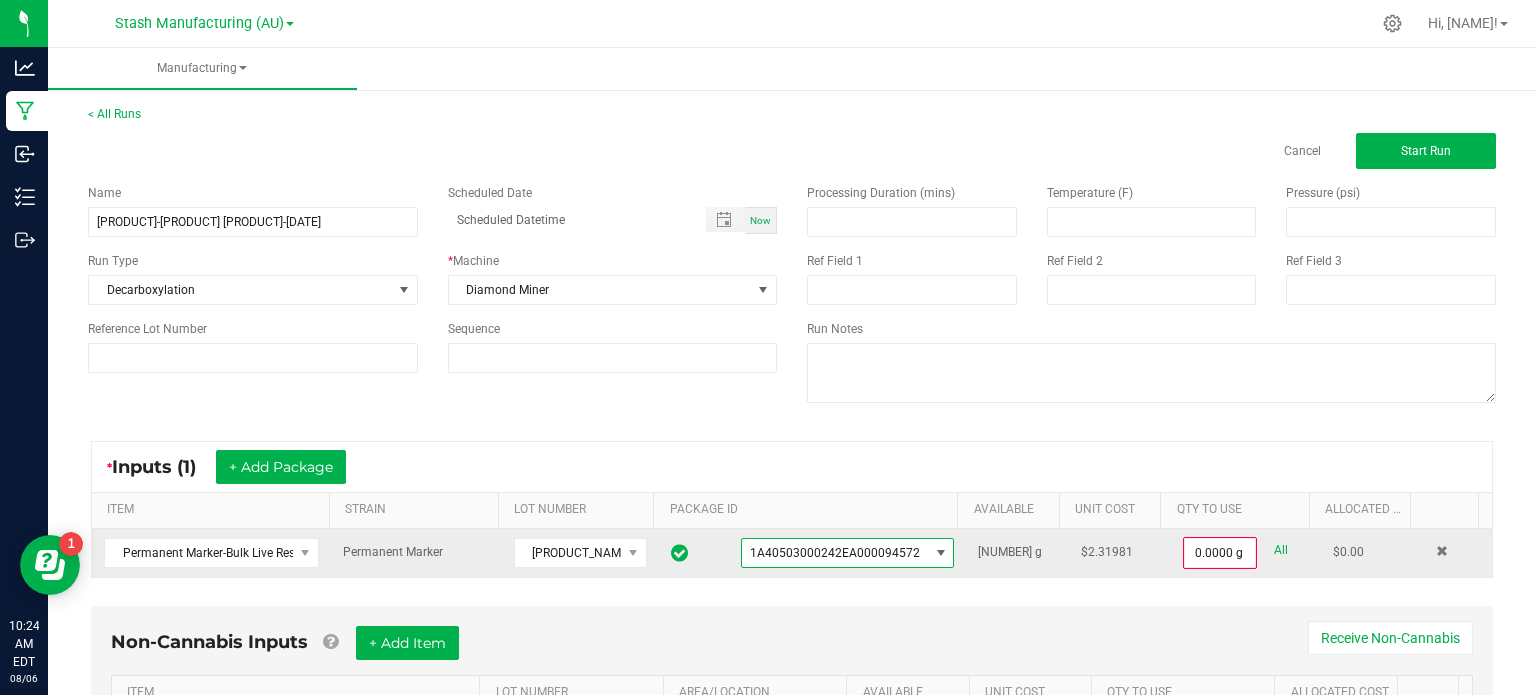 click on "All" at bounding box center (1281, 550) 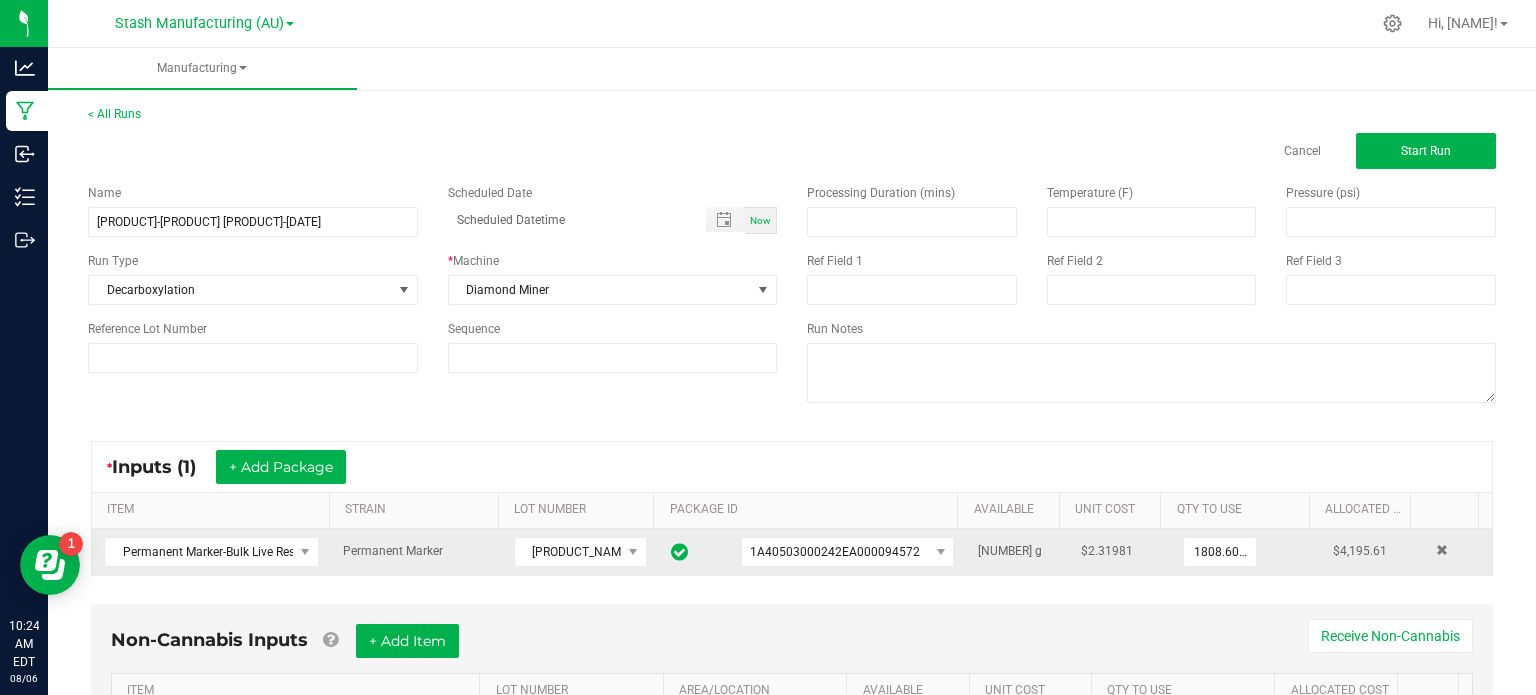 scroll, scrollTop: 125, scrollLeft: 0, axis: vertical 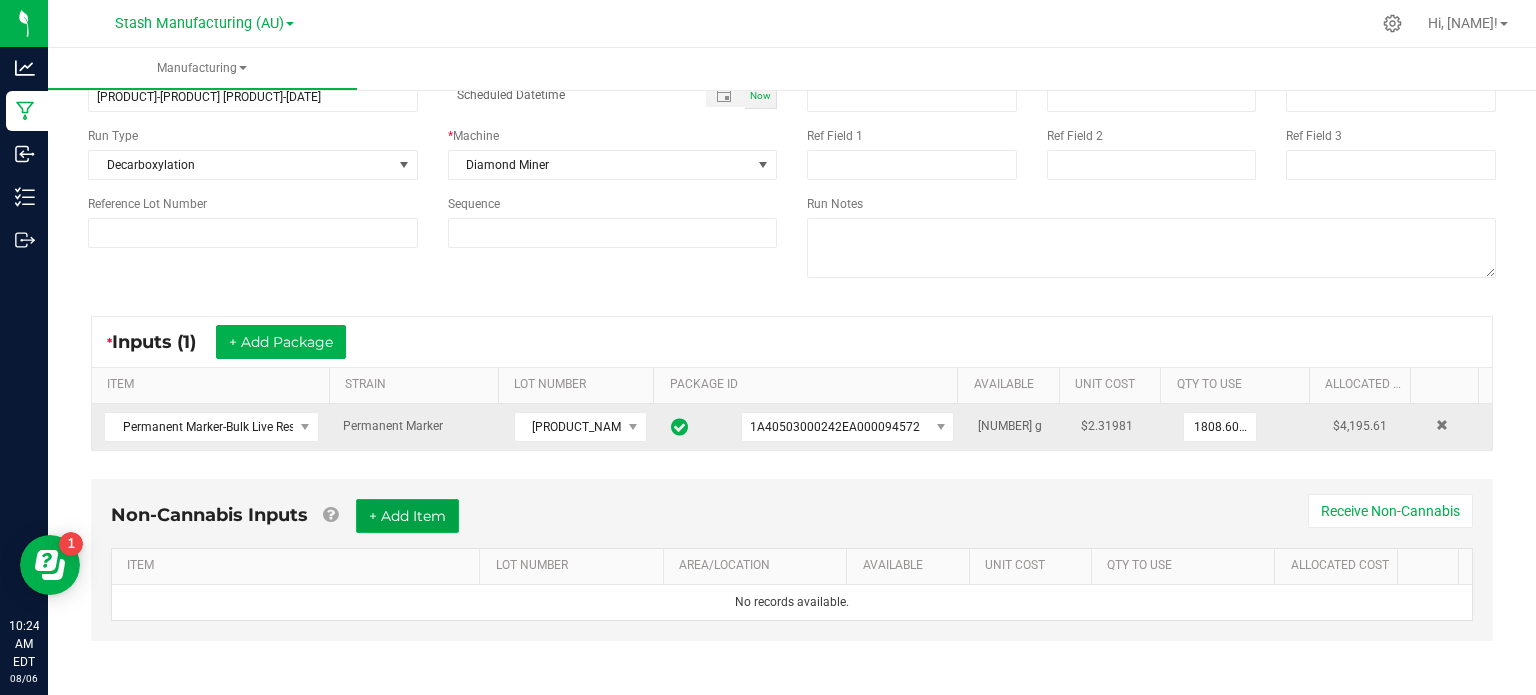 click on "+ Add Item" at bounding box center (407, 516) 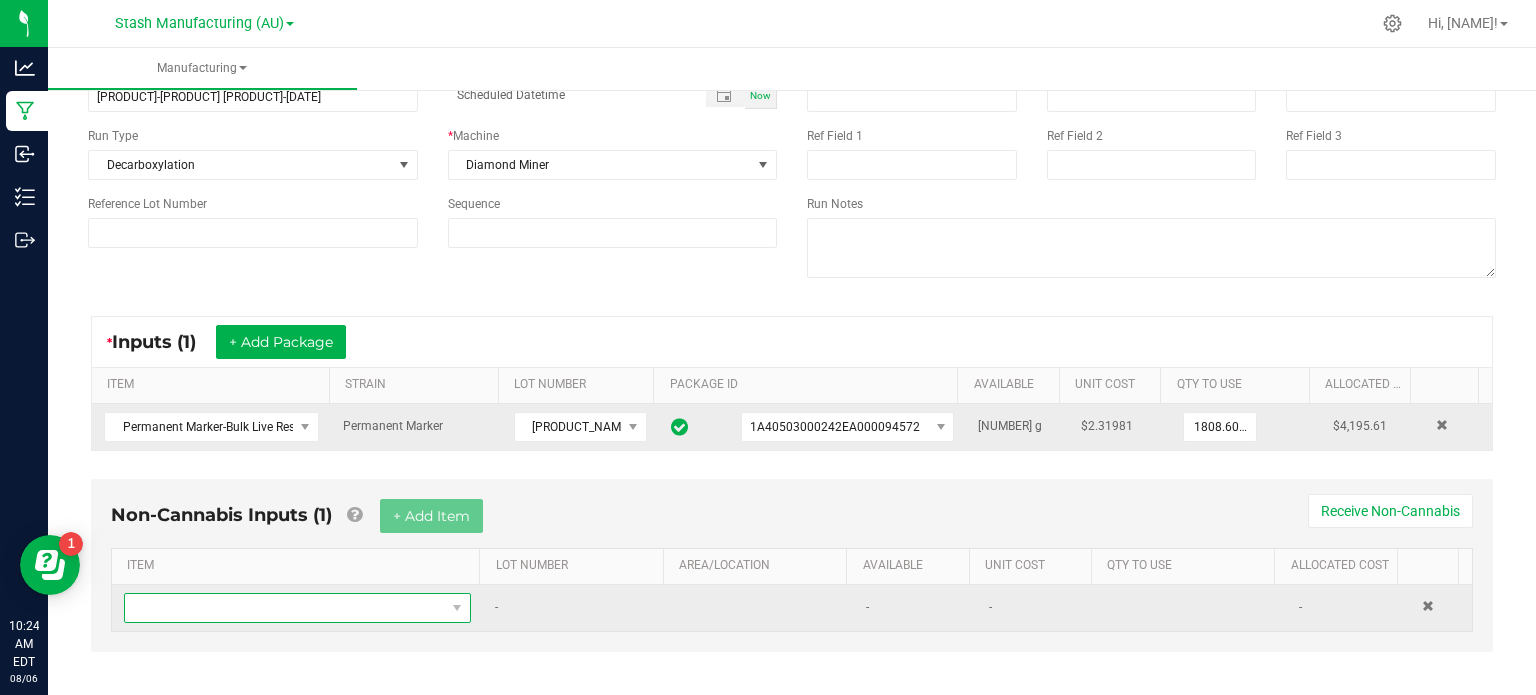 click at bounding box center [285, 608] 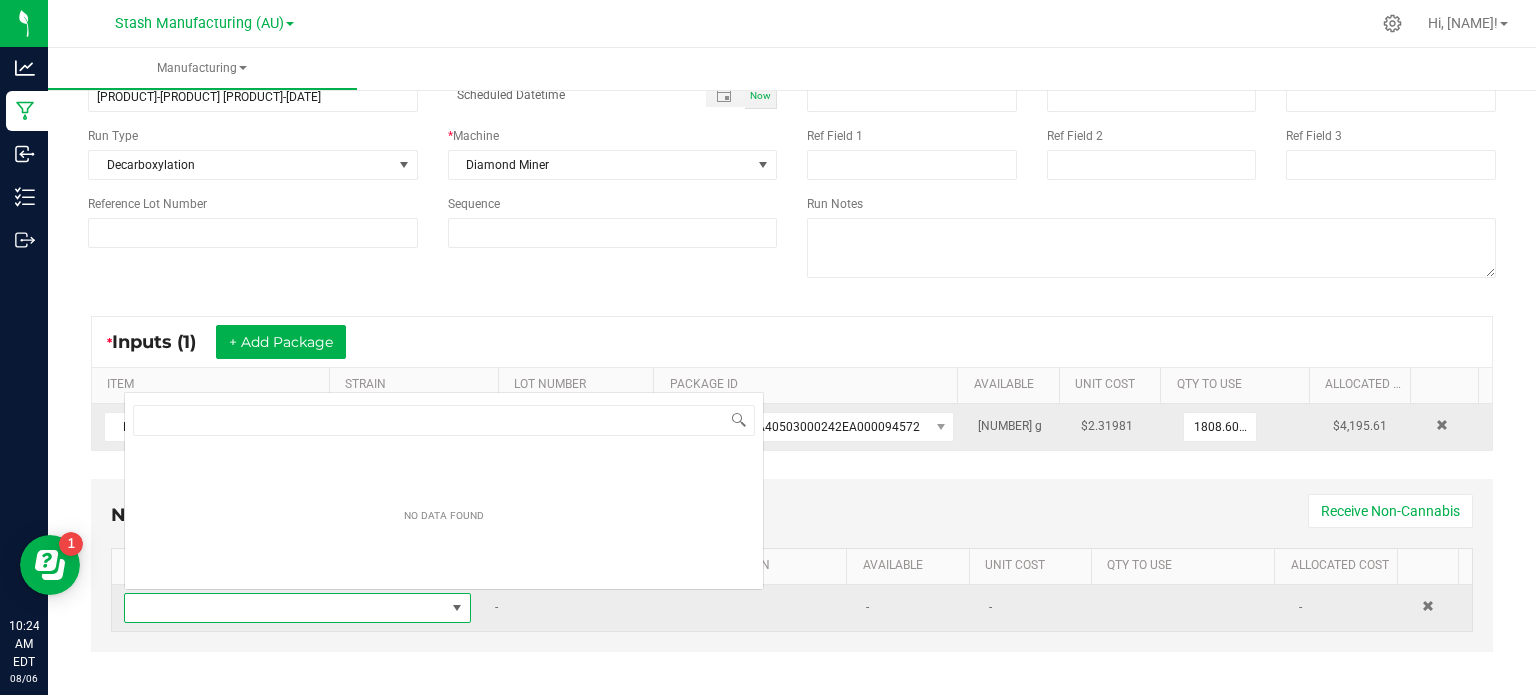 scroll, scrollTop: 0, scrollLeft: 0, axis: both 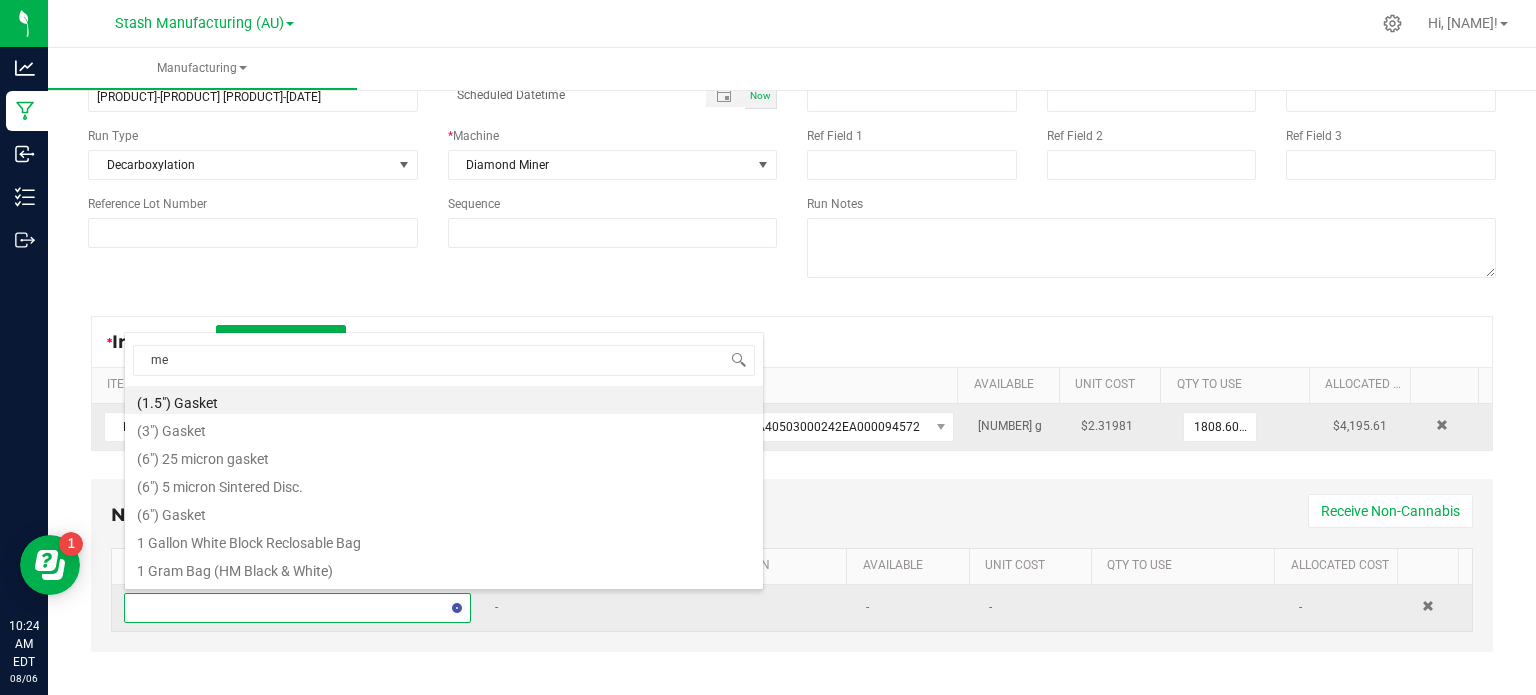 type on "met" 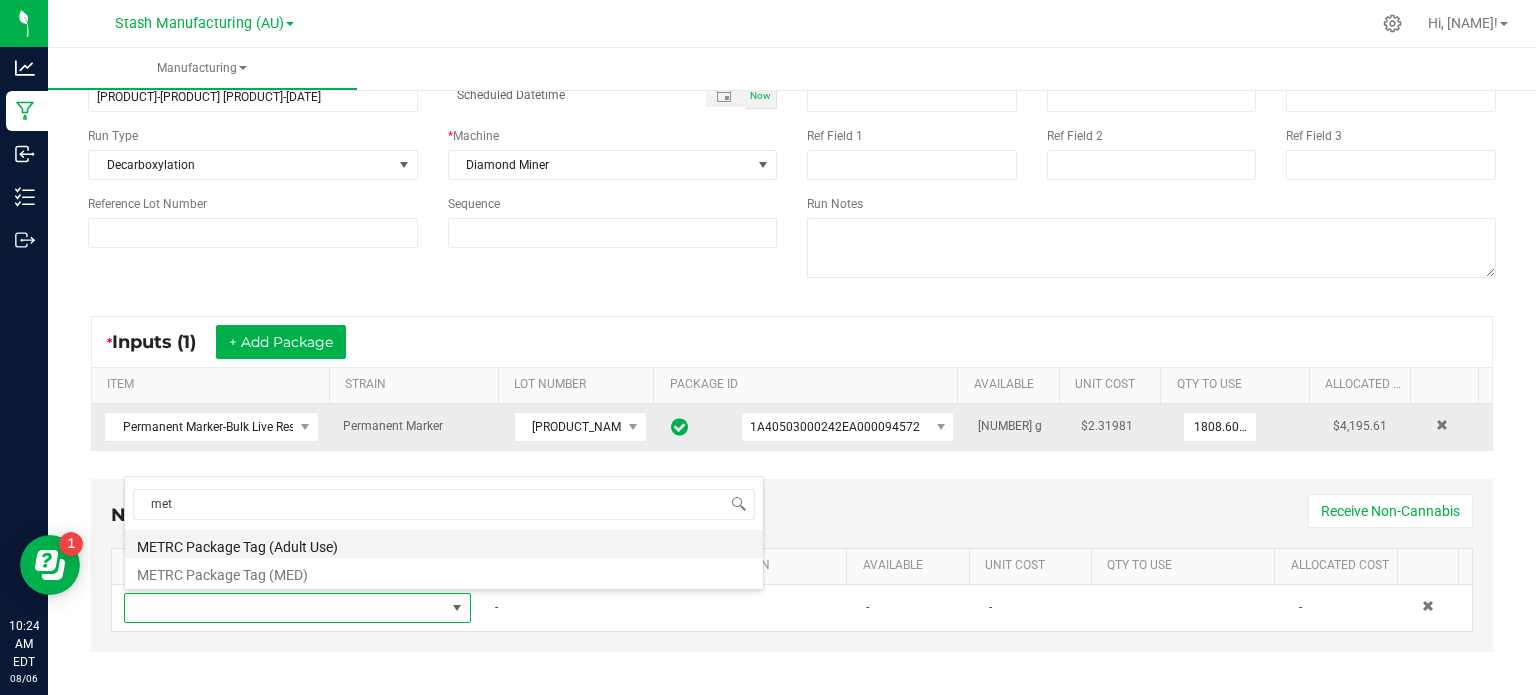 click on "METRC Package Tag (Adult Use)" at bounding box center (444, 544) 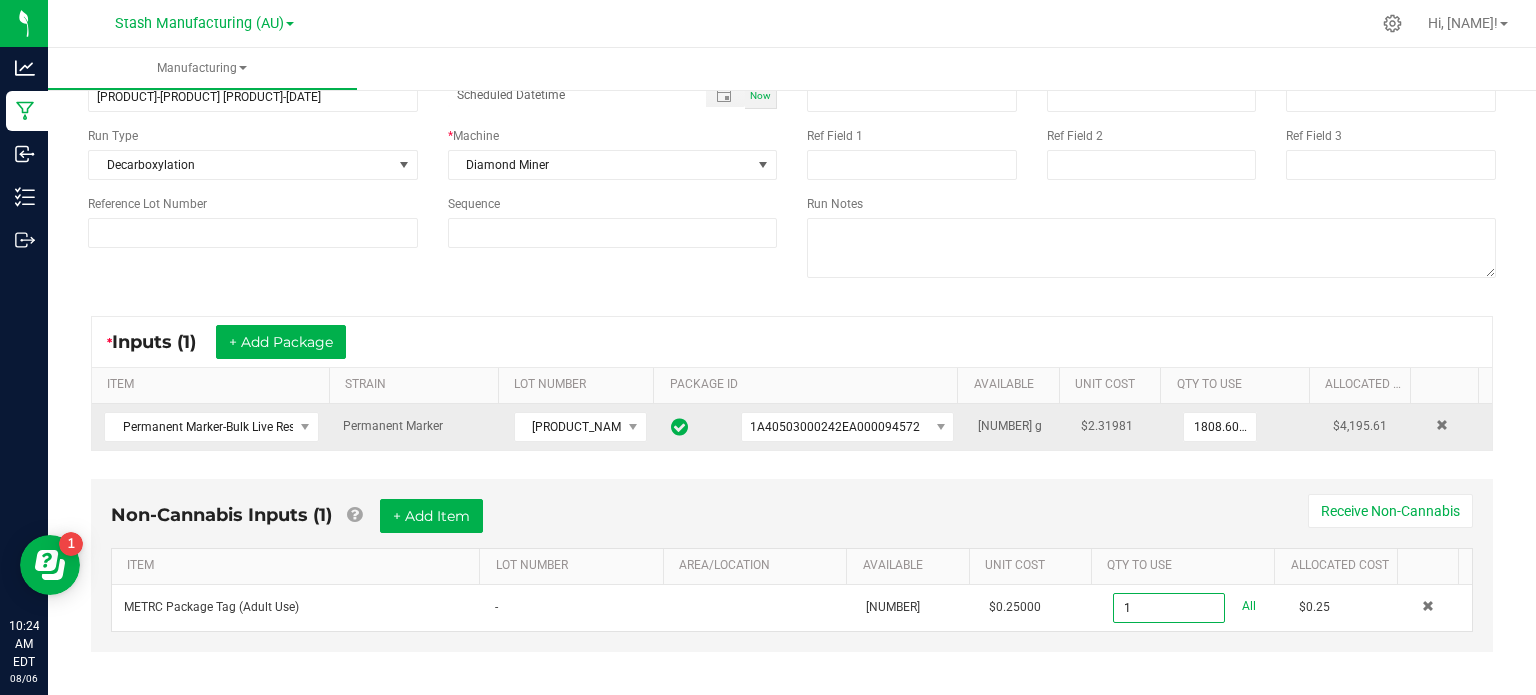 type on "1 ea" 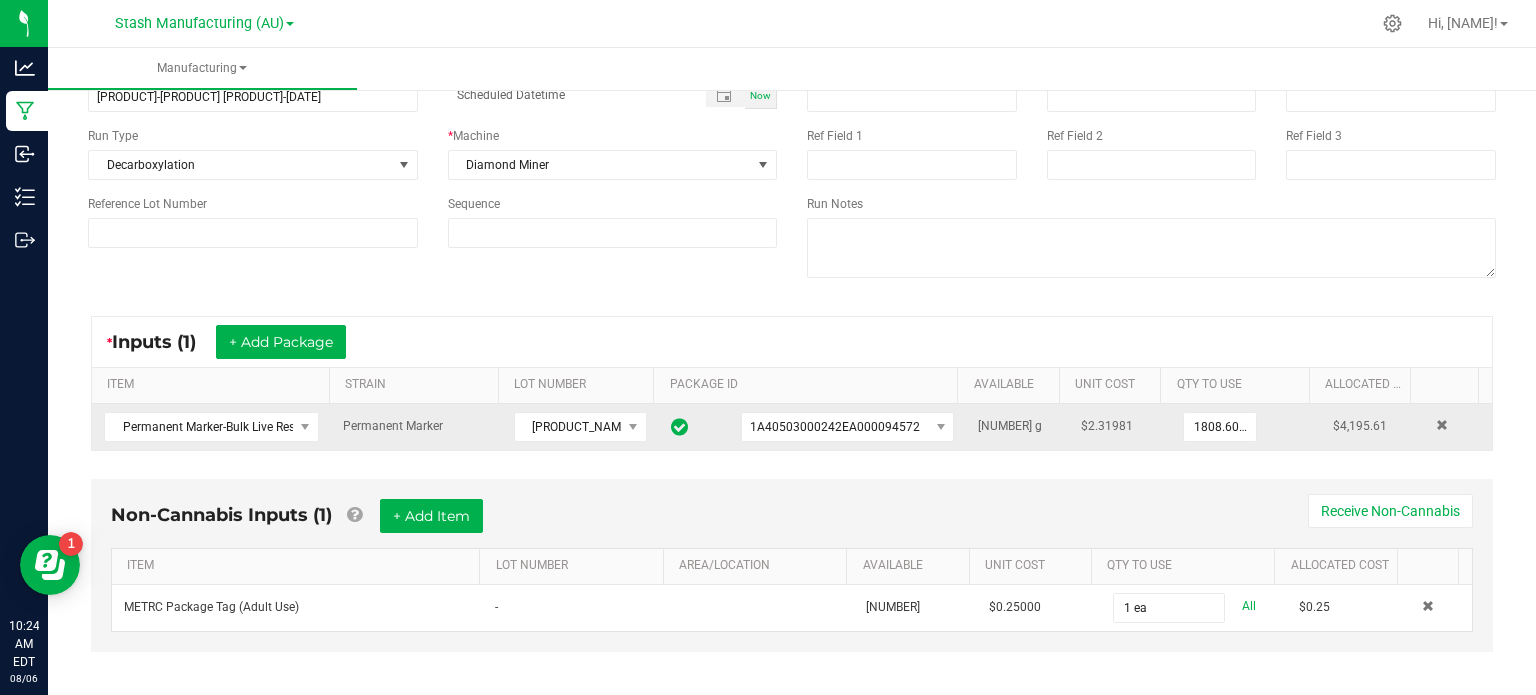 click on "Non-Cannabis Inputs (1)  + Add Item   Receive Non-Cannabis" at bounding box center (792, 523) 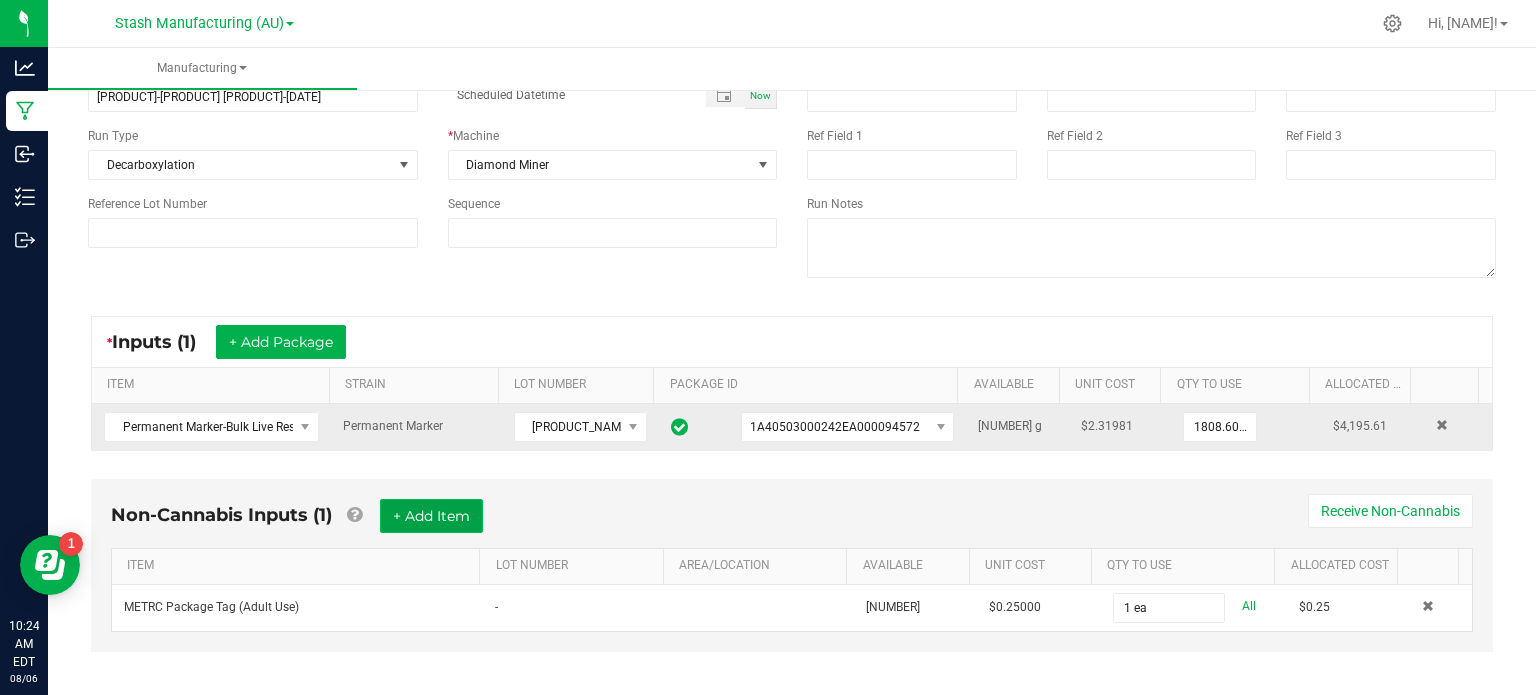 click on "+ Add Item" at bounding box center [431, 516] 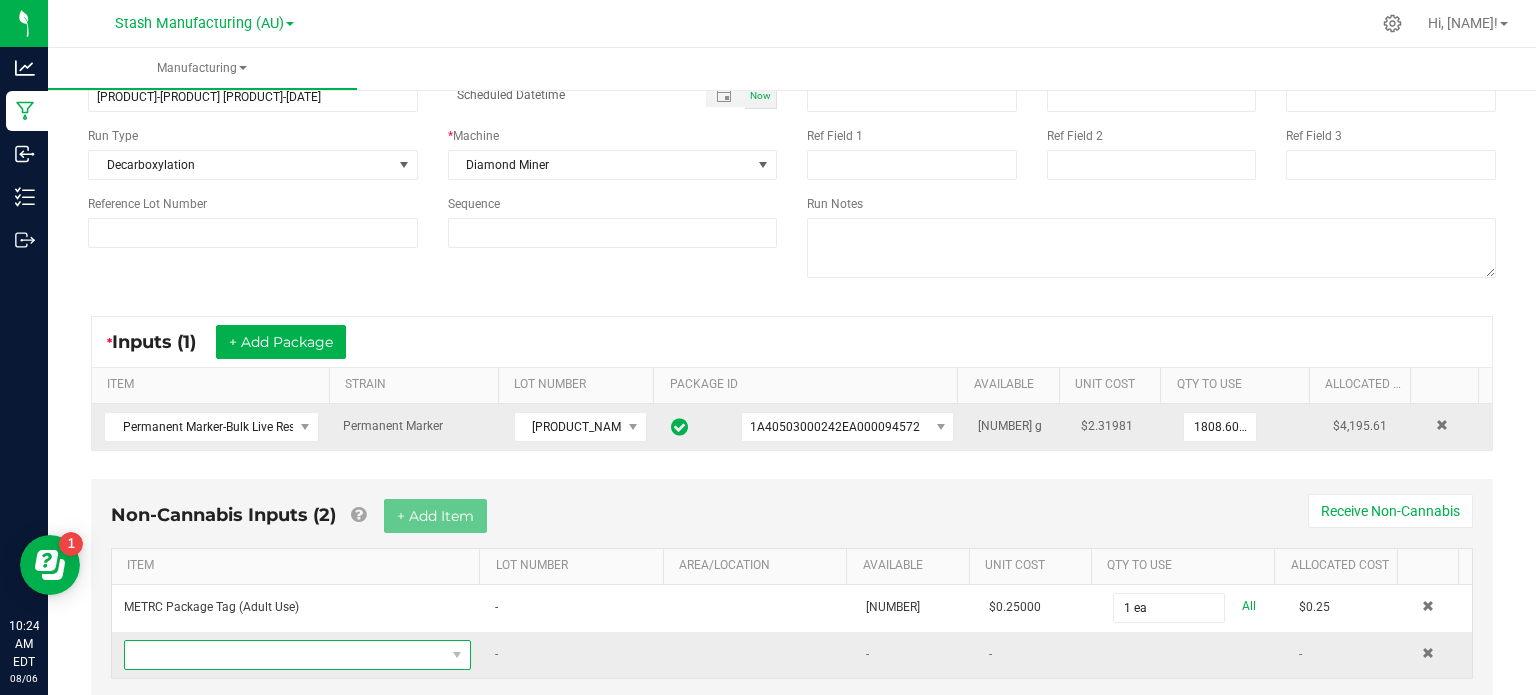 click at bounding box center (285, 655) 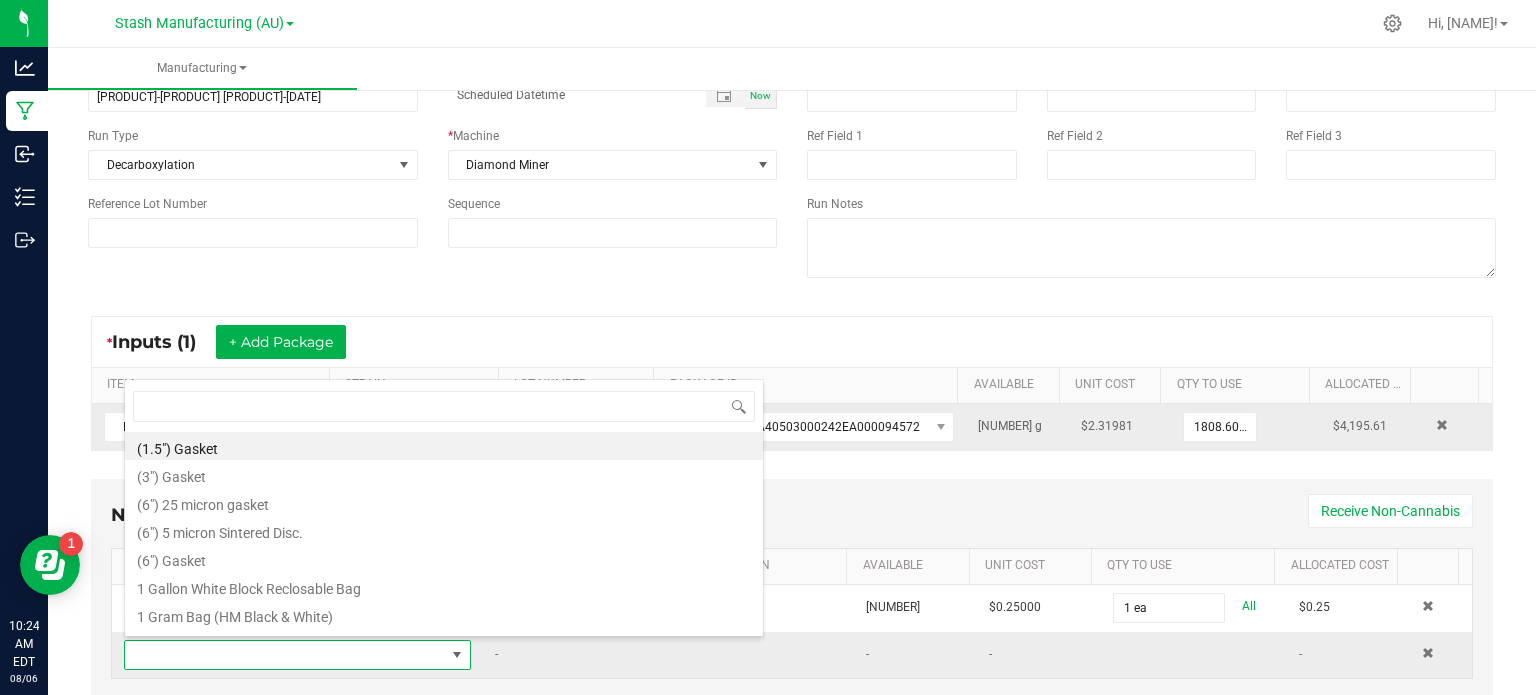 scroll, scrollTop: 99970, scrollLeft: 99661, axis: both 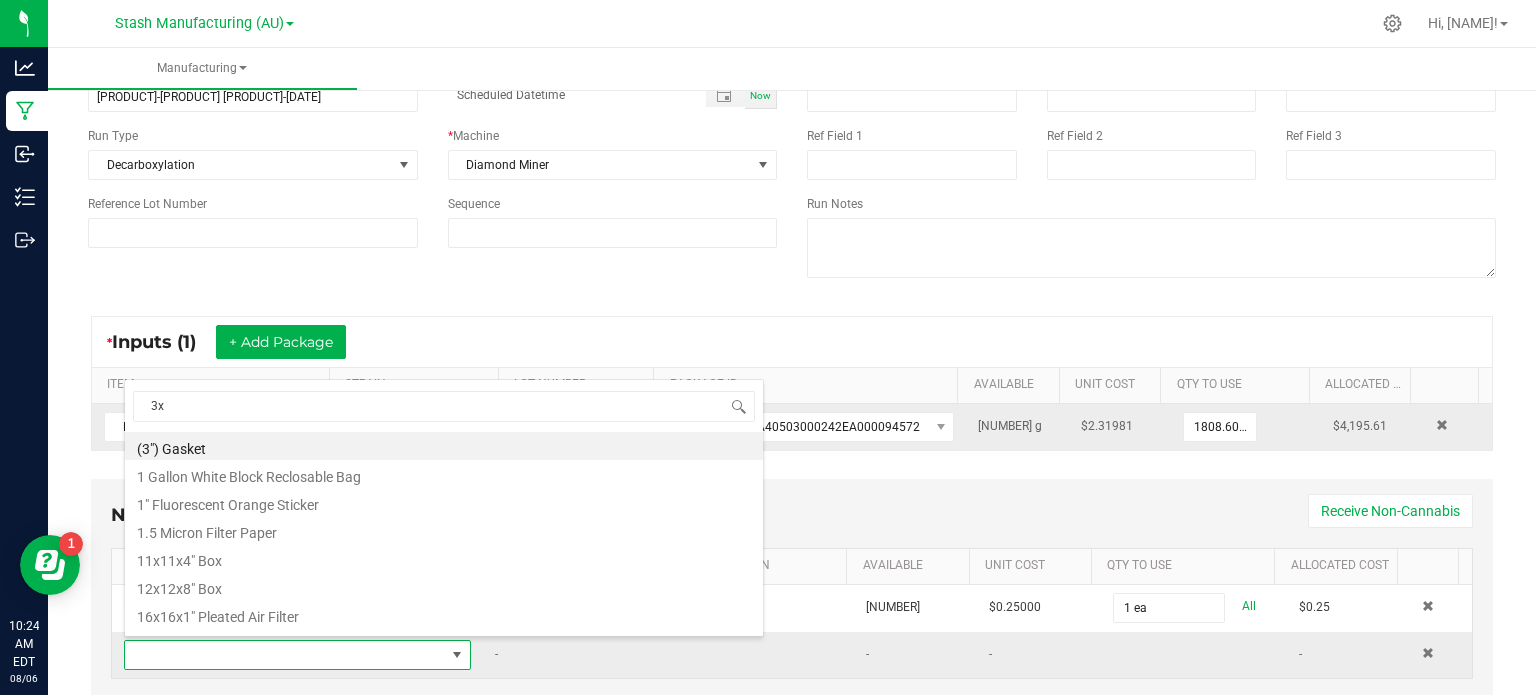 type on "3x1" 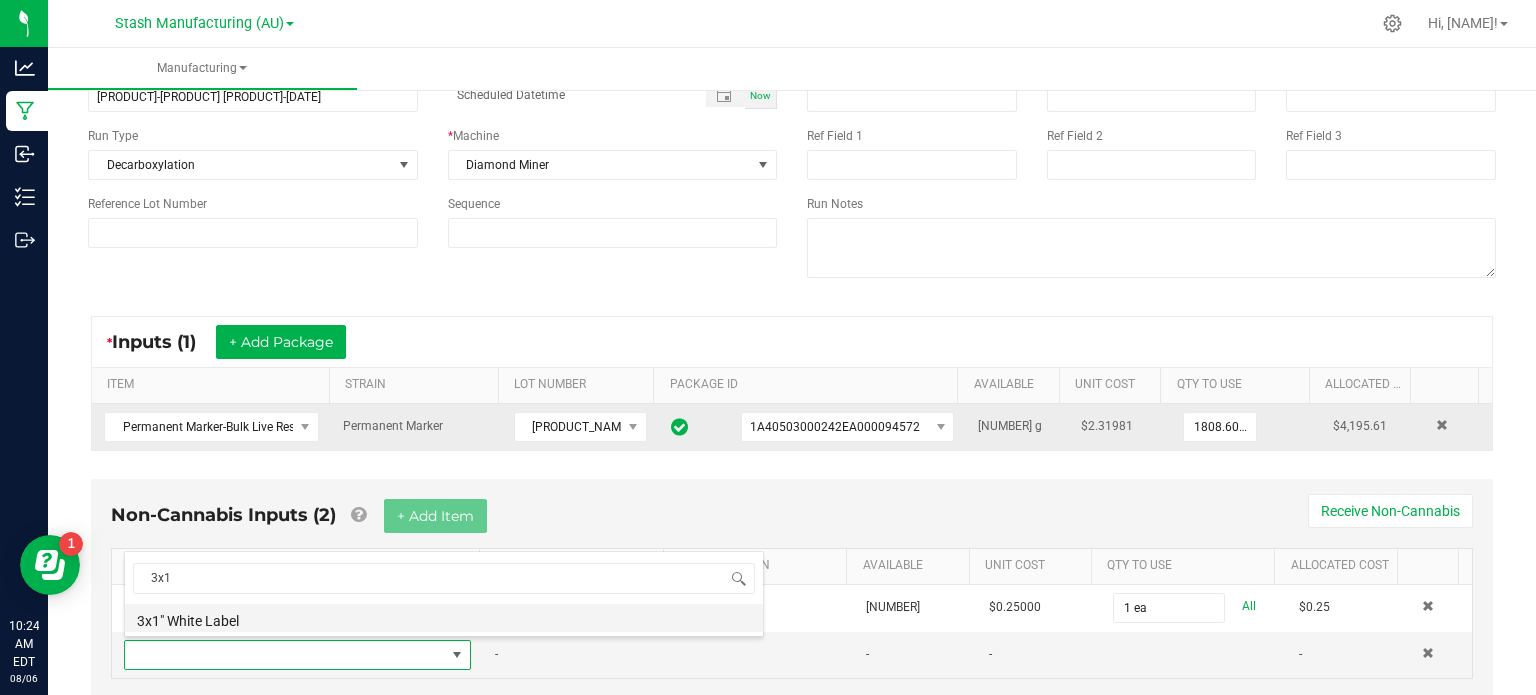 click on "3x1" White Label" at bounding box center [444, 618] 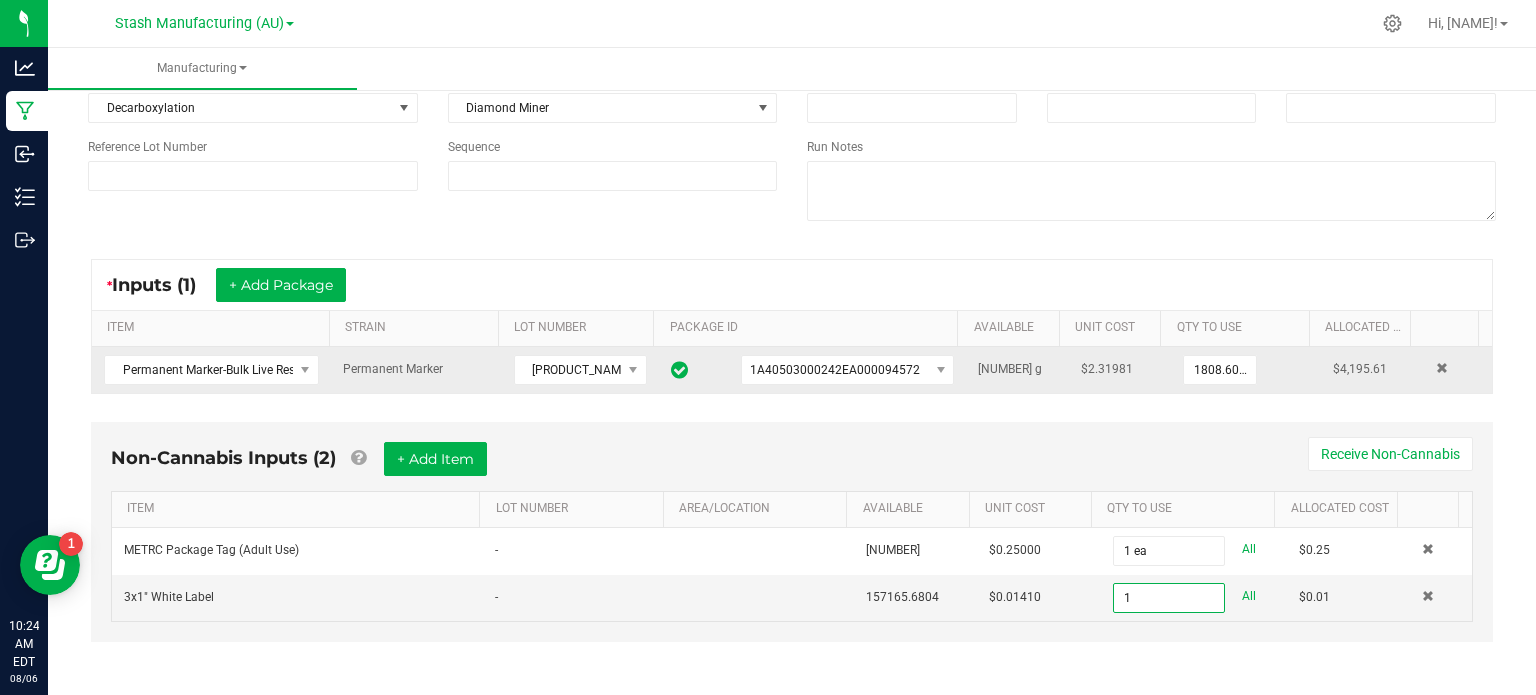 scroll, scrollTop: 0, scrollLeft: 0, axis: both 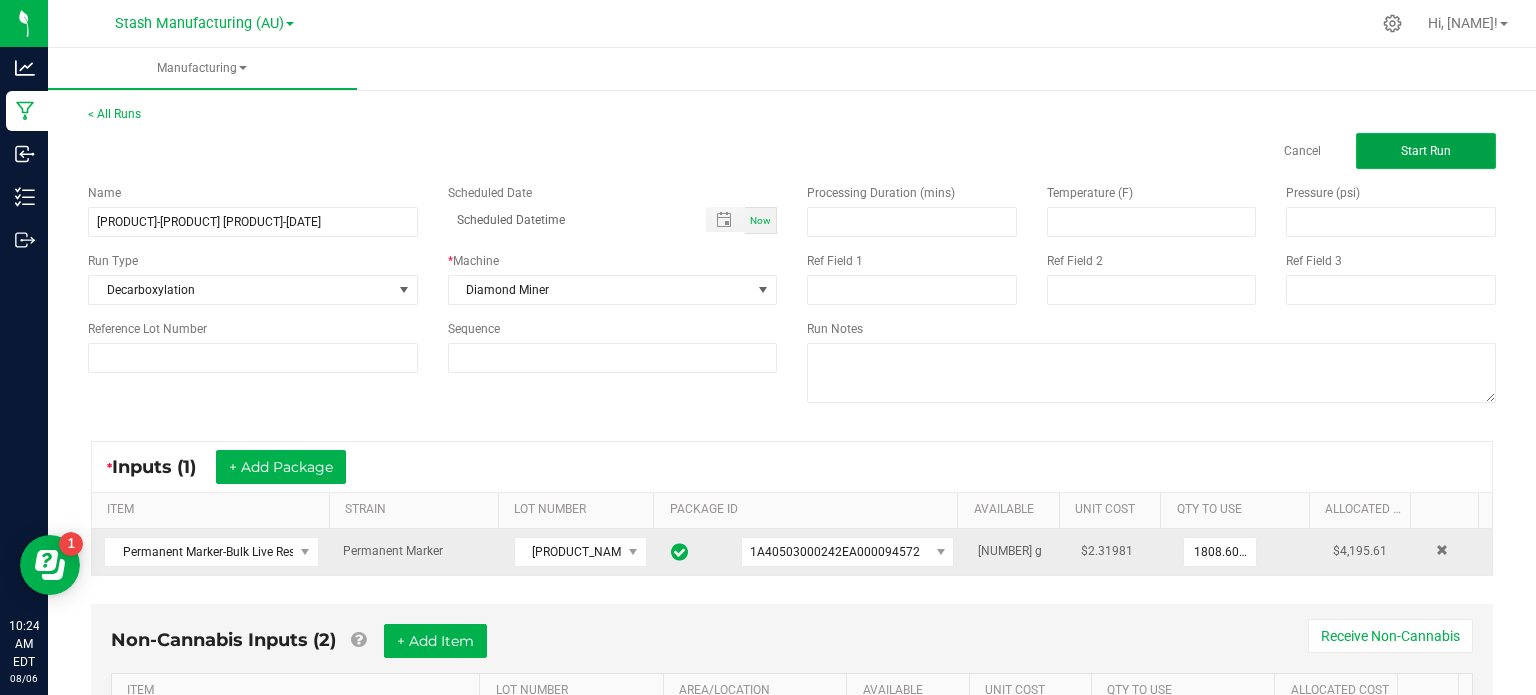 type on "1 ea" 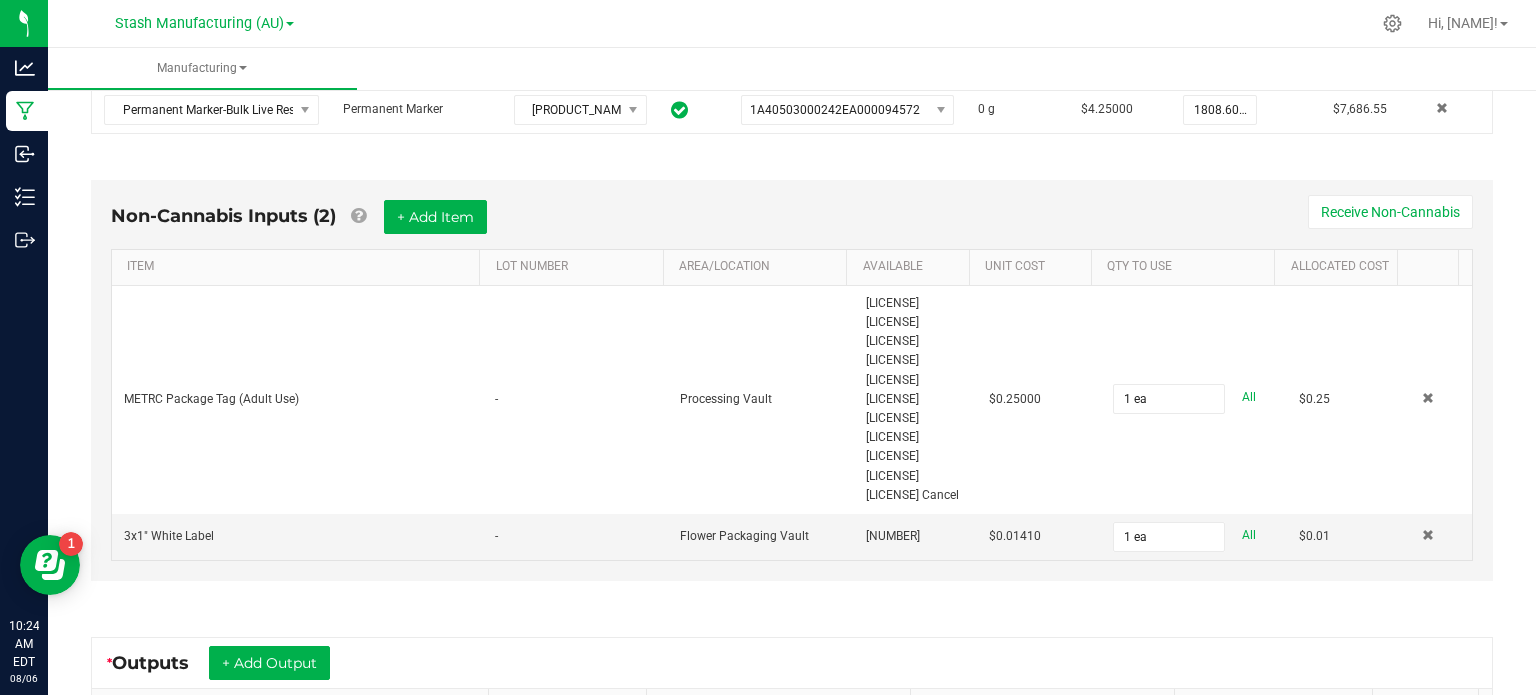 scroll, scrollTop: 474, scrollLeft: 0, axis: vertical 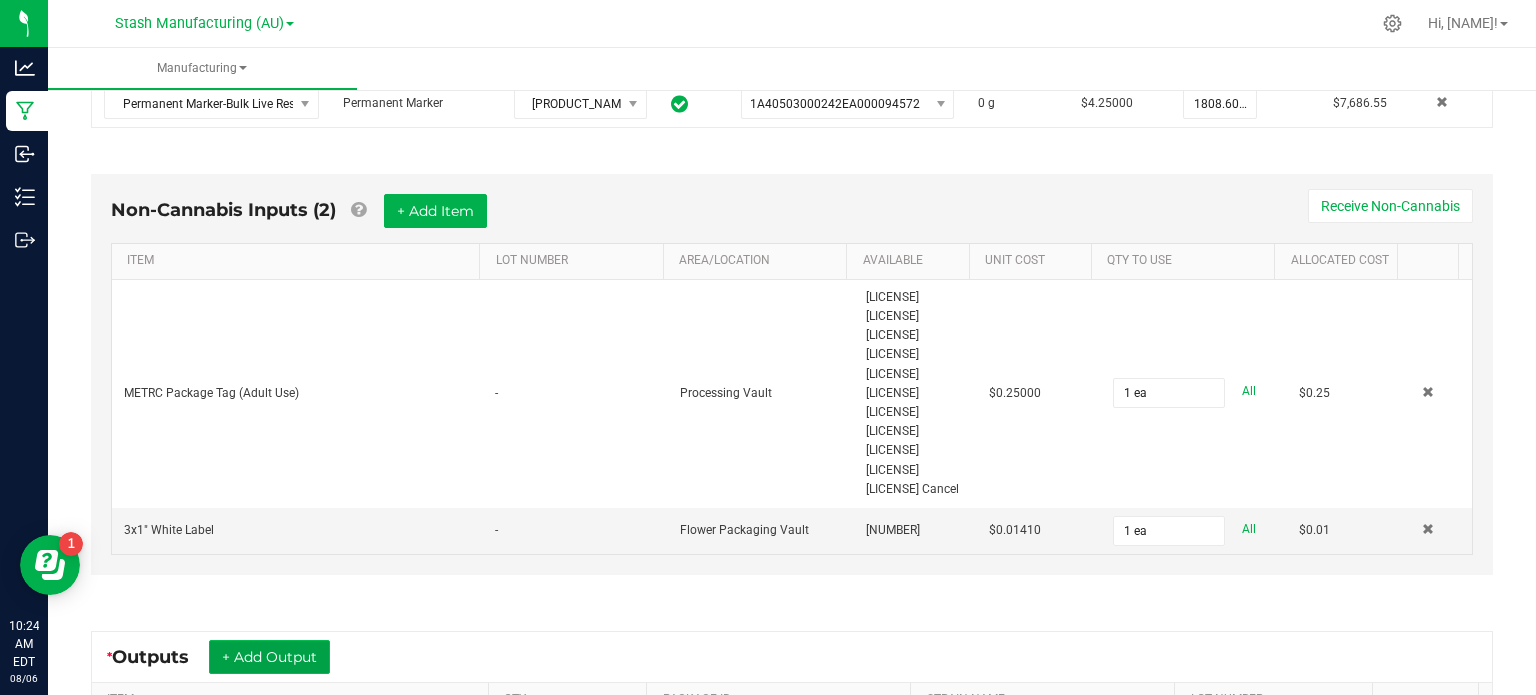 click on "+ Add Output" at bounding box center [269, 657] 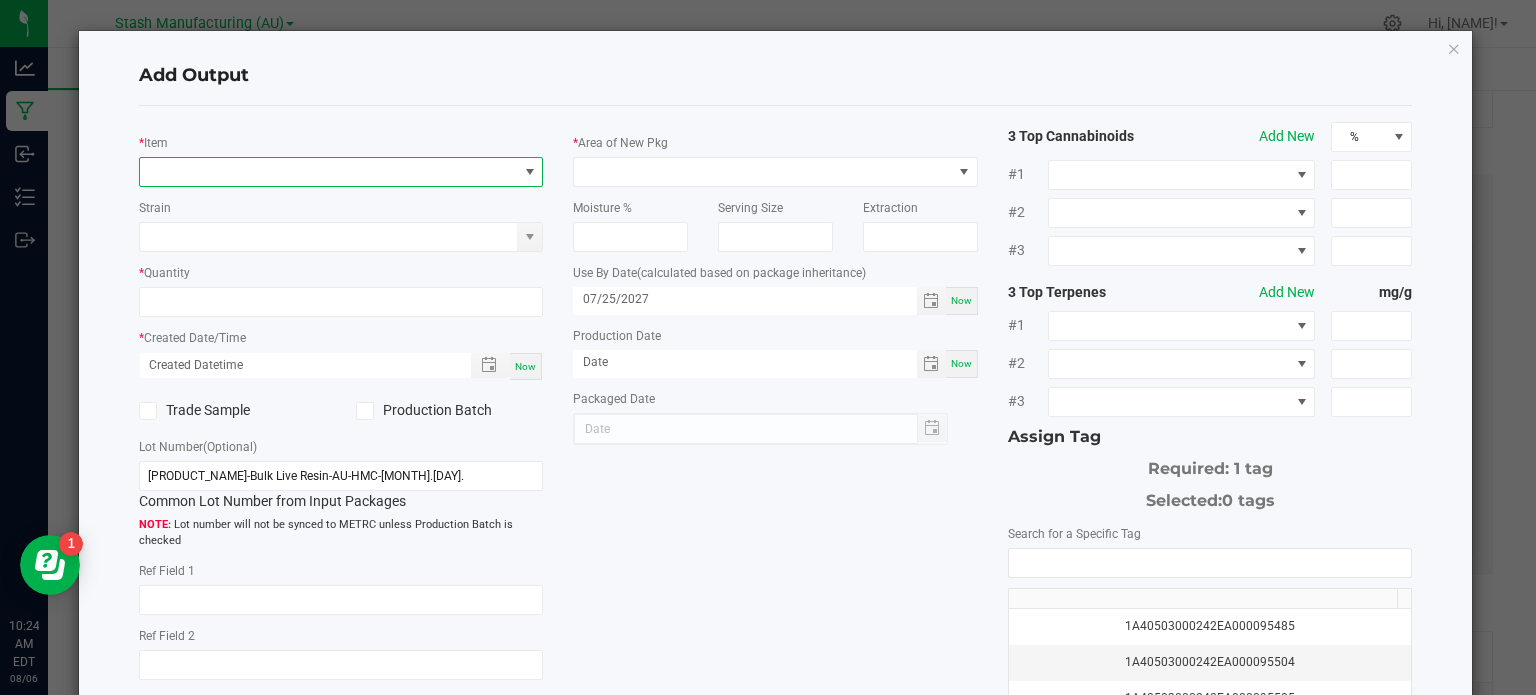 click at bounding box center [329, 172] 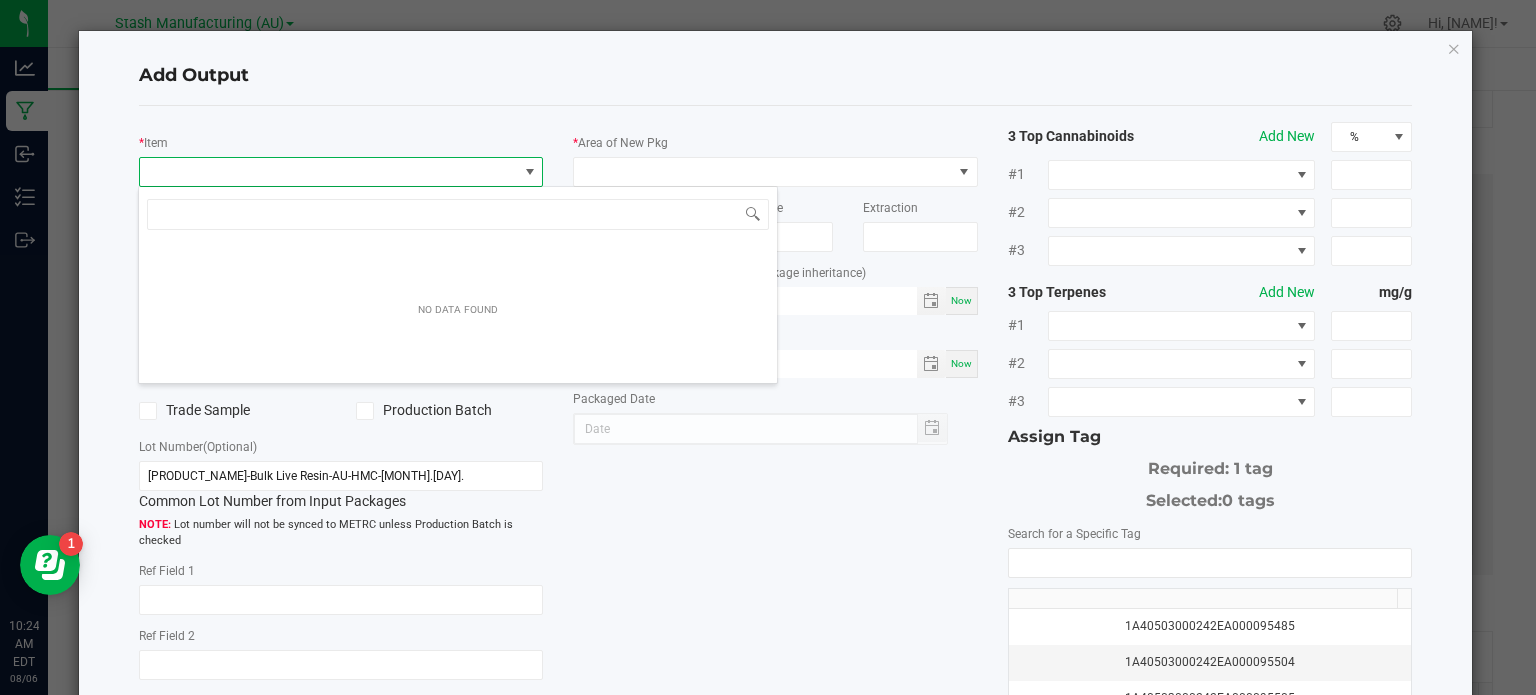scroll, scrollTop: 99970, scrollLeft: 99600, axis: both 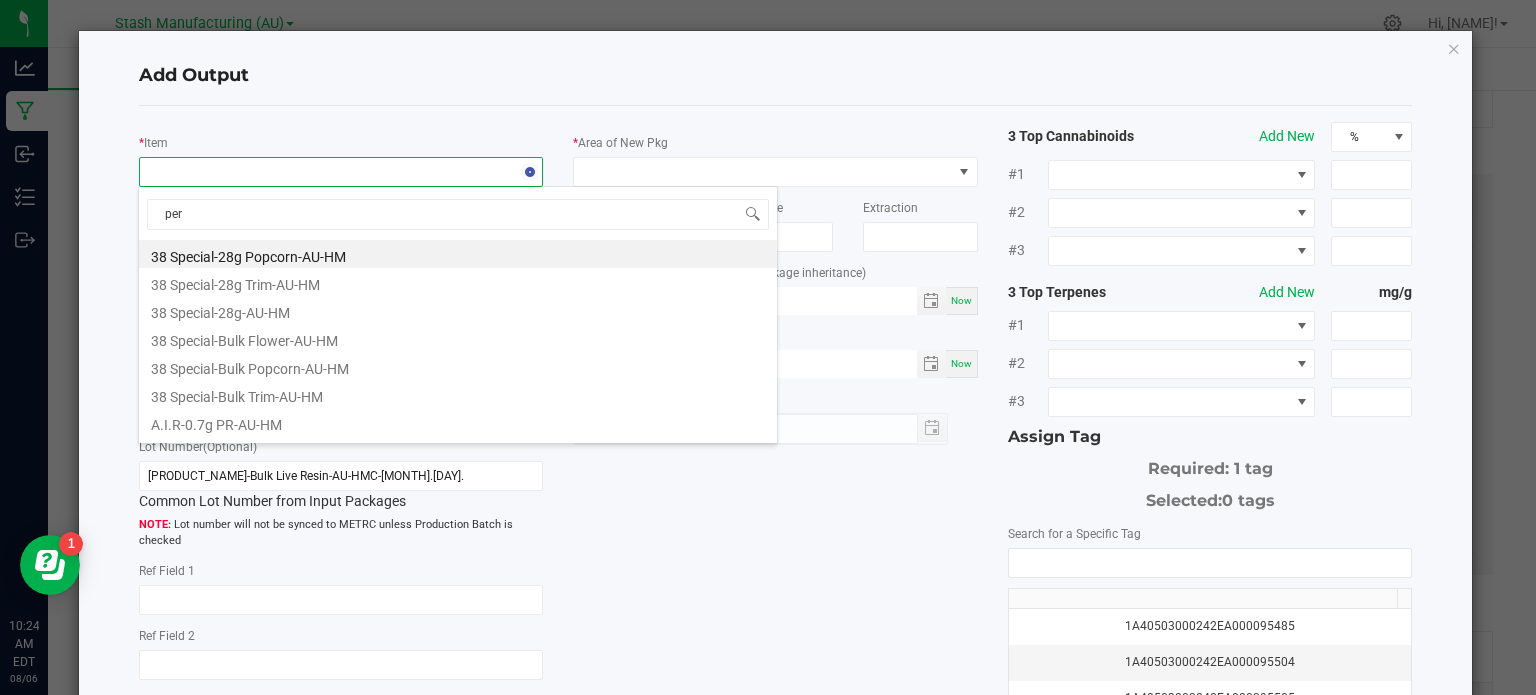 type on "perm" 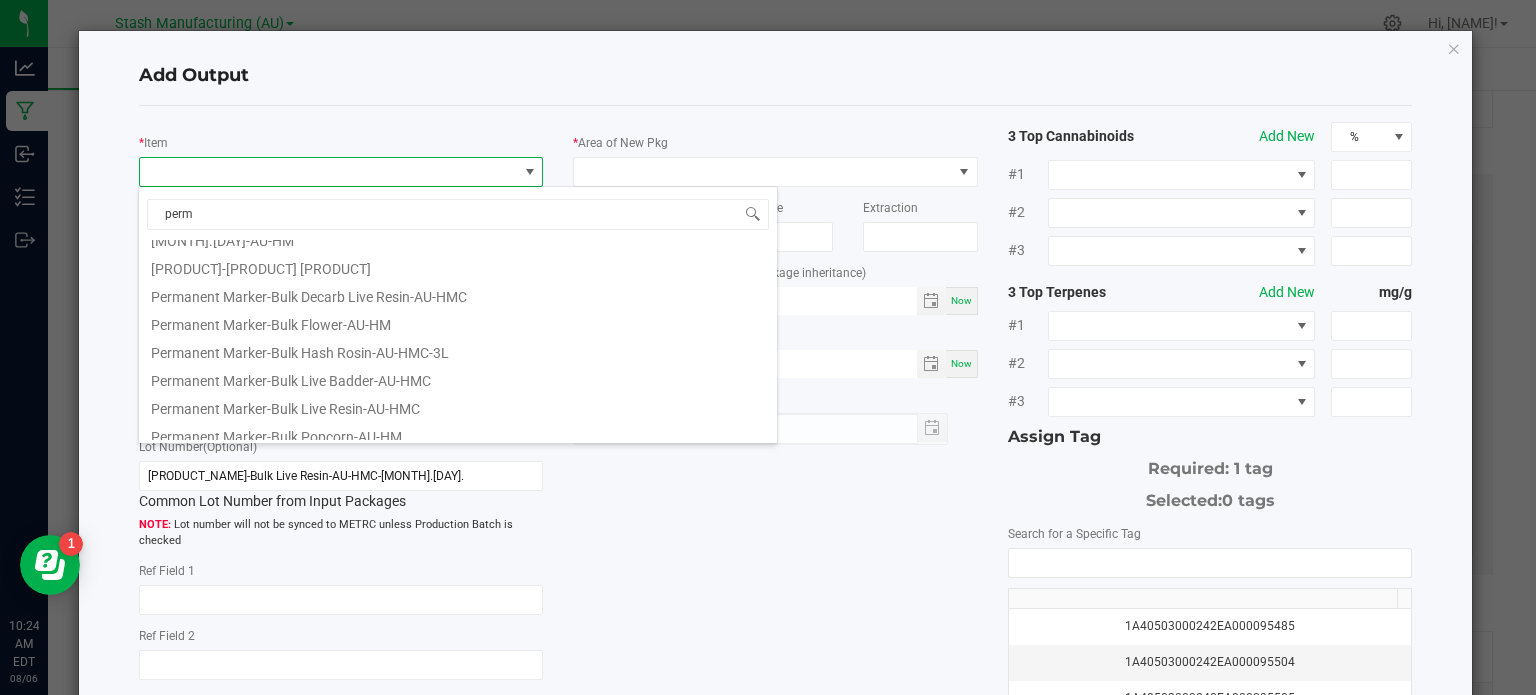 scroll, scrollTop: 312, scrollLeft: 0, axis: vertical 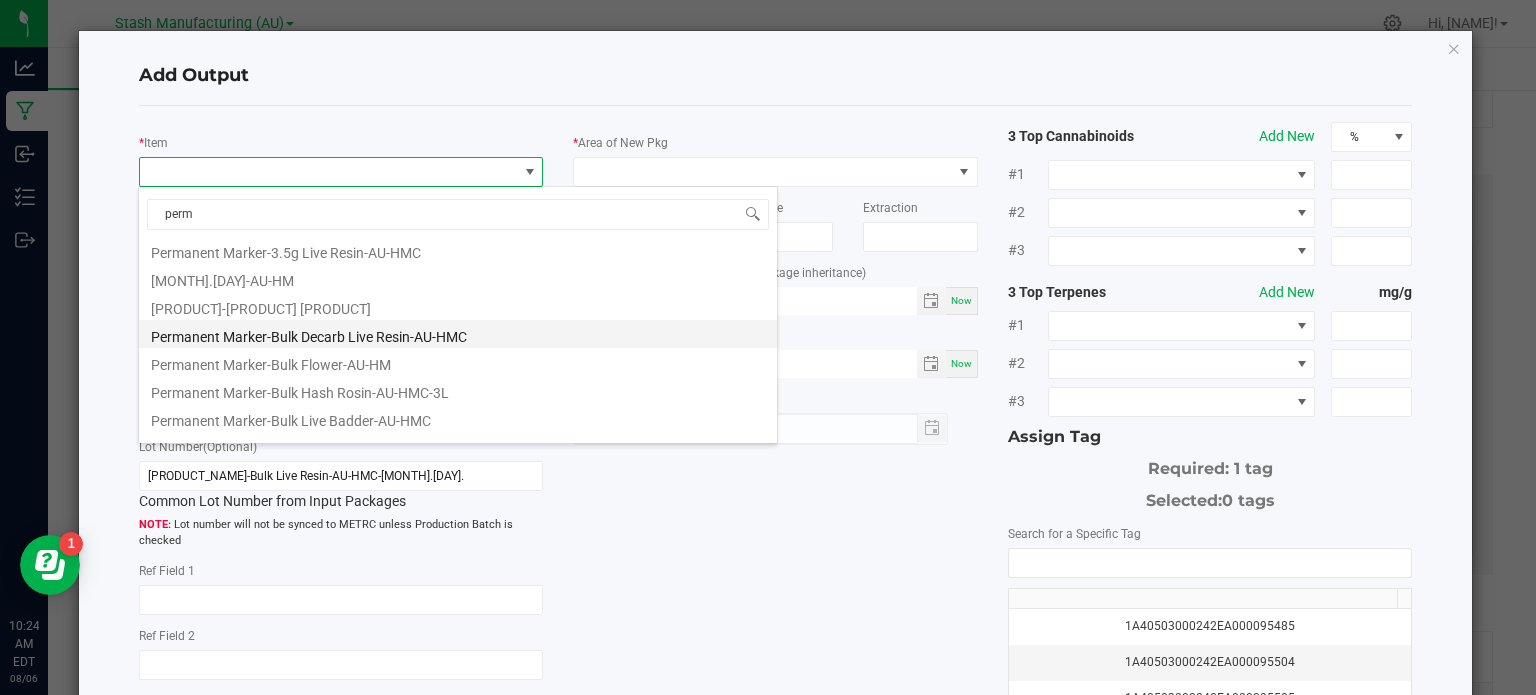 click on "Permanent Marker-Bulk Decarb Live Resin-AU-HMC" at bounding box center (458, 334) 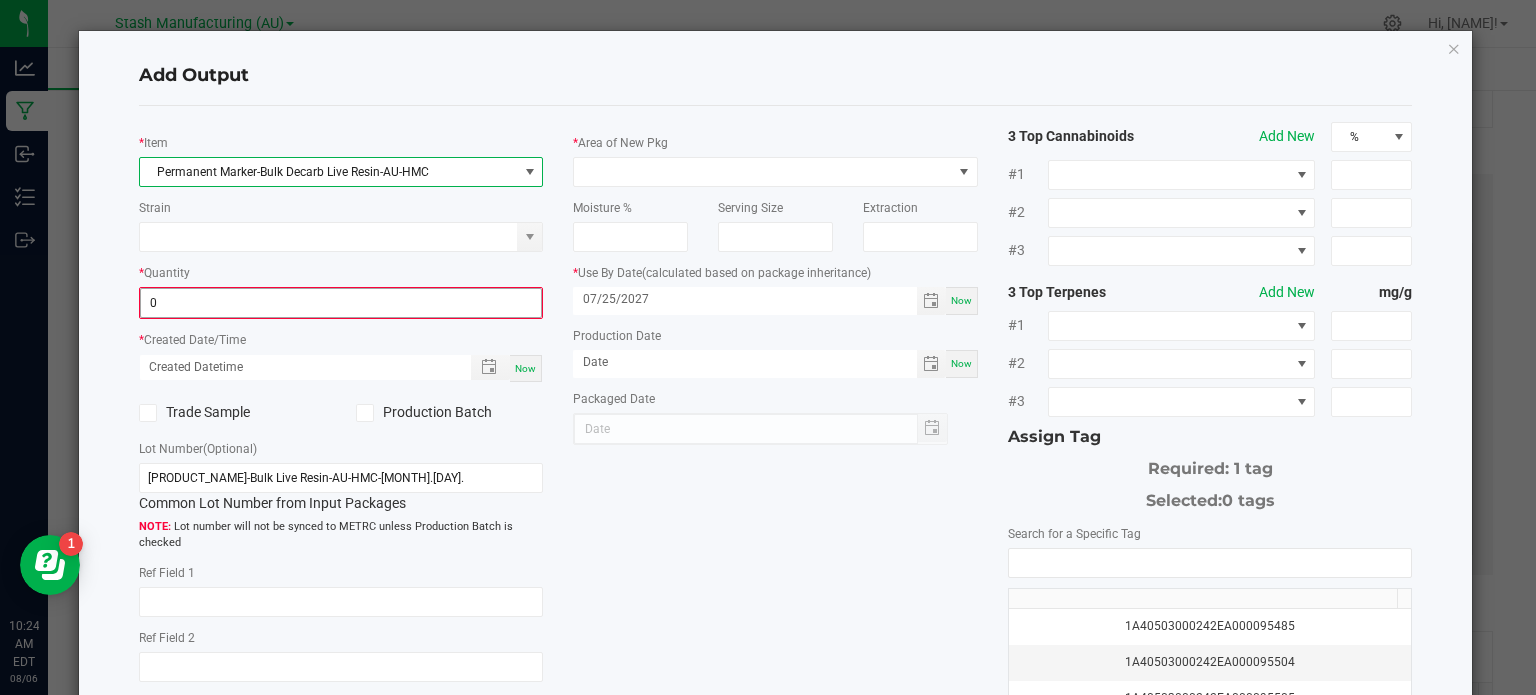 click on "0" at bounding box center (341, 303) 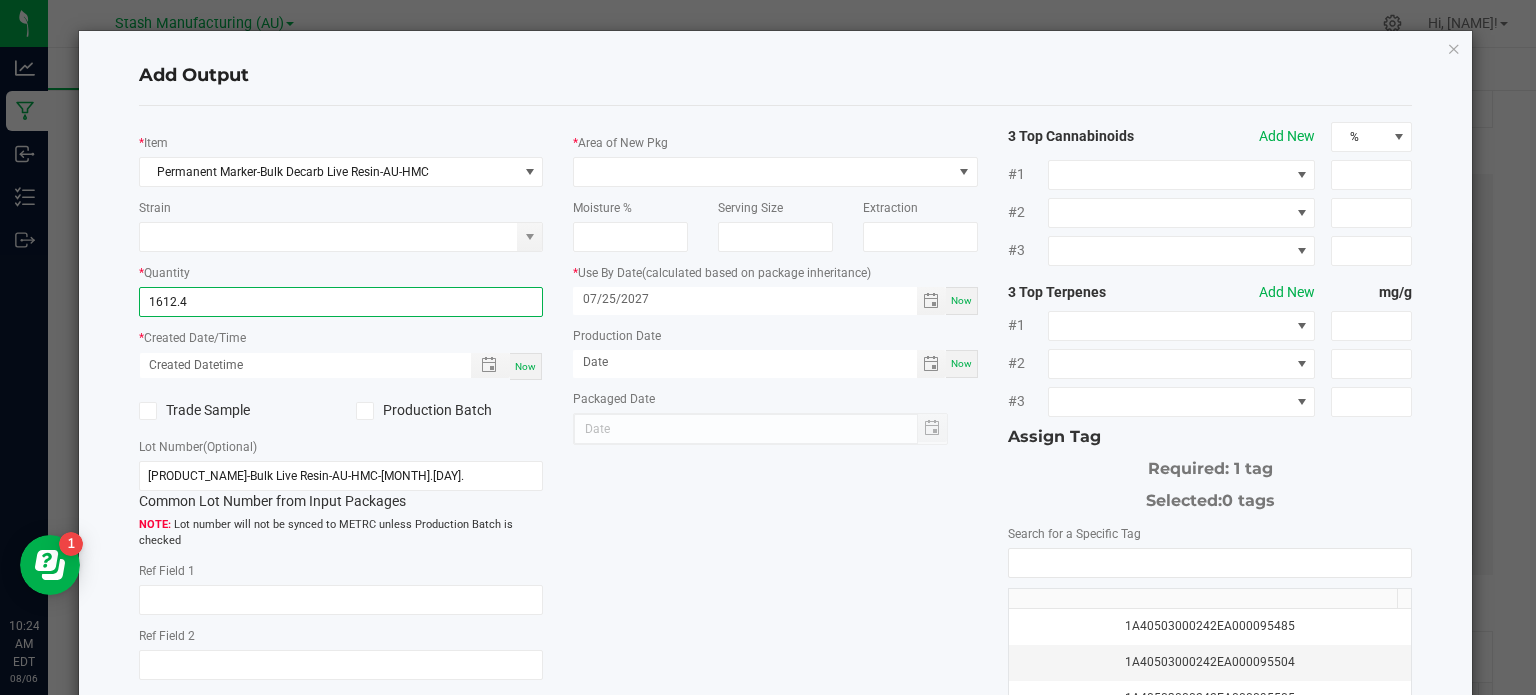 type on "[NUMBER] g" 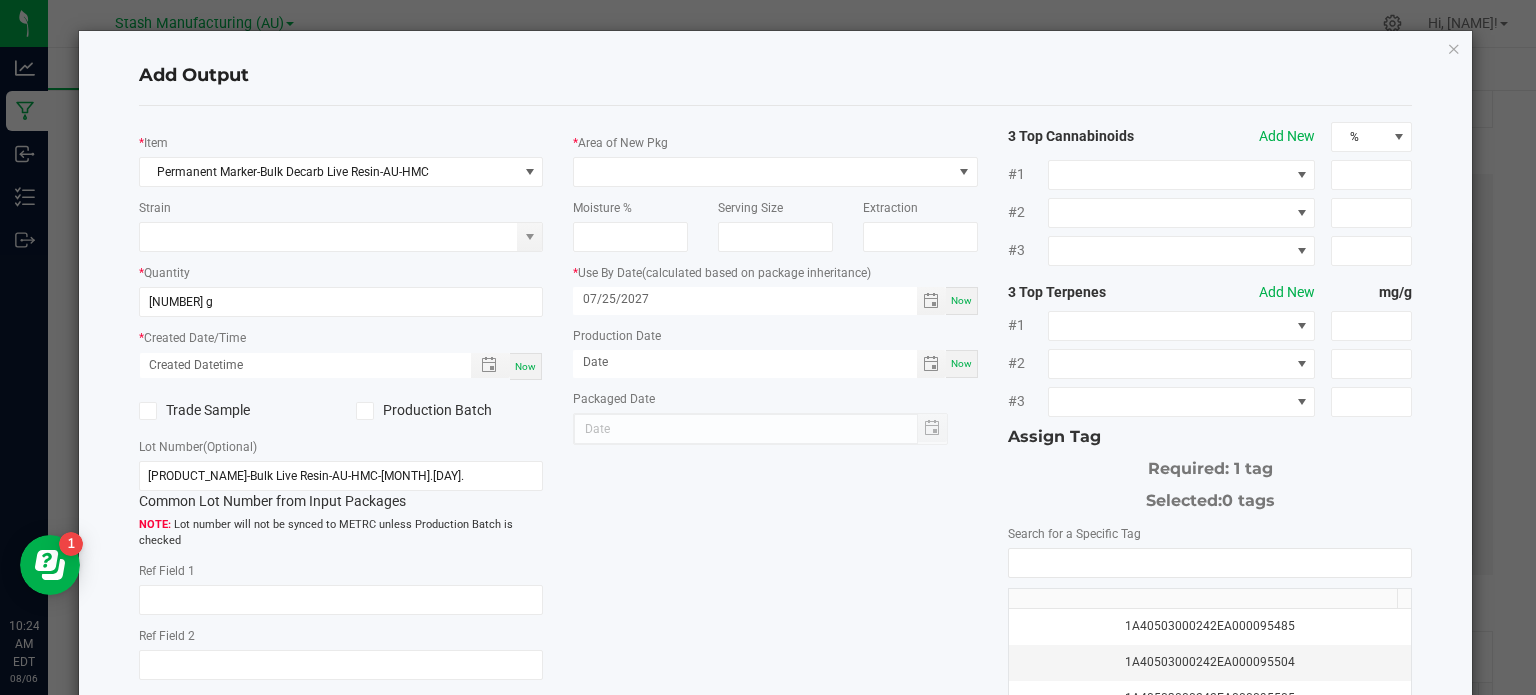 click on "Now" at bounding box center [526, 366] 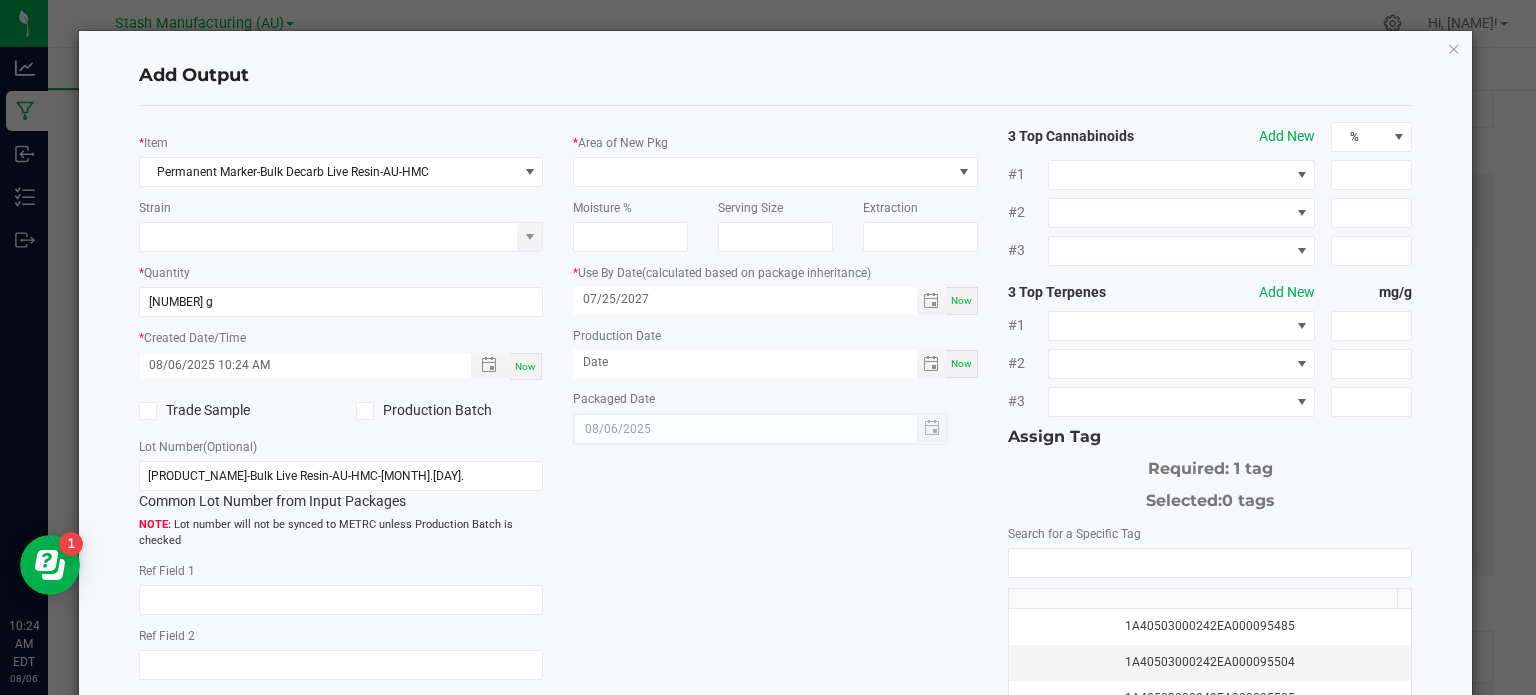 click 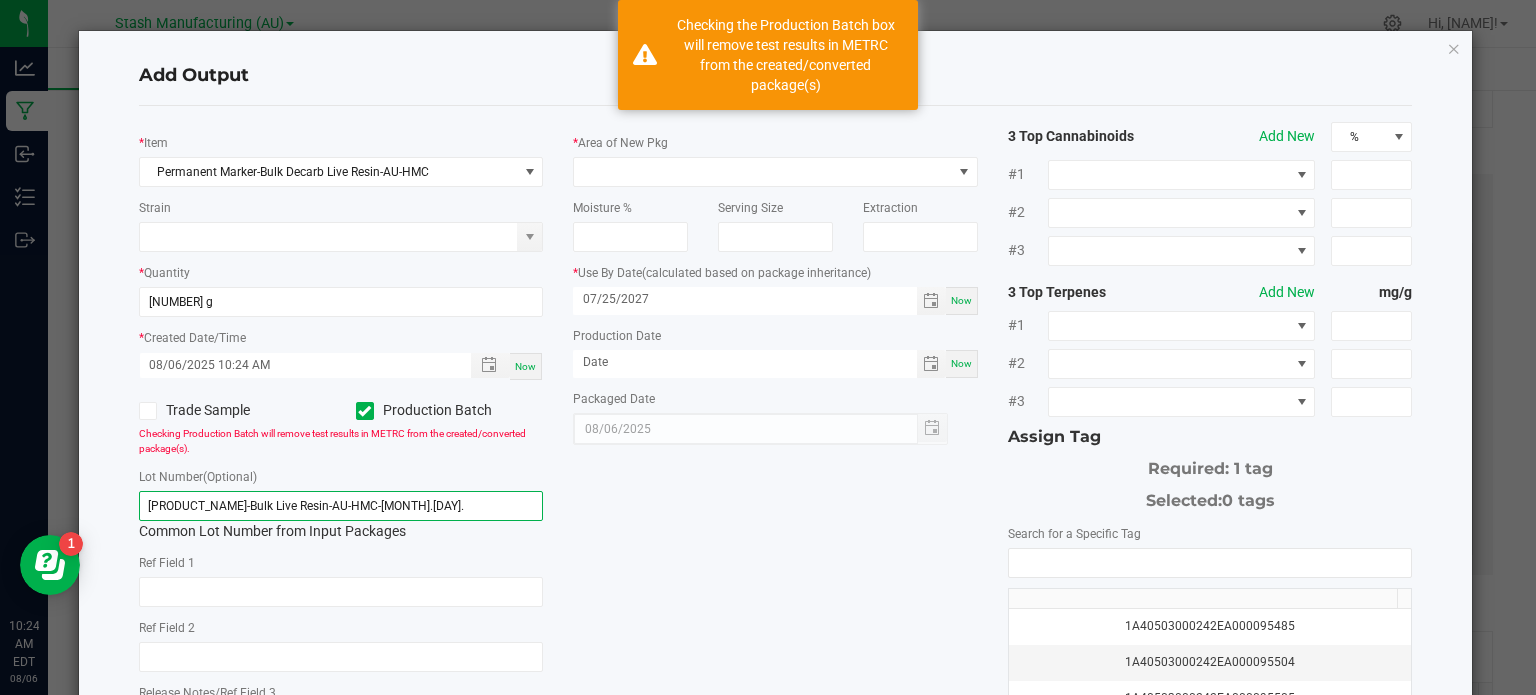 click on "[PRODUCT_NAME]-Bulk Live Resin-AU-HMC-[MONTH].[DAY]." 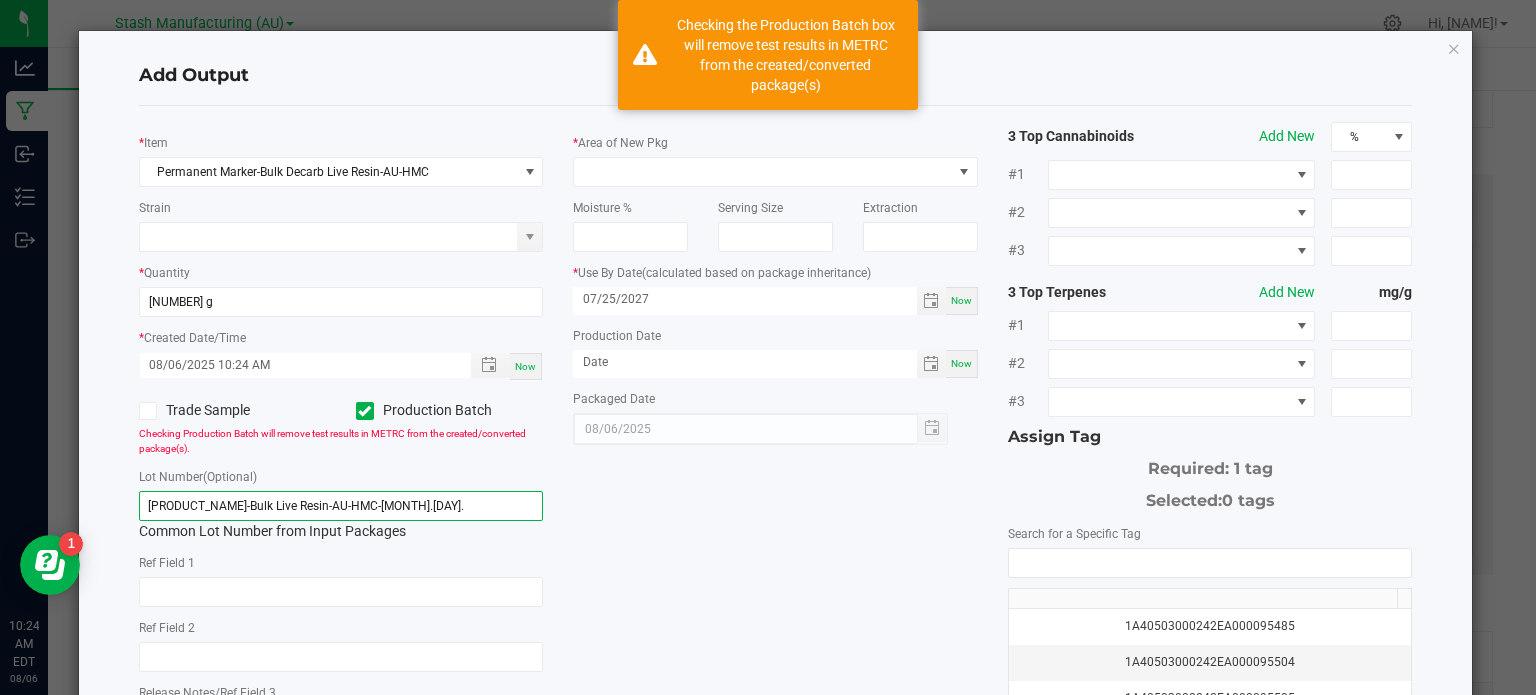 drag, startPoint x: 405, startPoint y: 507, endPoint x: 80, endPoint y: 483, distance: 325.88495 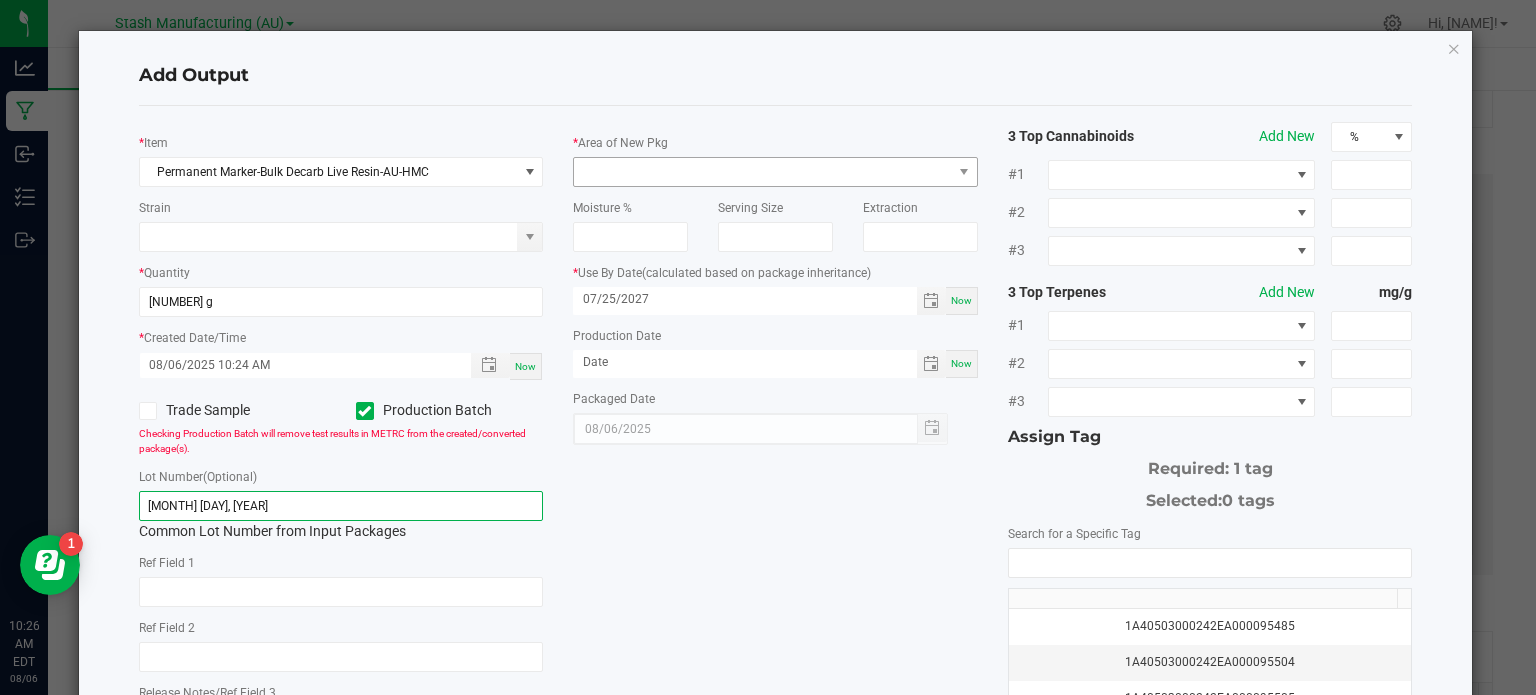 type on "[MONTH] [DAY], [YEAR]" 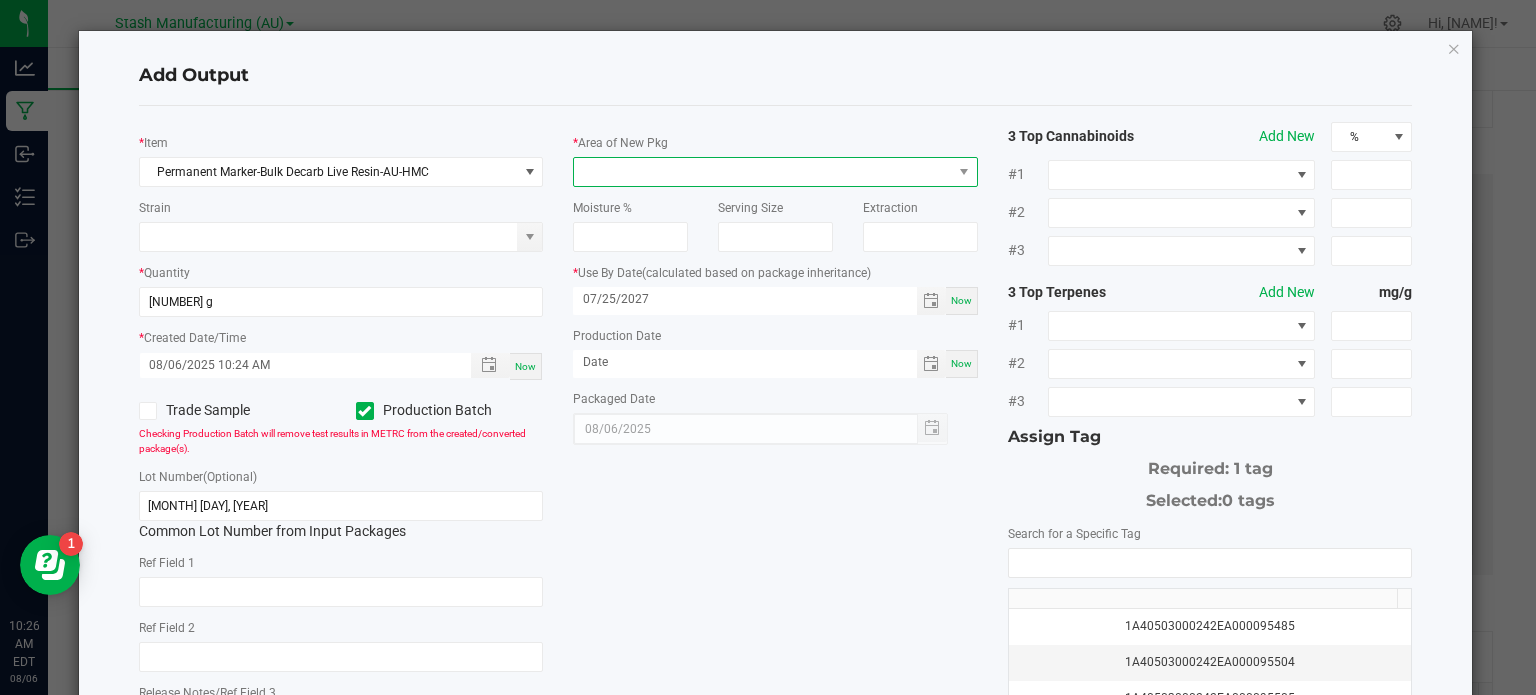 click at bounding box center [763, 172] 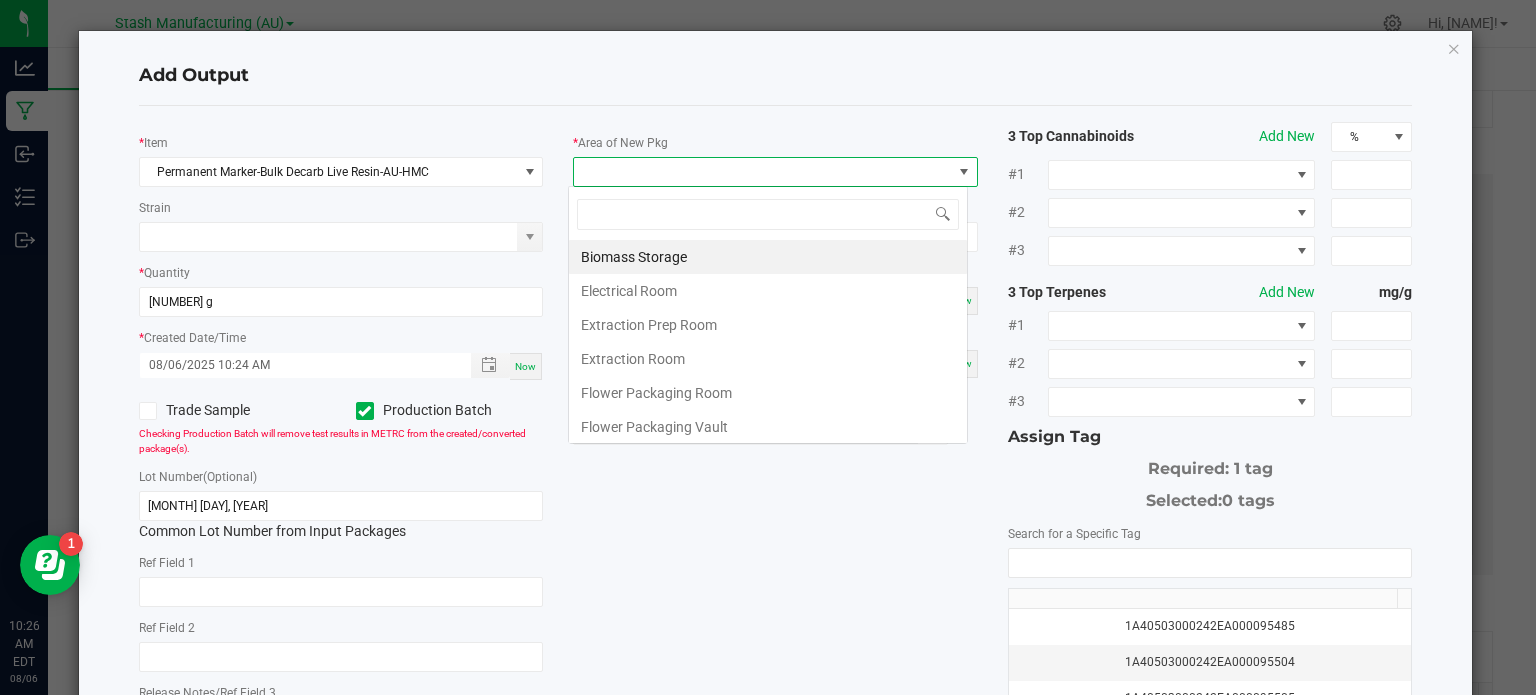 scroll, scrollTop: 99970, scrollLeft: 99600, axis: both 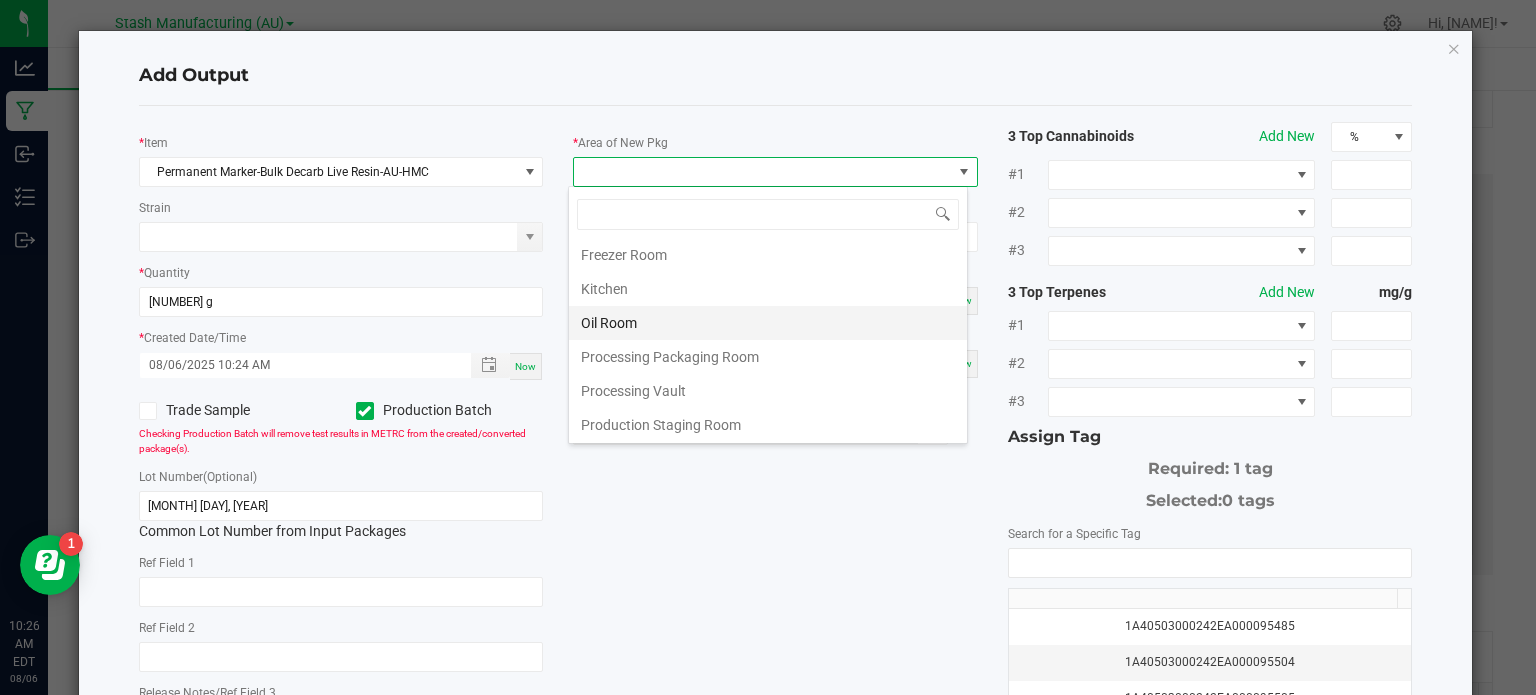 click on "Oil Room" at bounding box center [768, 323] 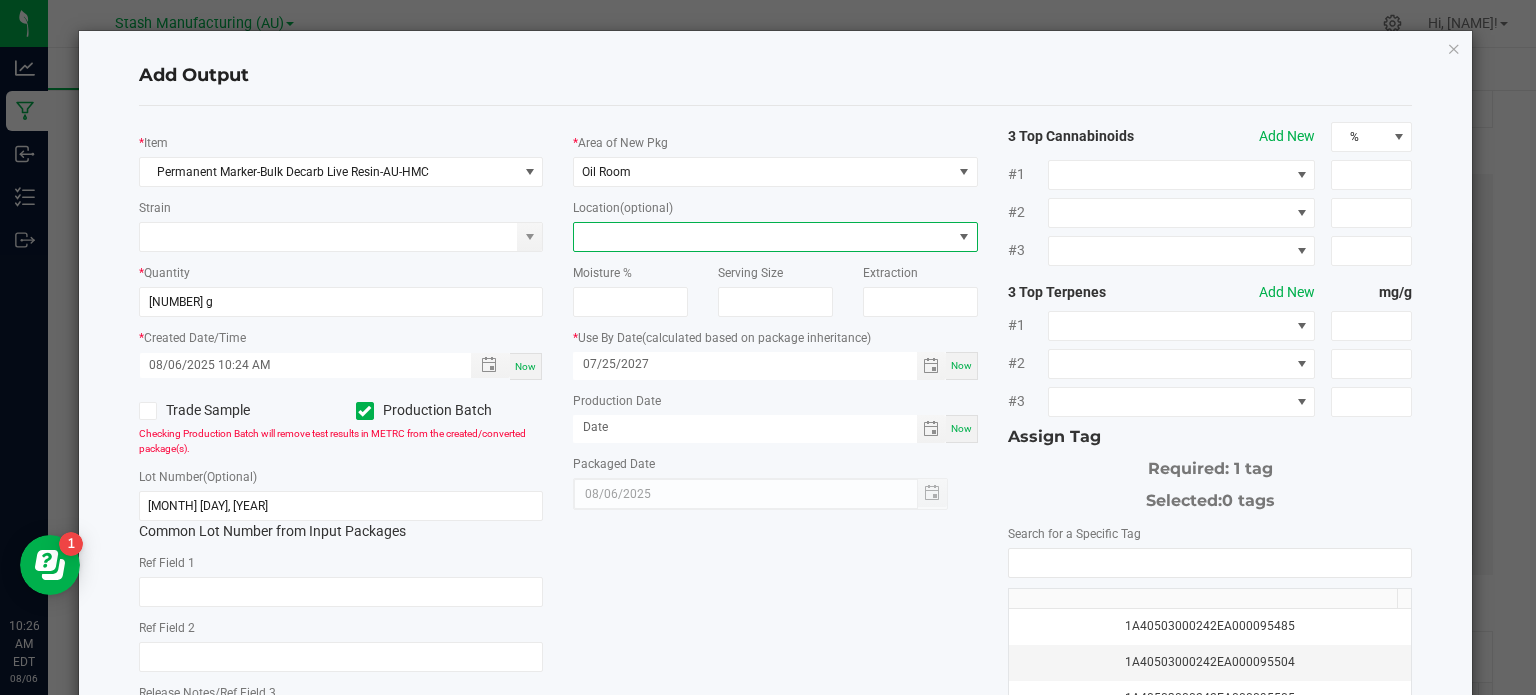 click at bounding box center [763, 237] 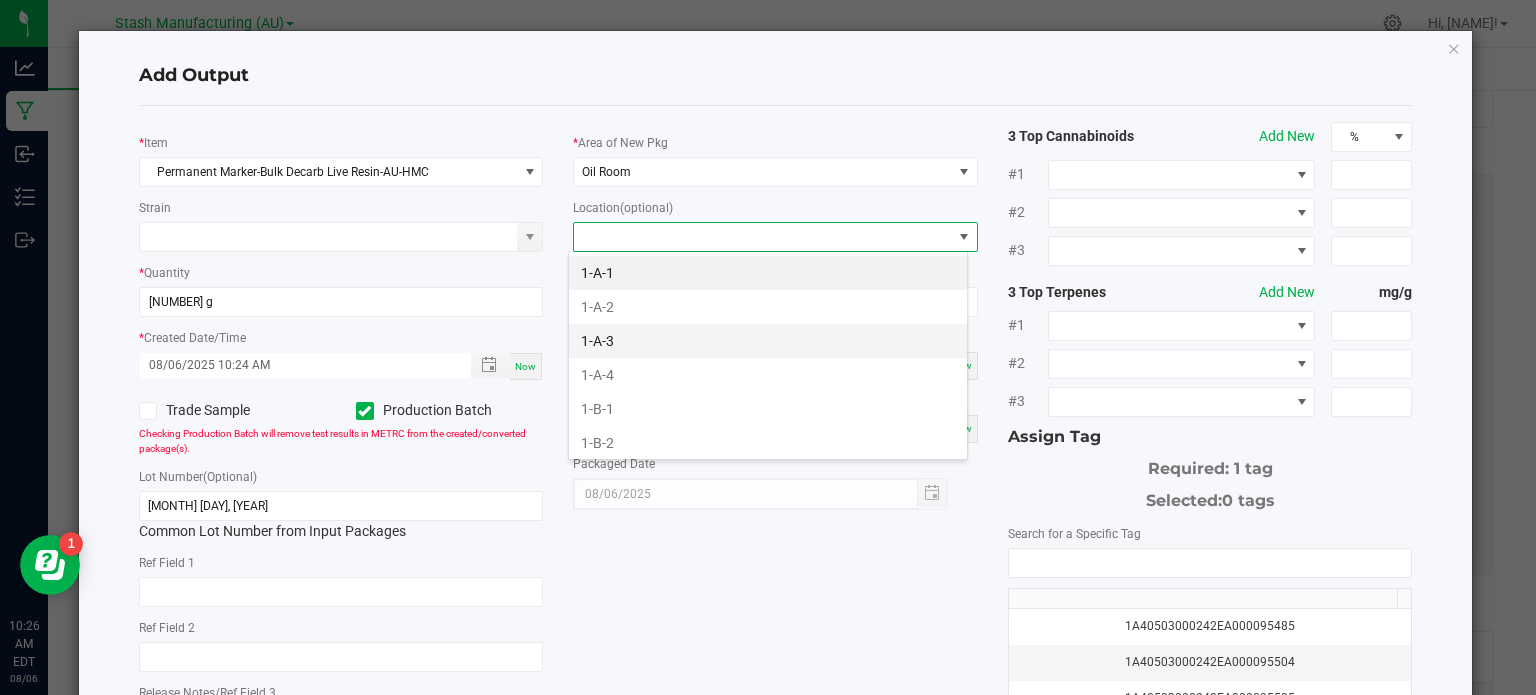 scroll, scrollTop: 99970, scrollLeft: 99600, axis: both 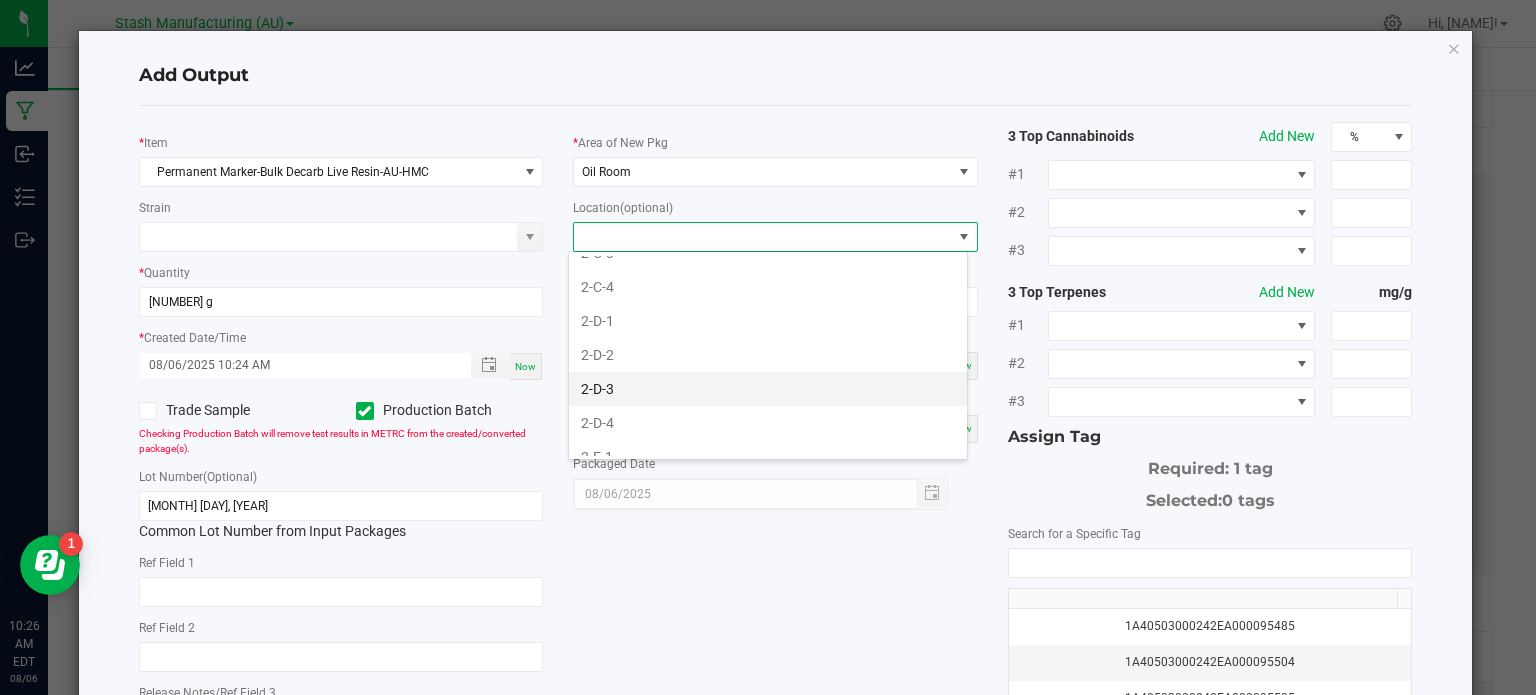 click on "2-D-3" at bounding box center [768, 389] 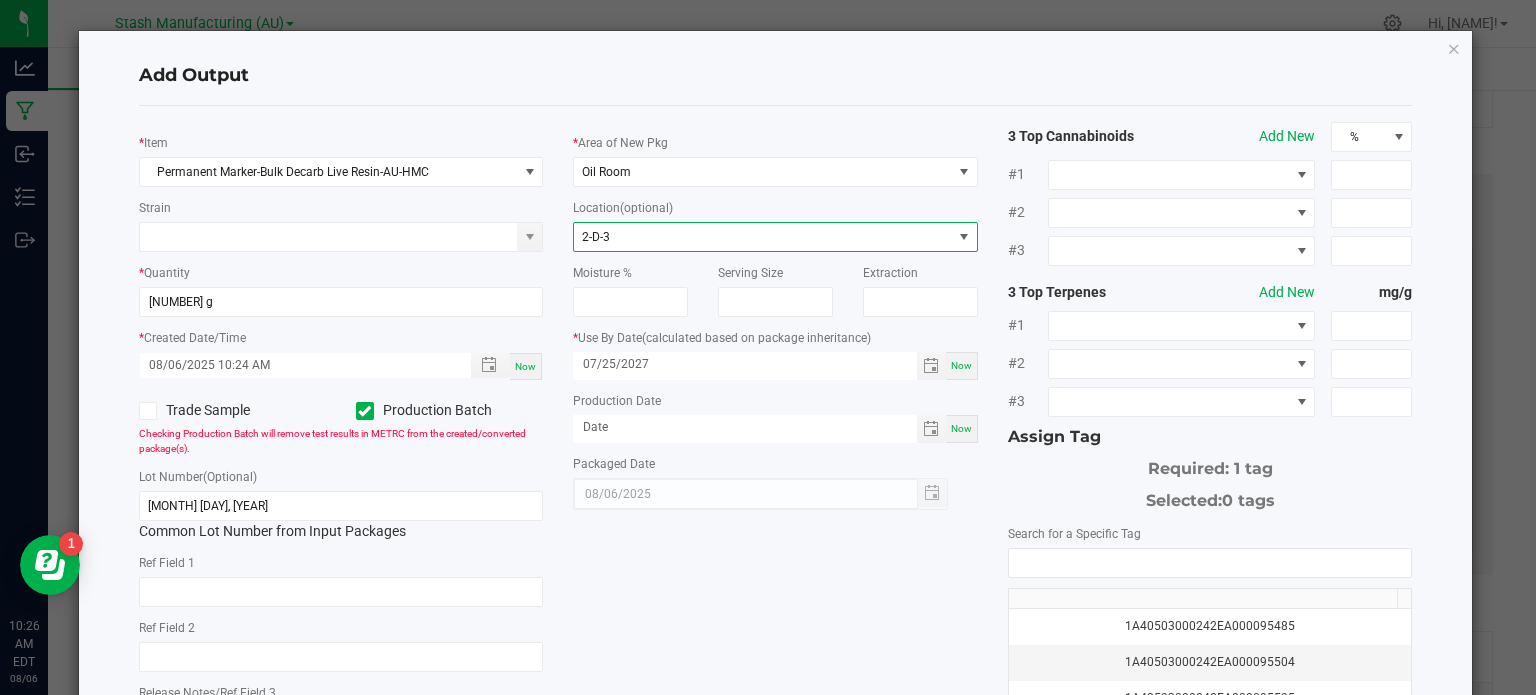 click on "Now" at bounding box center (961, 428) 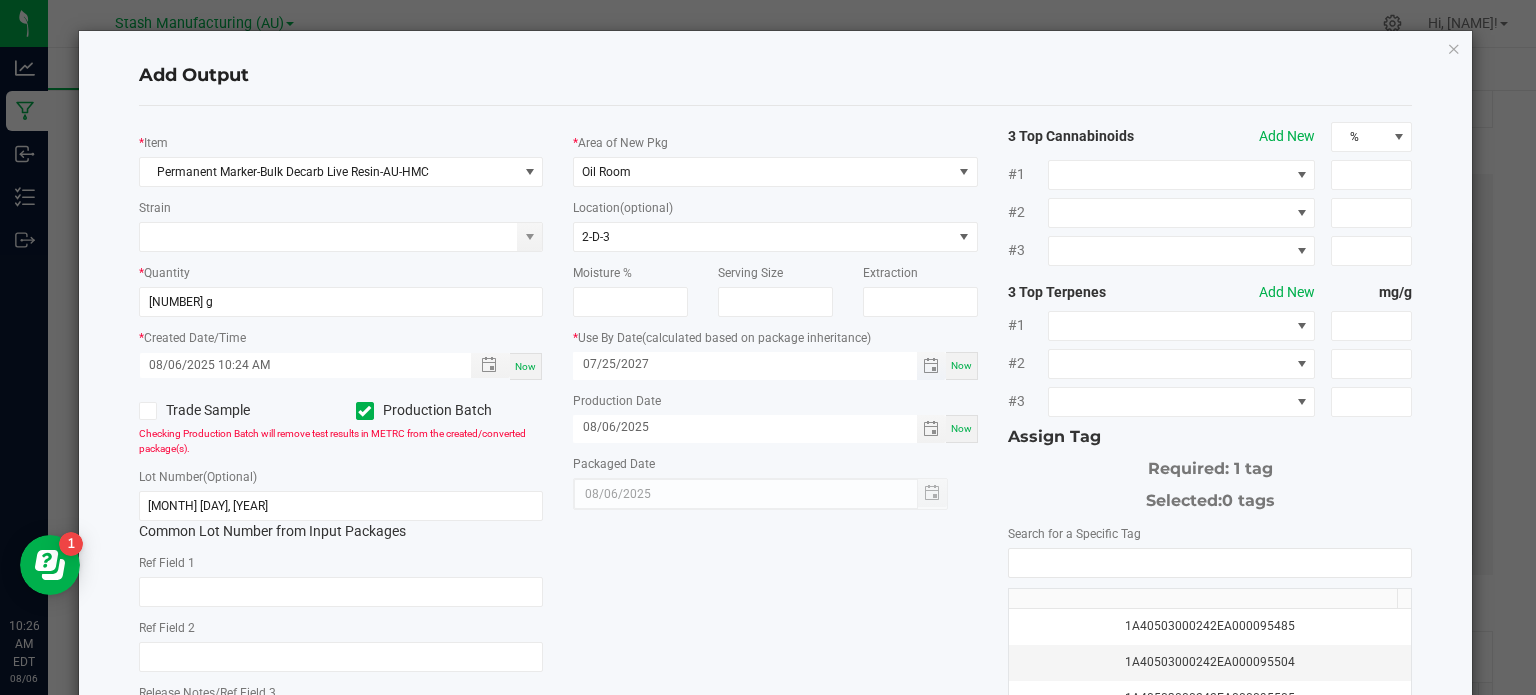 click on "07/25/2027" at bounding box center [745, 364] 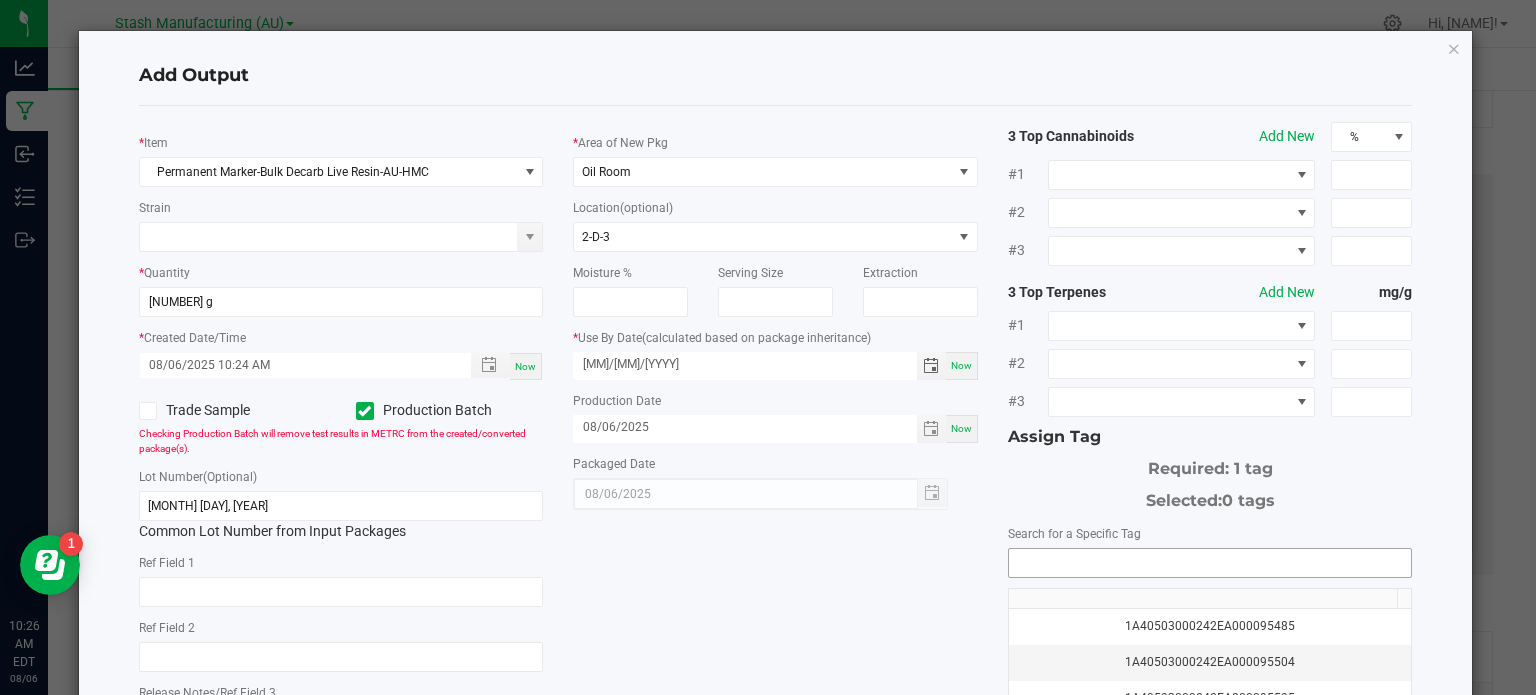 type on "[MM]/[MM]/[YYYY]" 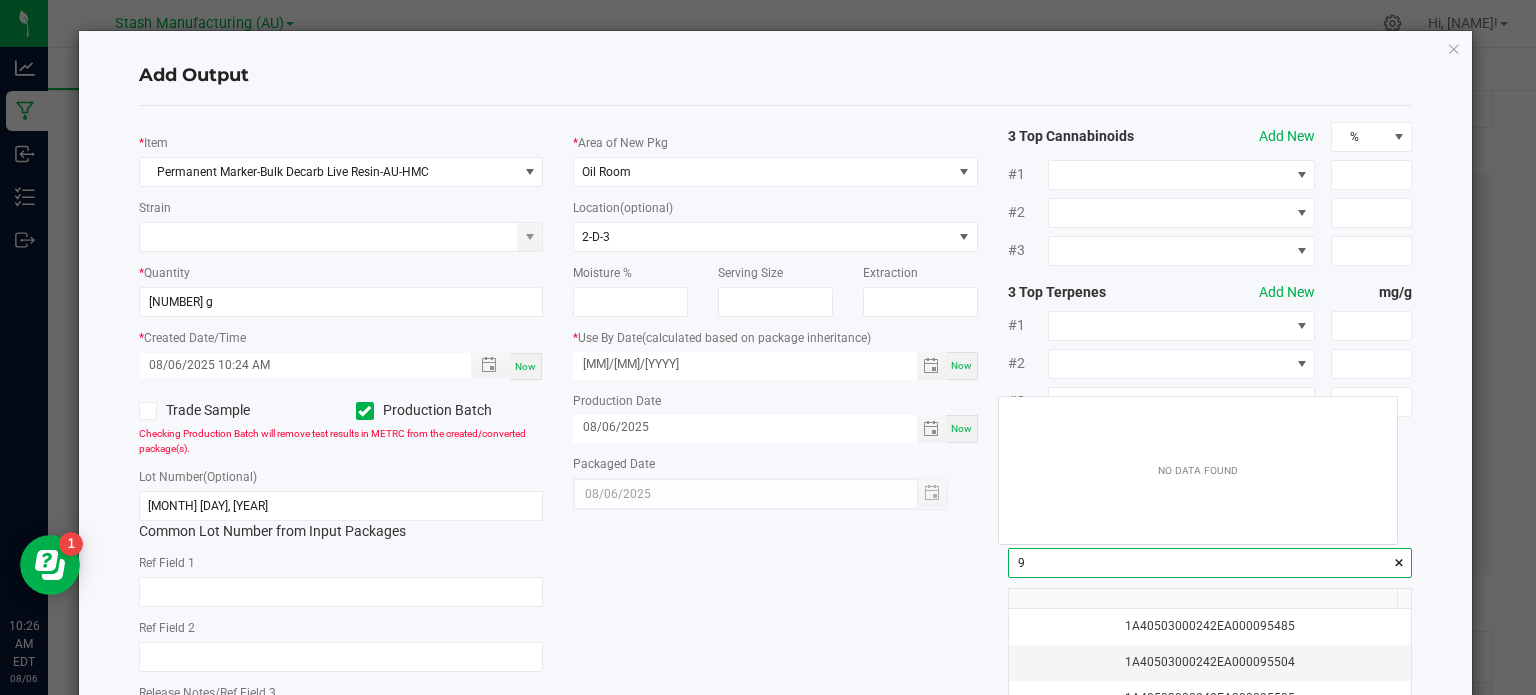 scroll, scrollTop: 99972, scrollLeft: 99601, axis: both 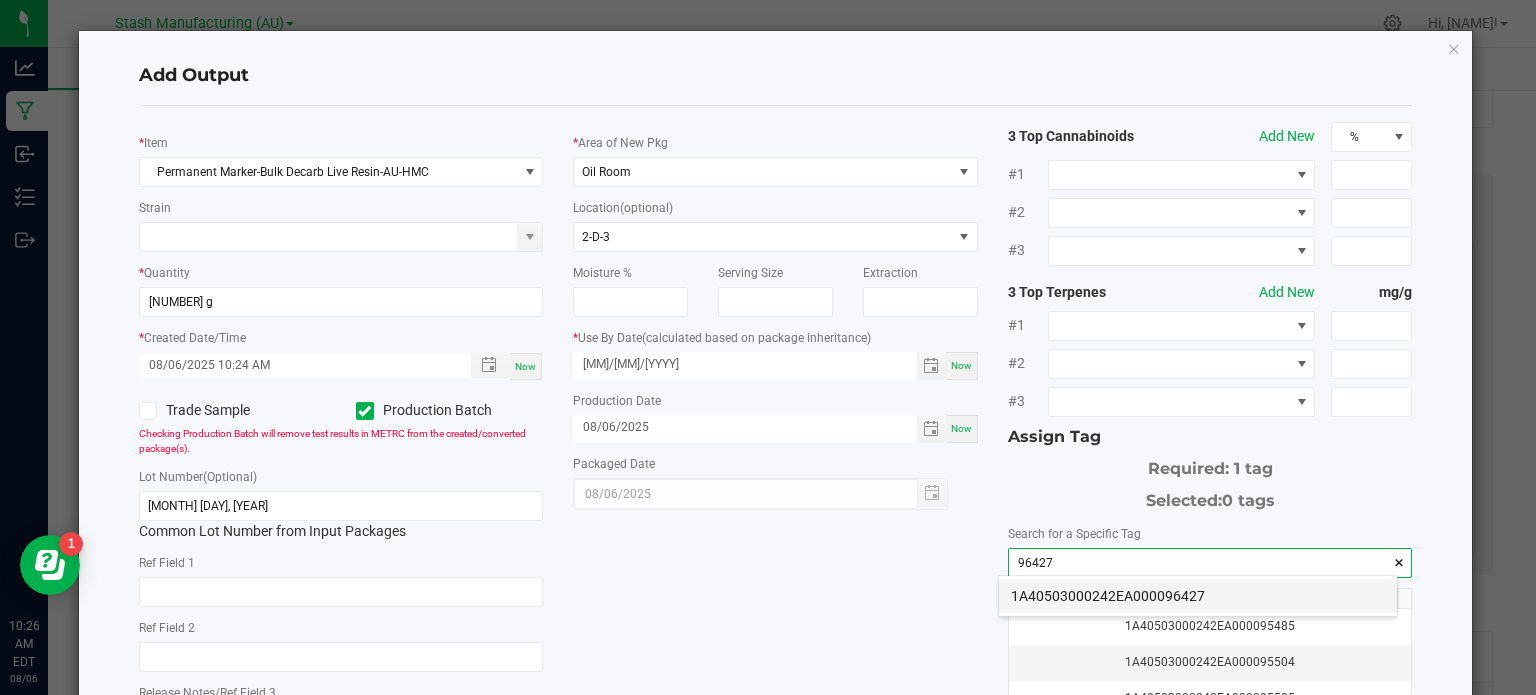 click on "1A40503000242EA000096427" at bounding box center (1198, 596) 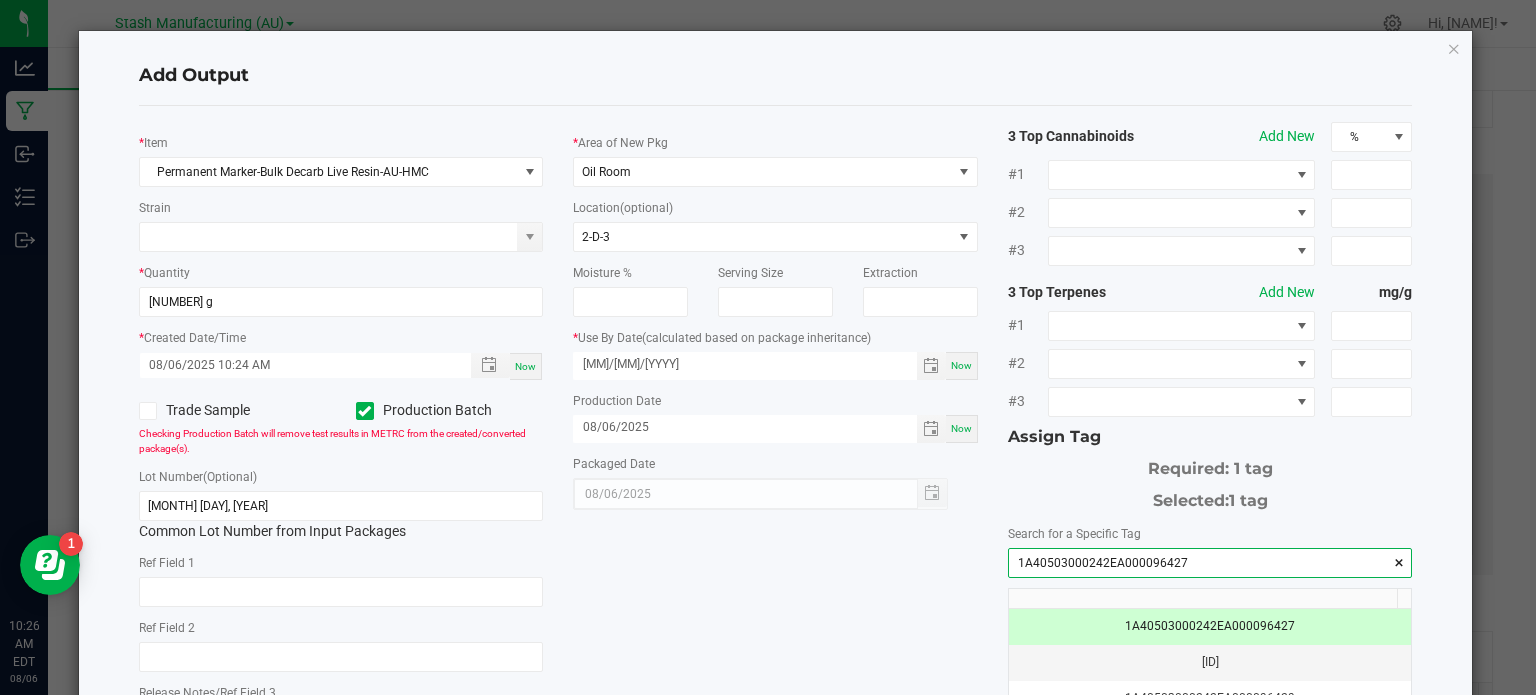 type on "1A40503000242EA000096427" 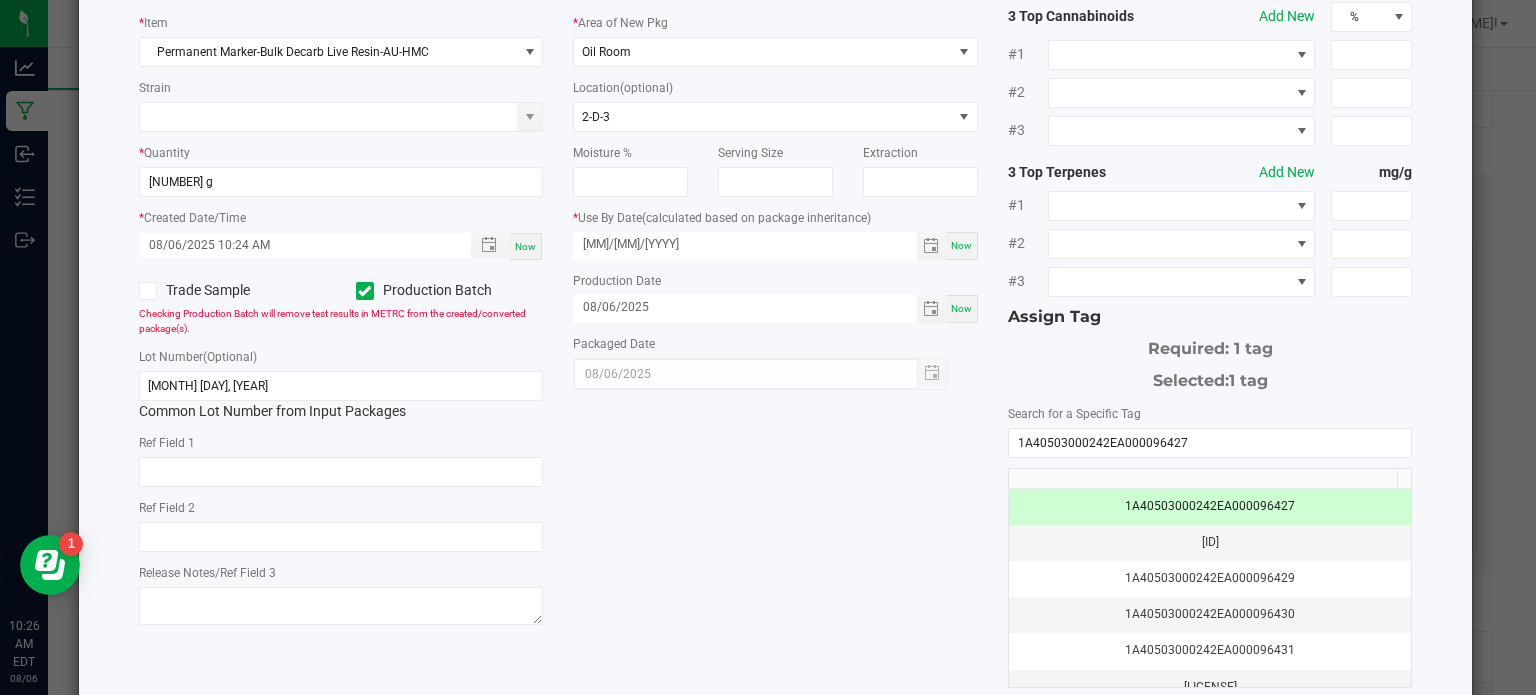 scroll, scrollTop: 160, scrollLeft: 0, axis: vertical 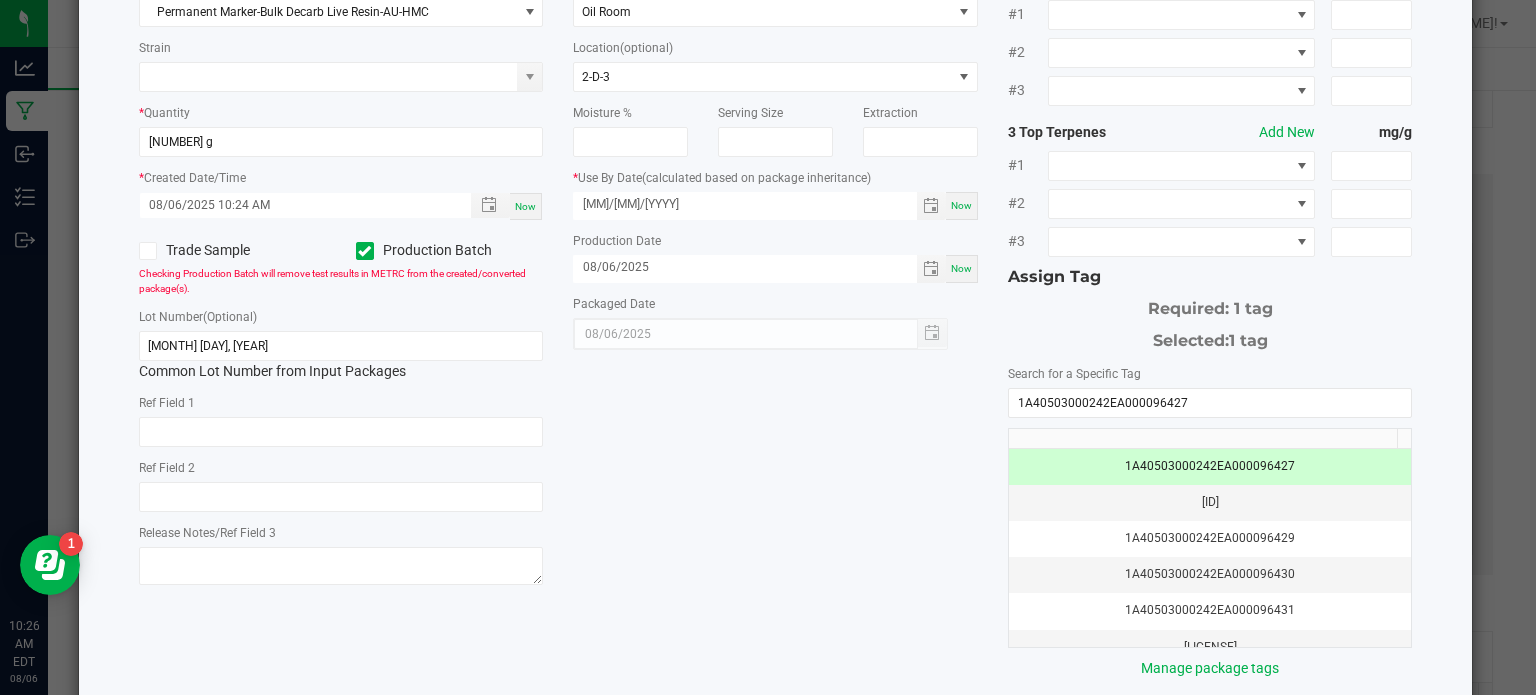 click on "*   Item  Permanent Marker-Bulk Decarb Live Resin-AU-HMC  Strain   *   Quantity  1612.4000 g  *   Created Date/Time  08/06/2025 10:24 AM Now  Trade Sample   Production Batch   Checking Production Batch will remove test results in METRC from the created/converted package(s).   Lot Number  (Optional) Permanent Marker-Bulk Decarb Live Resin-AU-HMC-8.6.2025  Common Lot Number from Input Packages   Ref Field 1   Ref Field 2   Release Notes/Ref Field 3   *   Area of New Pkg  Oil Room  Location  (optional) 2-D-3  Moisture %   Serving Size   Extraction   *   Use By Date   (calculated based on package inheritance)  08/06/2027 Now  Production Date  08/06/2025 Now  Packaged Date  08/06/2025 3 Top Cannabinoids  Add New  % #1 #2 #3 3 Top Terpenes  Add New  mg/g #1 #2 #3 Assign Tag  Required: 1 tag   Selected:   1 tag   Search for a Specific Tag  1A40503000242EA000096427  1A40503000242EA000096427   1A40503000242EA000096428   1A40503000242EA000096429   1A40503000242EA000096430   1A40503000242EA000096431" 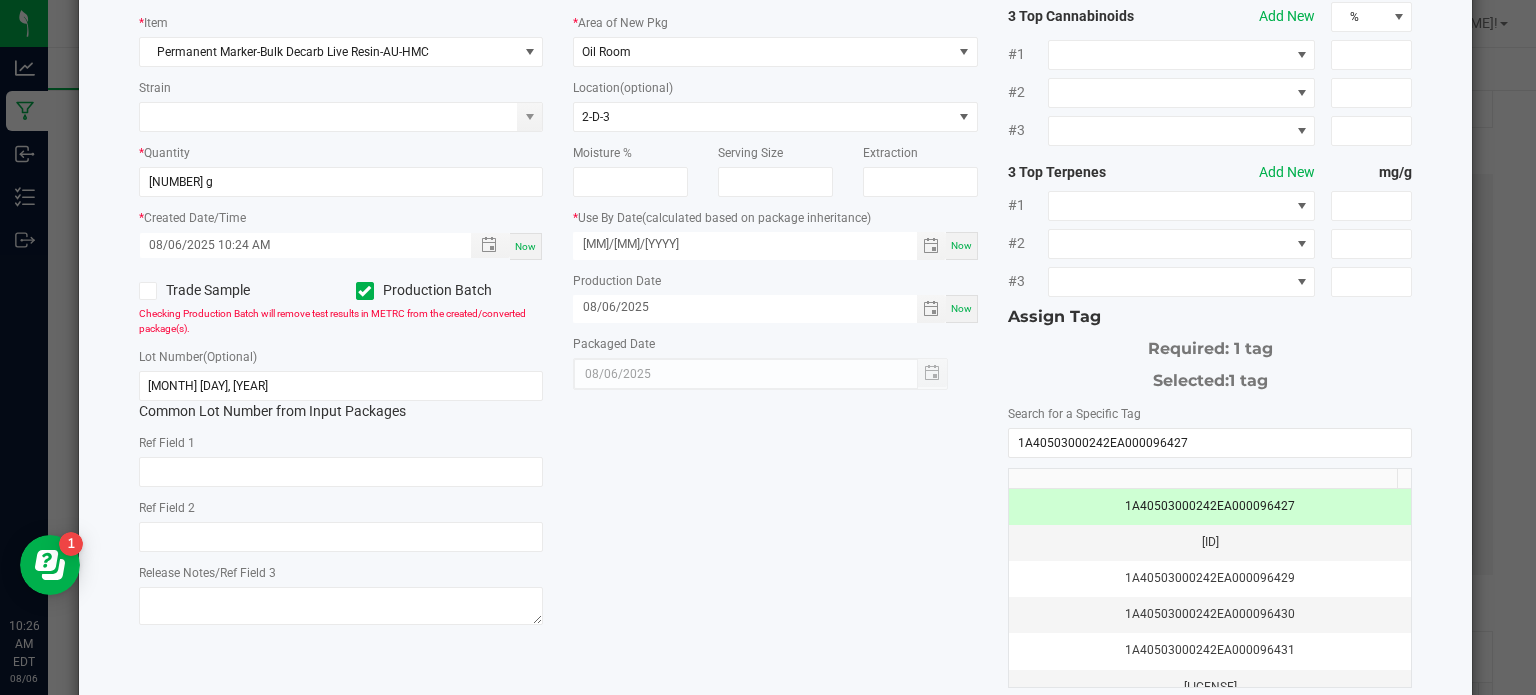 scroll, scrollTop: 0, scrollLeft: 0, axis: both 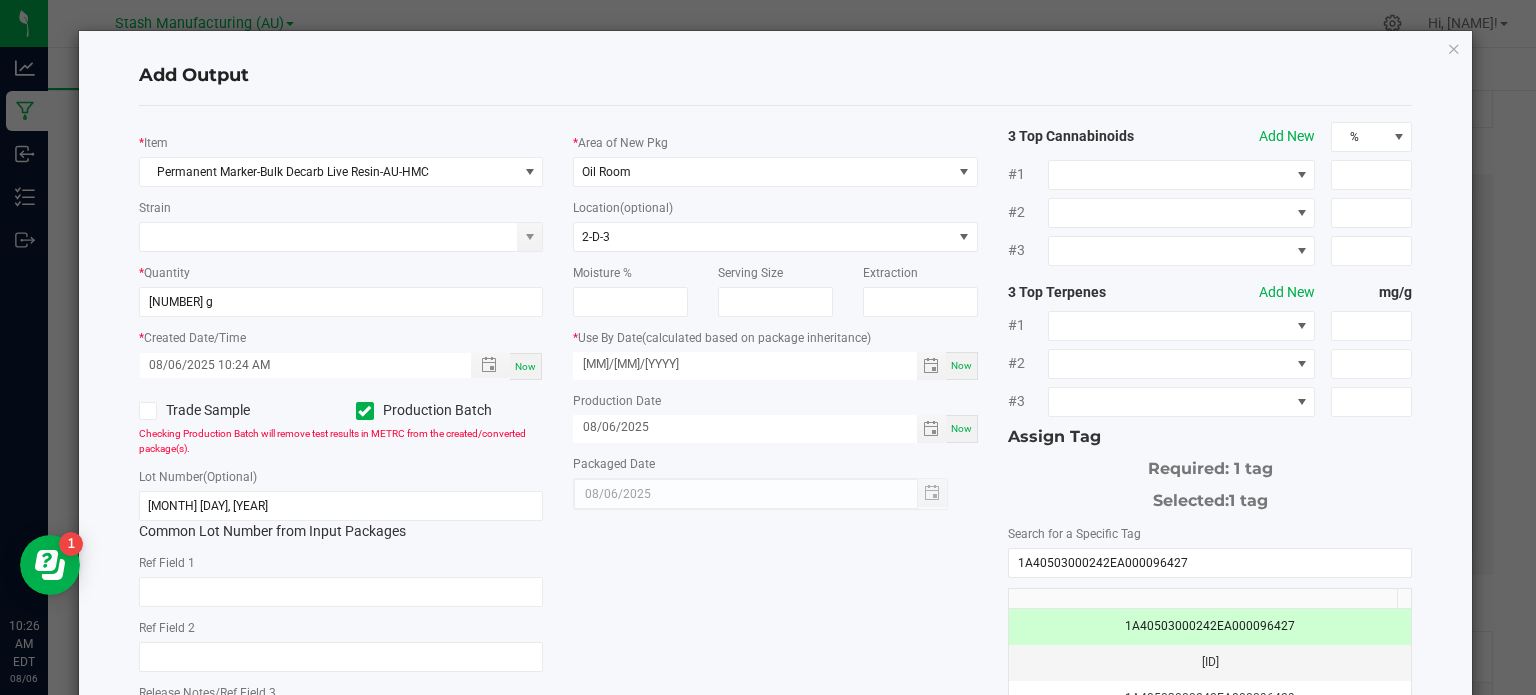 click on "*   Item  Permanent Marker-Bulk Decarb Live Resin-AU-HMC  Strain   *   Quantity  1612.4000 g  *   Created Date/Time  08/06/2025 10:24 AM Now  Trade Sample   Production Batch   Checking Production Batch will remove test results in METRC from the created/converted package(s).   Lot Number  (Optional) Permanent Marker-Bulk Decarb Live Resin-AU-HMC-8.6.2025  Common Lot Number from Input Packages   Ref Field 1   Ref Field 2   Release Notes/Ref Field 3   *   Area of New Pkg  Oil Room  Location  (optional) 2-D-3  Moisture %   Serving Size   Extraction   *   Use By Date   (calculated based on package inheritance)  08/06/2027 Now  Production Date  08/06/2025 Now  Packaged Date  08/06/2025 3 Top Cannabinoids  Add New  % #1 #2 #3 3 Top Terpenes  Add New  mg/g #1 #2 #3 Assign Tag  Required: 1 tag   Selected:   1 tag   Search for a Specific Tag  1A40503000242EA000096427  1A40503000242EA000096427   1A40503000242EA000096428   1A40503000242EA000096429   1A40503000242EA000096430   1A40503000242EA000096431" 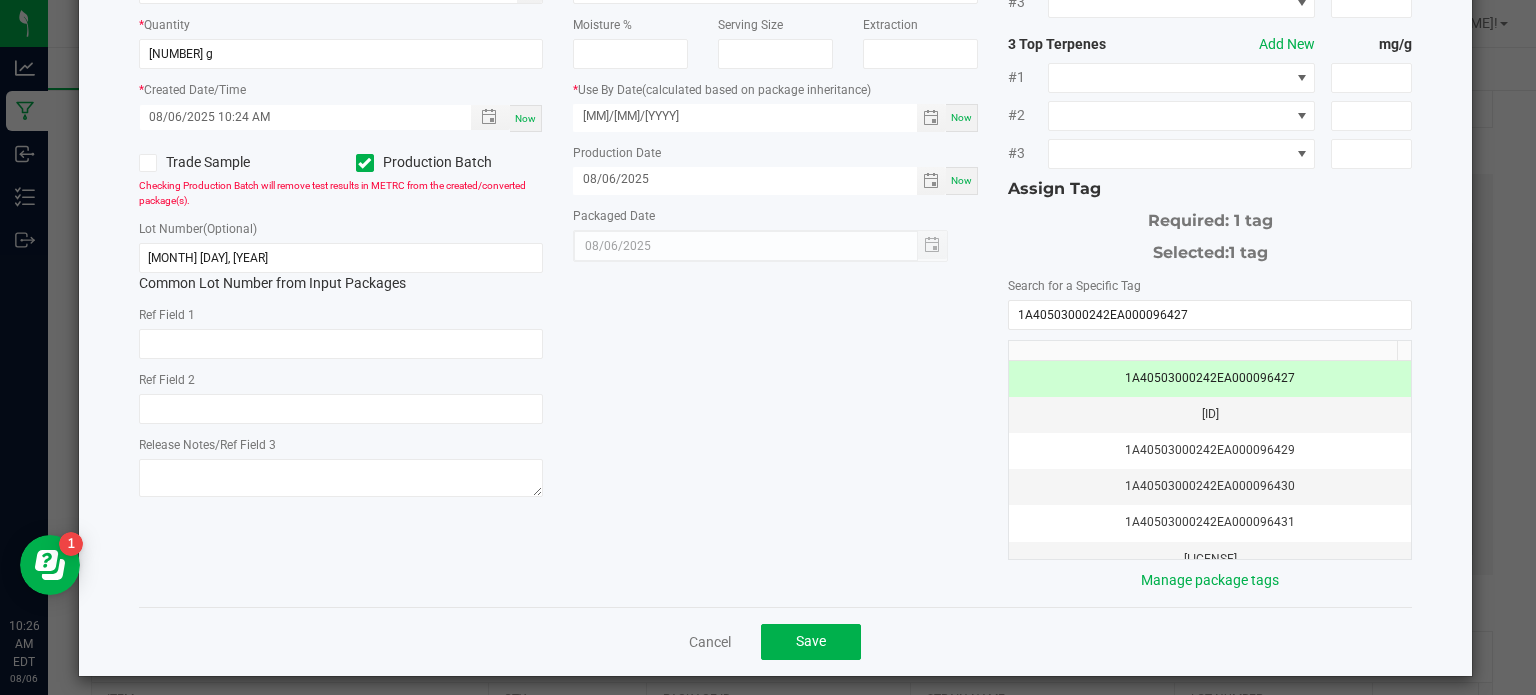 scroll, scrollTop: 256, scrollLeft: 0, axis: vertical 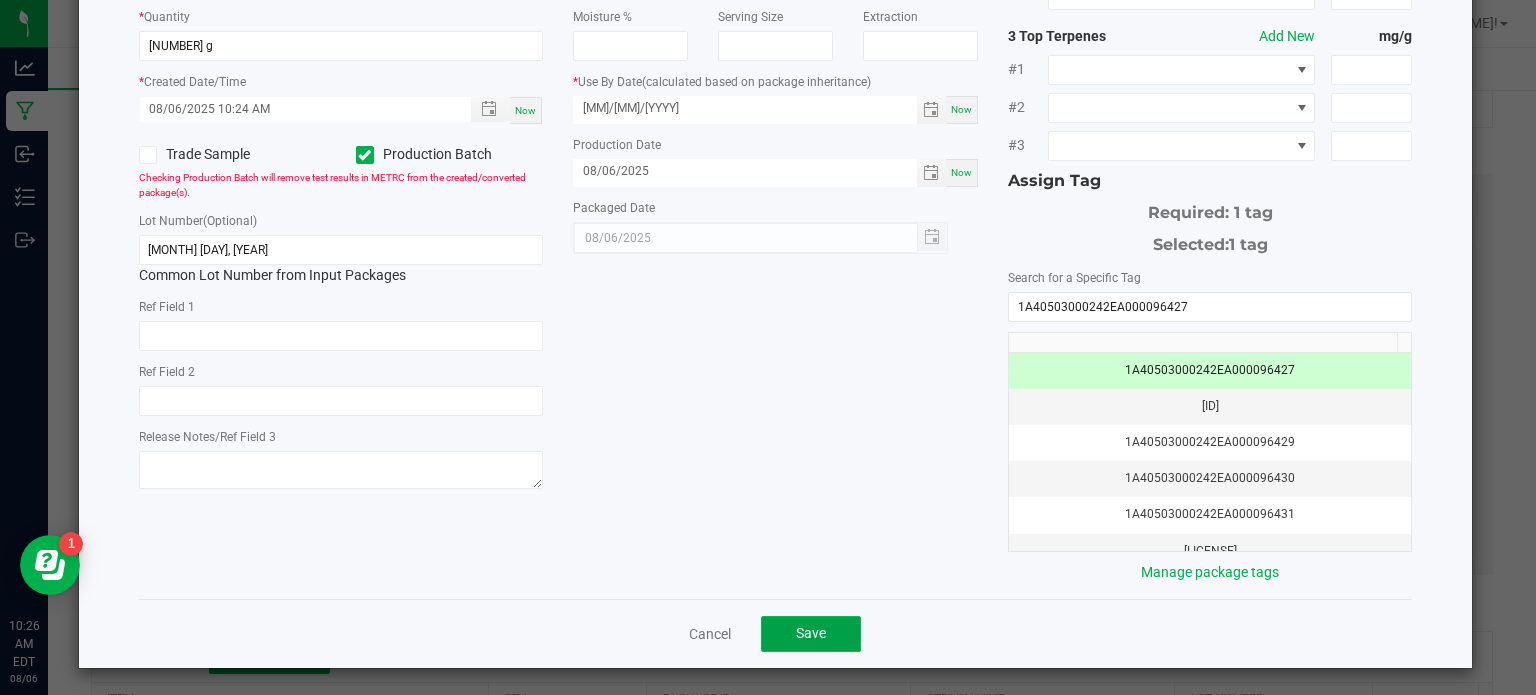 click on "Save" 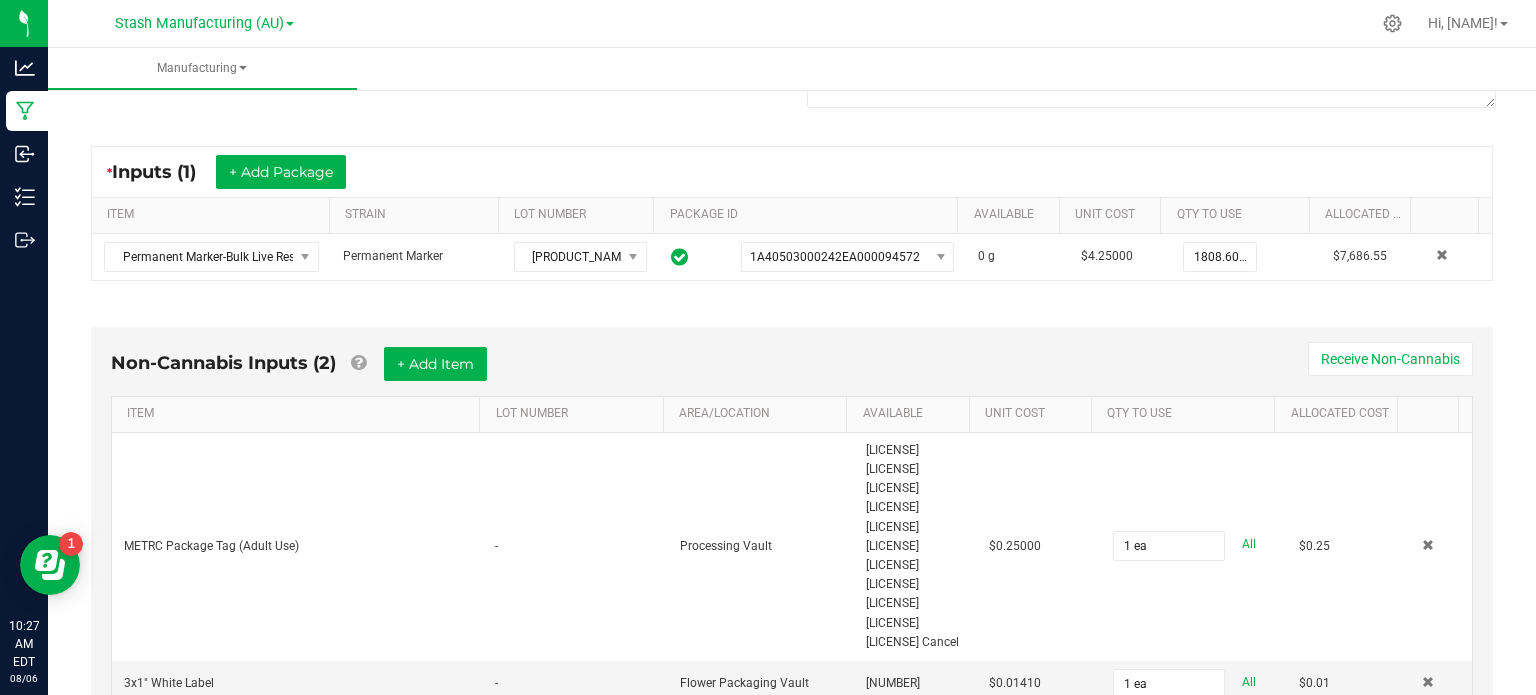 scroll, scrollTop: 0, scrollLeft: 0, axis: both 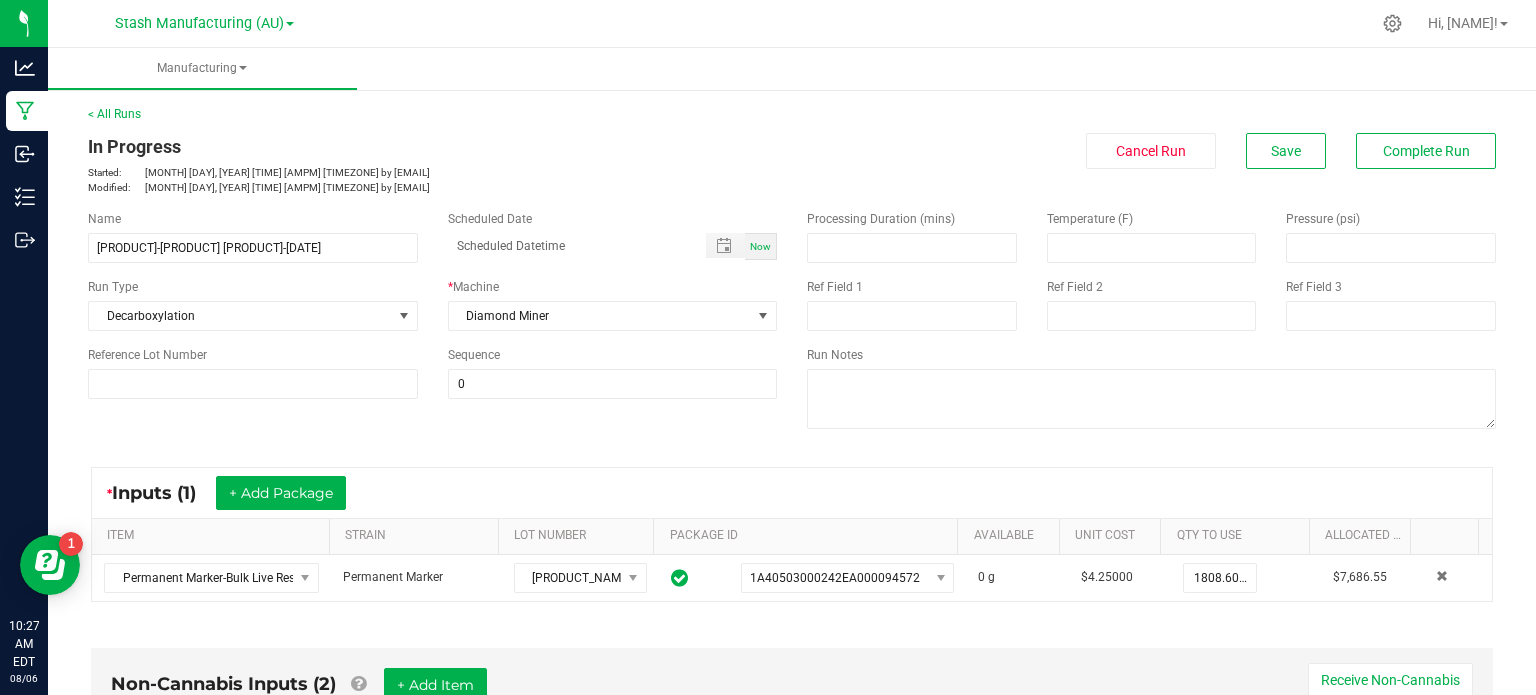 click on "In Progress  Started:  [MONTH] [DAY], [YEAR] [TIME] [AMPM] [TIMEZONE] by [EMAIL]   Modified:   [MONTH] [DAY], [YEAR] [TIME] [AMPM] [TIMEZONE] by [EMAIL]   Cancel Run   Save   Complete Run" at bounding box center [792, 164] 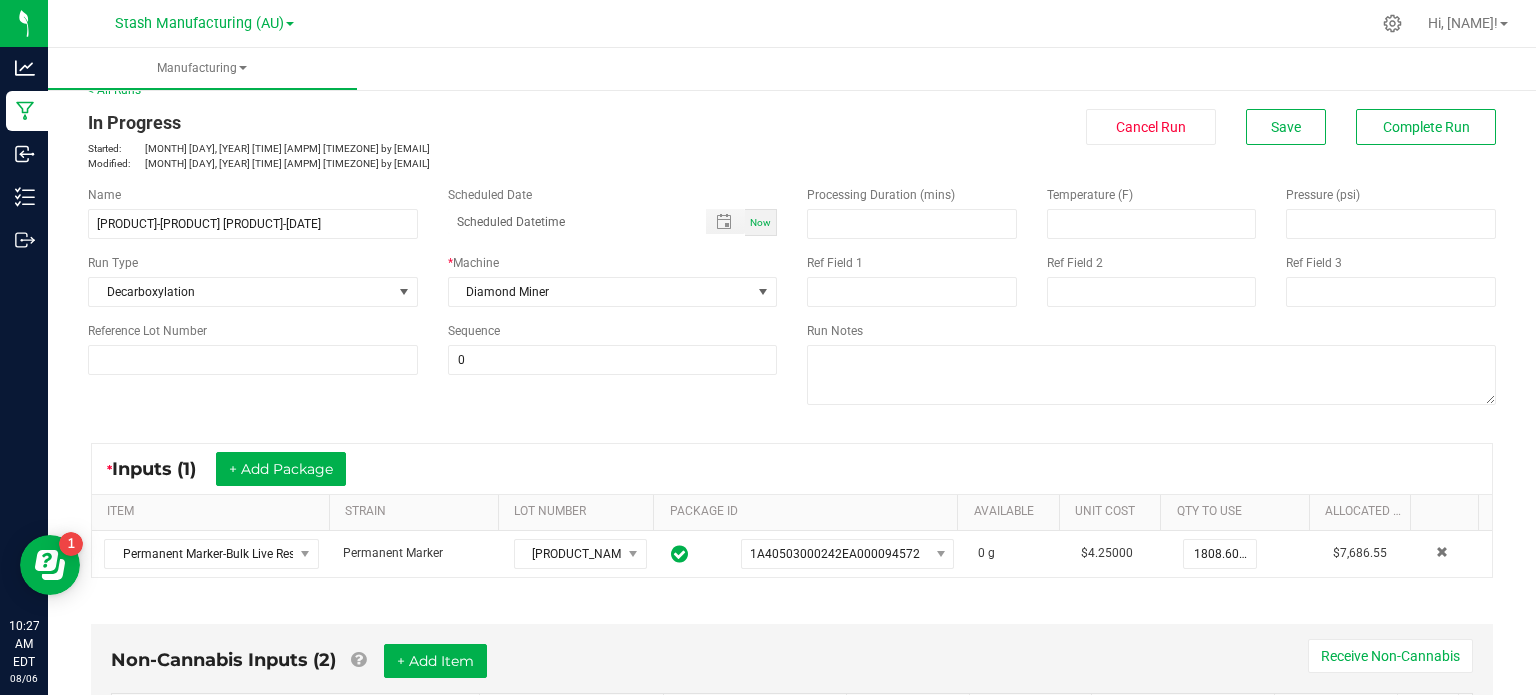 scroll, scrollTop: 0, scrollLeft: 0, axis: both 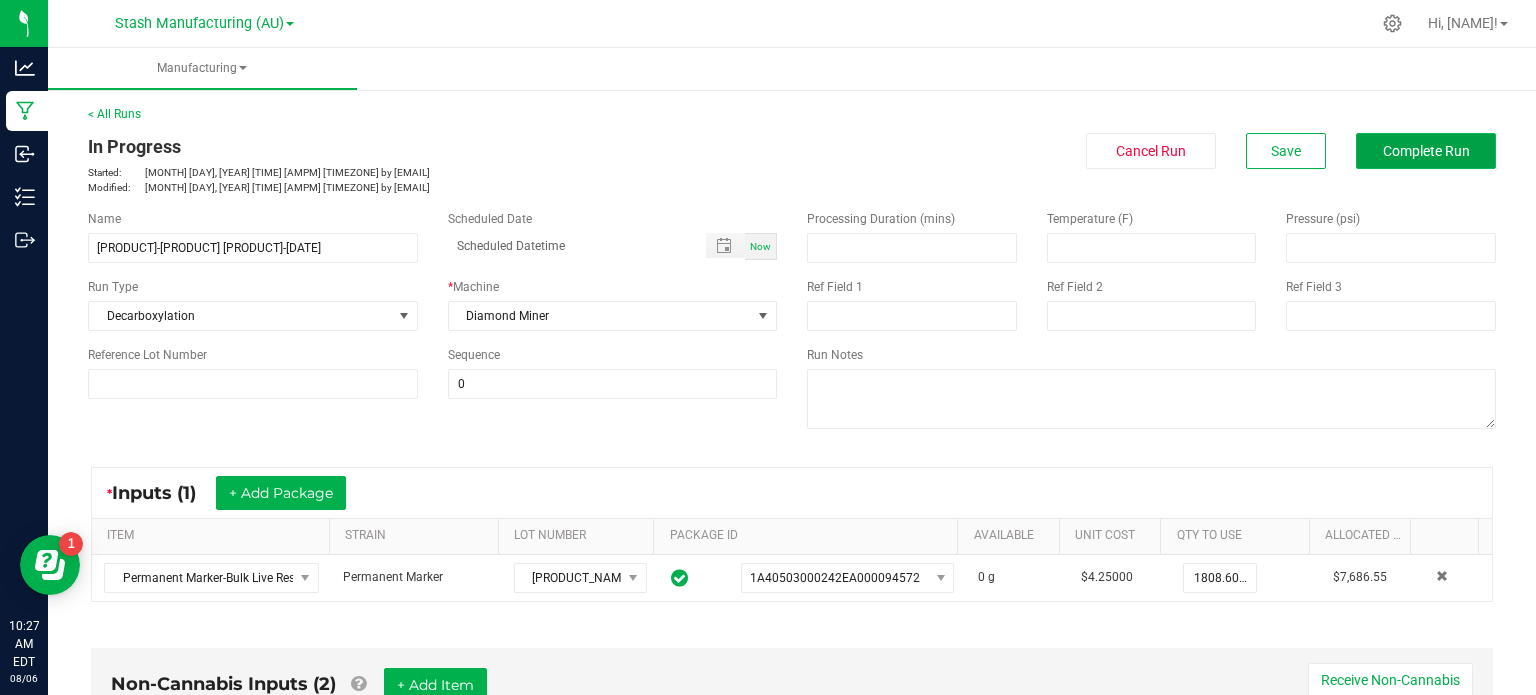click on "Complete Run" at bounding box center (1426, 151) 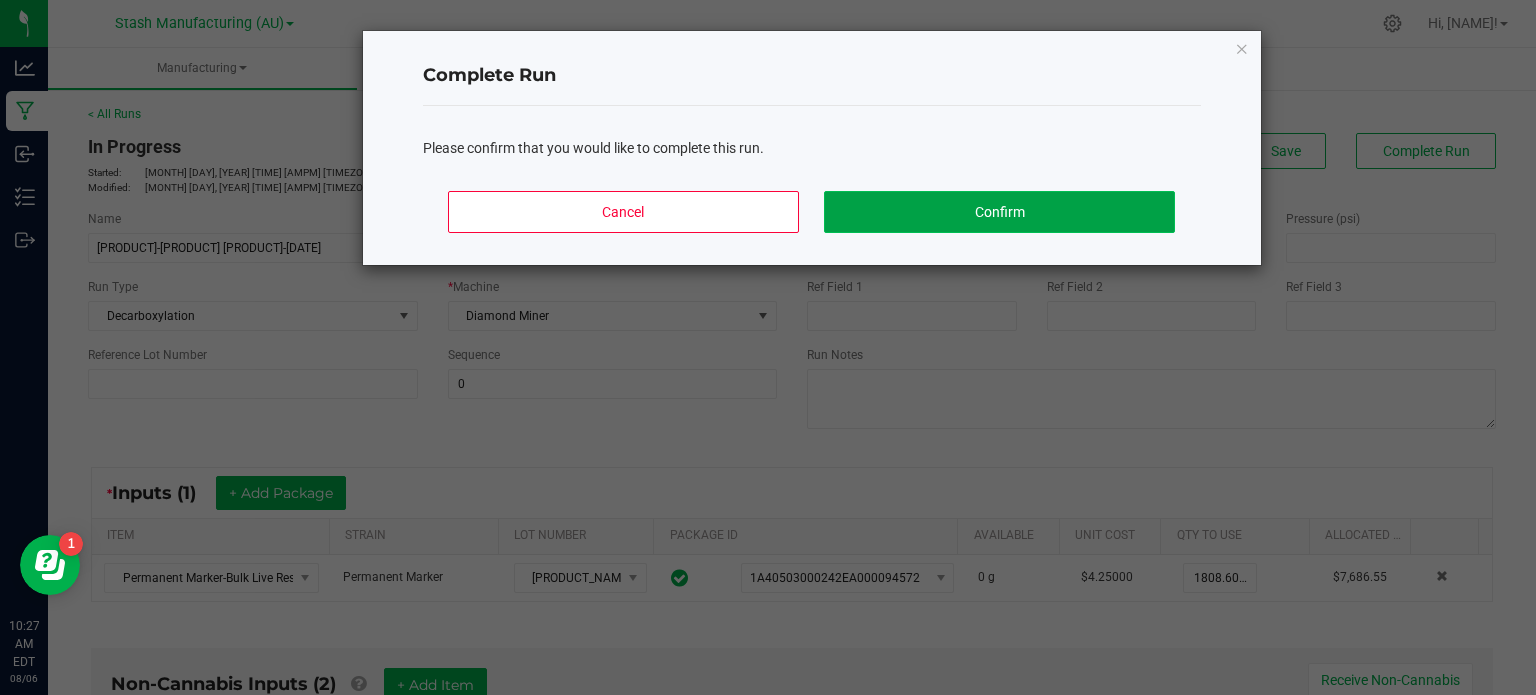 click on "Confirm" 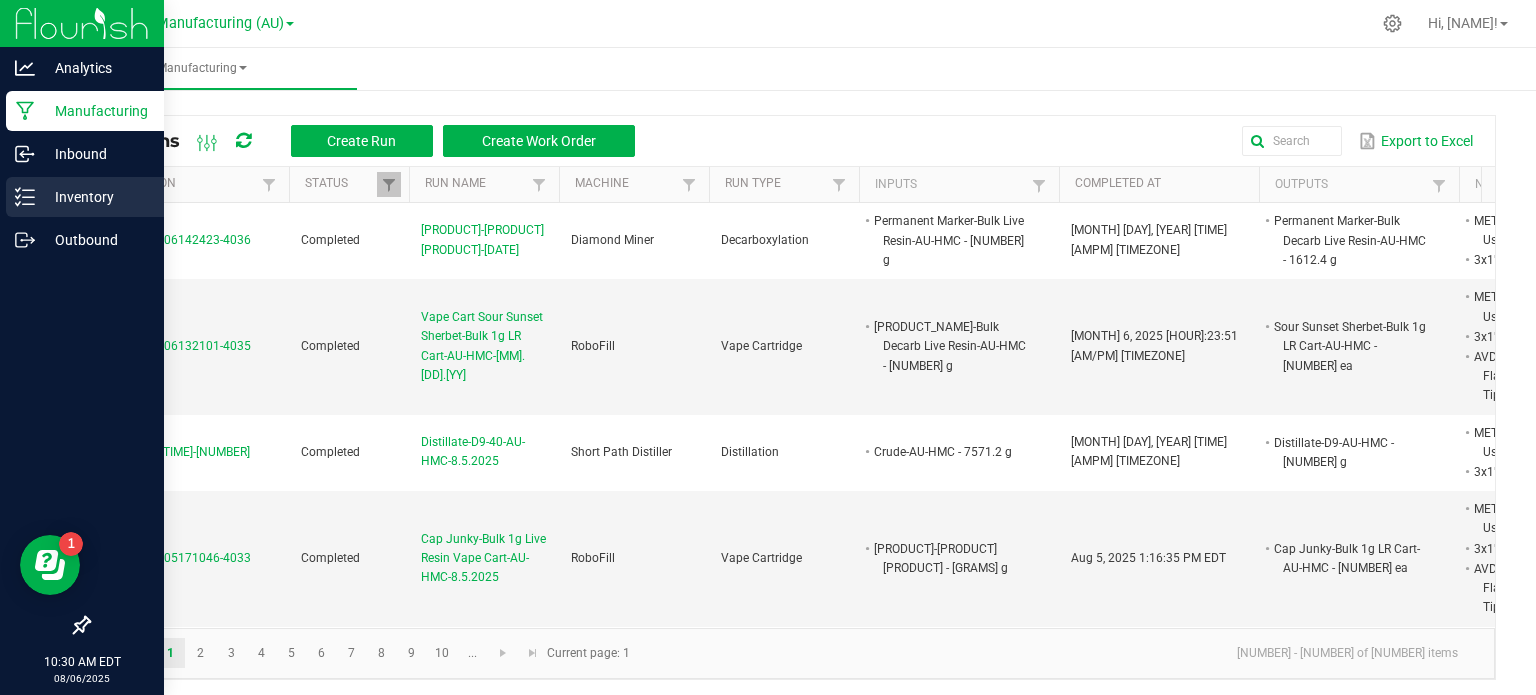 click on "Inventory" at bounding box center [85, 197] 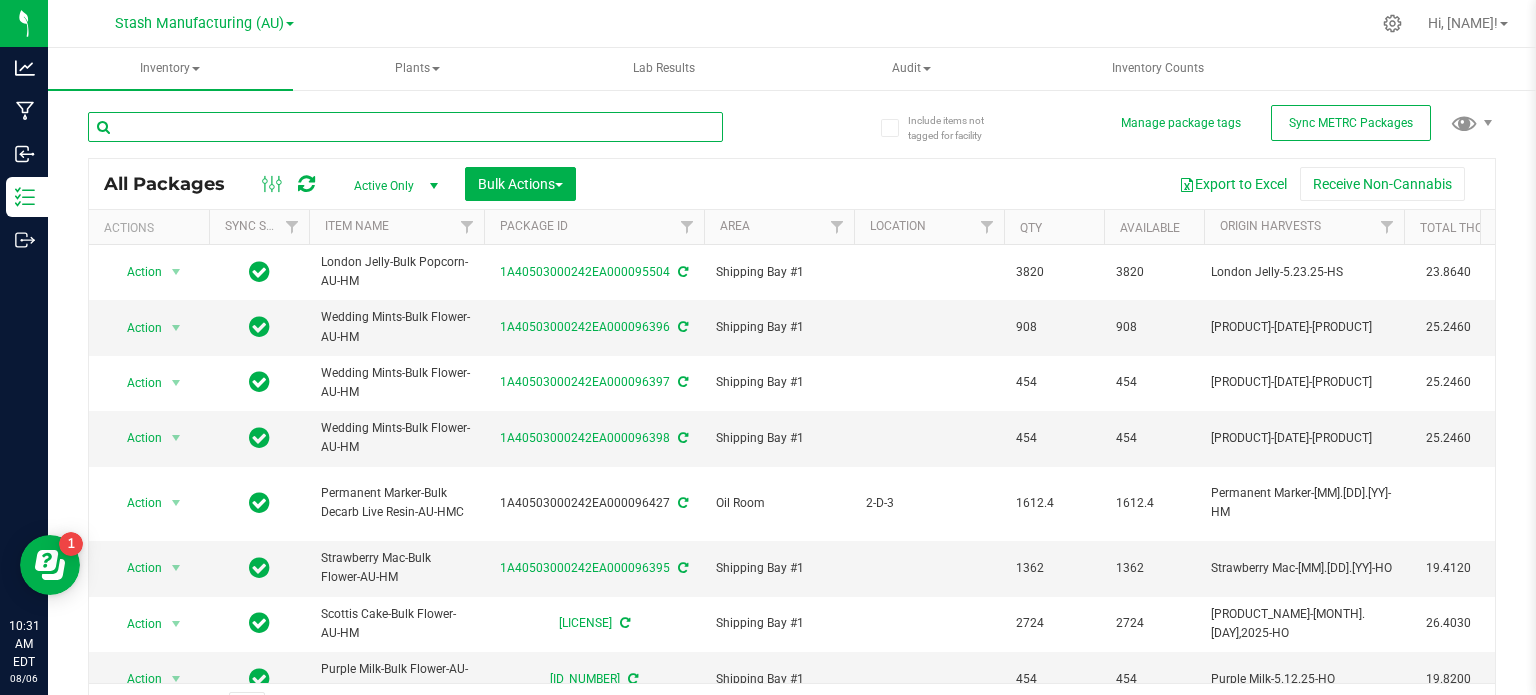 click at bounding box center [405, 127] 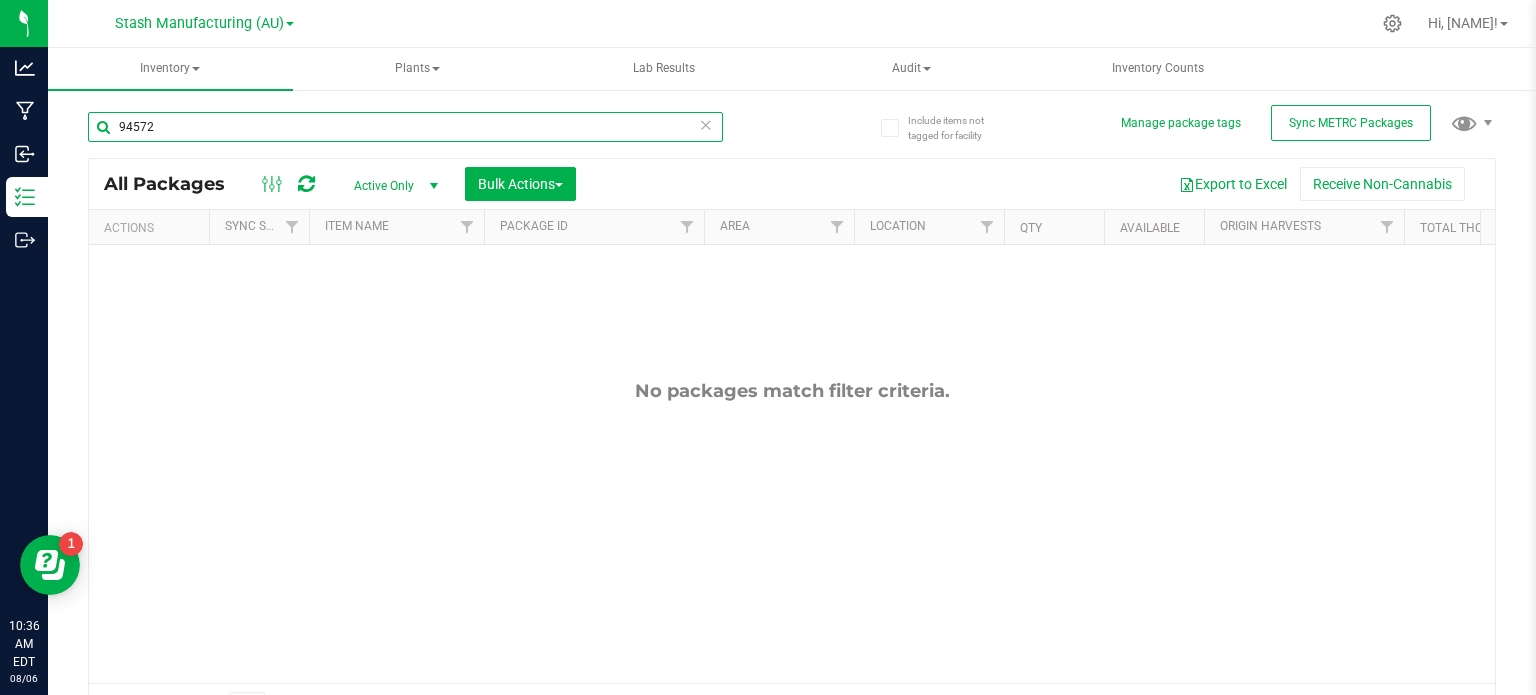 click on "94572" at bounding box center [405, 127] 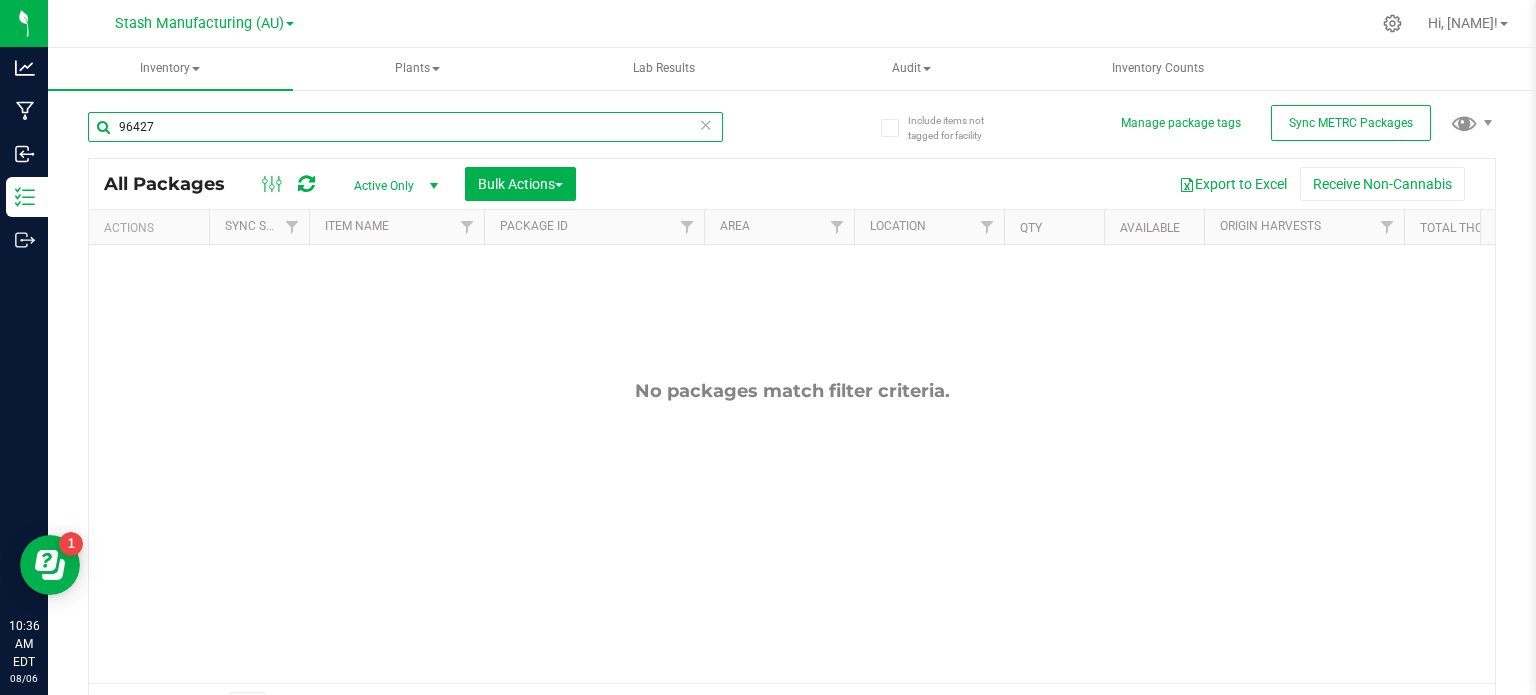type on "96427" 